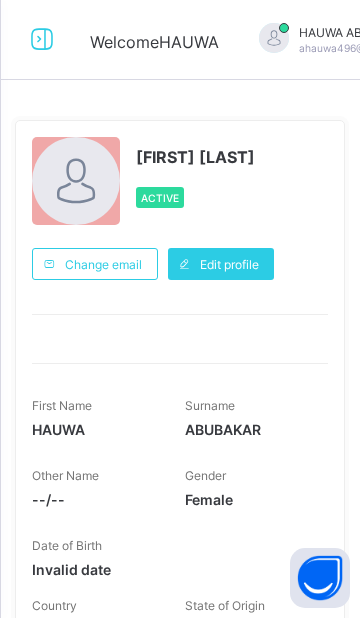 scroll, scrollTop: 0, scrollLeft: 0, axis: both 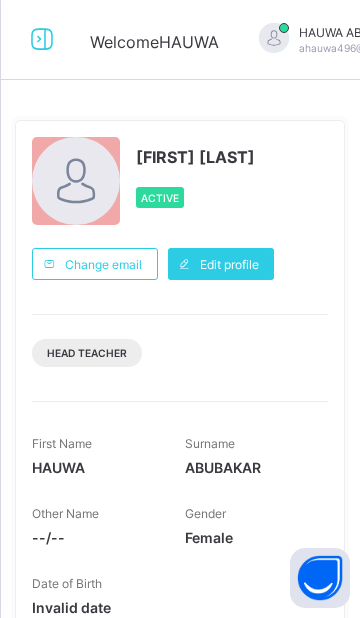 click at bounding box center (42, 39) 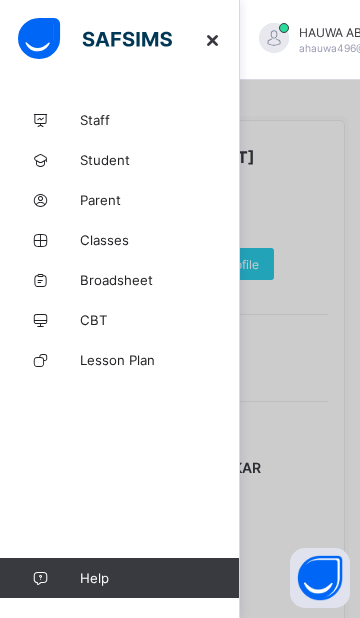 click on "Broadsheet" at bounding box center [160, 280] 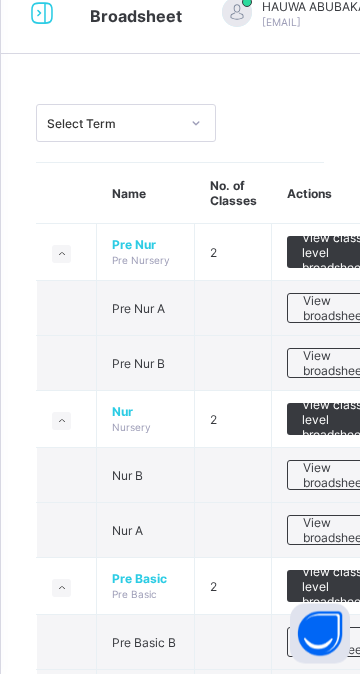 scroll, scrollTop: 0, scrollLeft: 0, axis: both 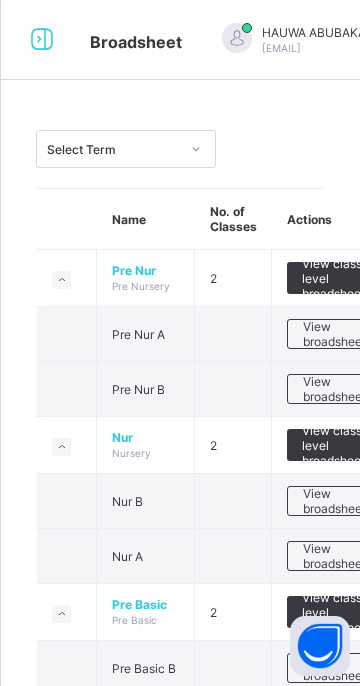 click at bounding box center (42, 39) 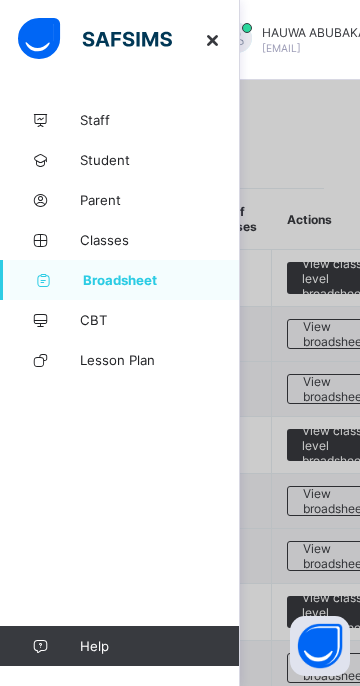 click on "Classes" at bounding box center (120, 240) 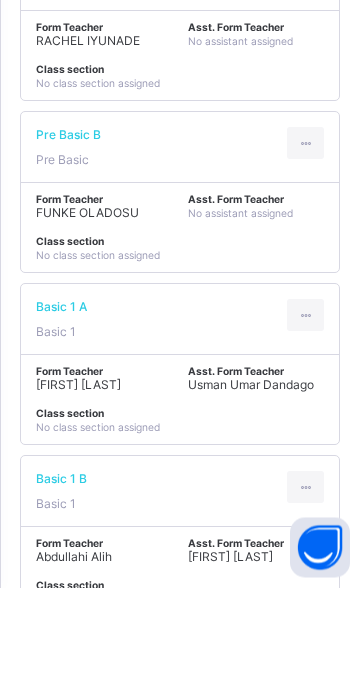 scroll, scrollTop: 1054, scrollLeft: 0, axis: vertical 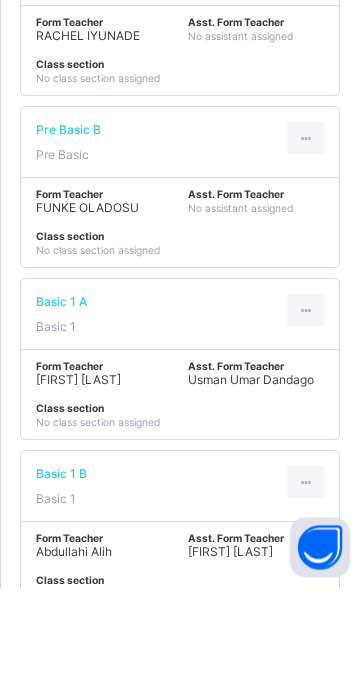 click on "Basic  1   A   Basic 1" at bounding box center [180, 413] 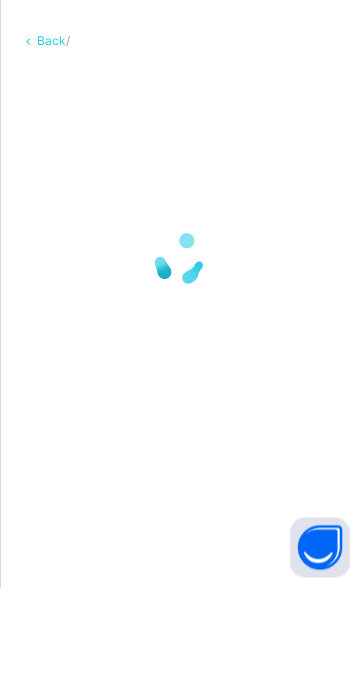 scroll, scrollTop: 0, scrollLeft: 0, axis: both 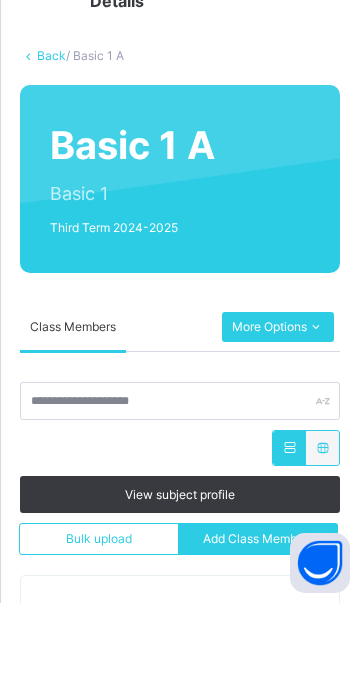 click at bounding box center [315, 410] 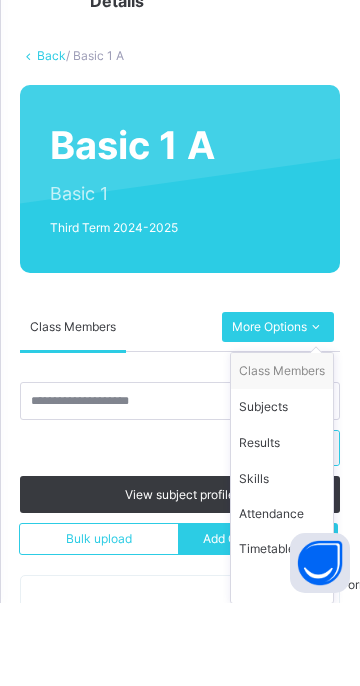 click on "Results" at bounding box center [282, 526] 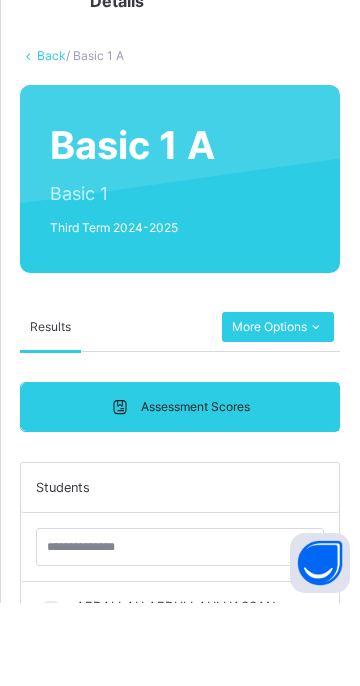 scroll, scrollTop: 273, scrollLeft: 0, axis: vertical 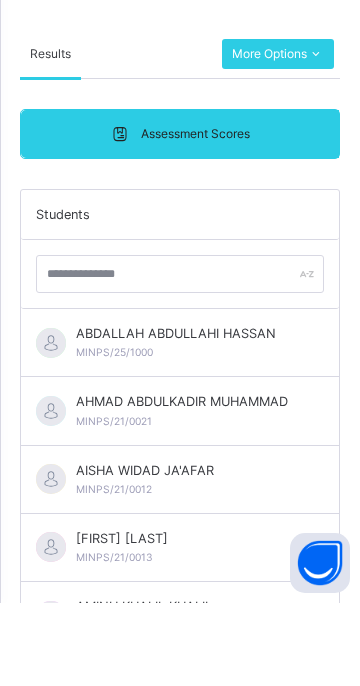 click on "ABDALLAH ABDULLAHI HASSAN MINPS/25/1000" at bounding box center [176, 425] 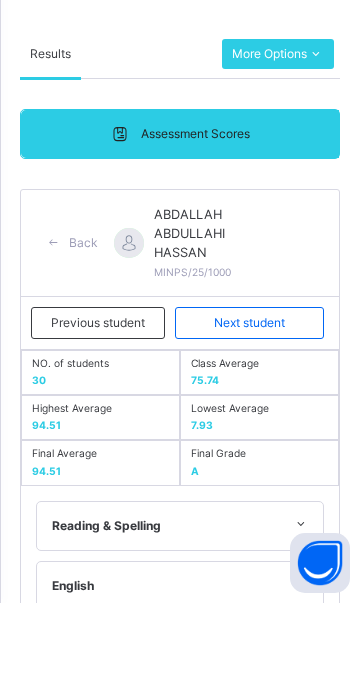 click on "Next student" at bounding box center (249, 406) 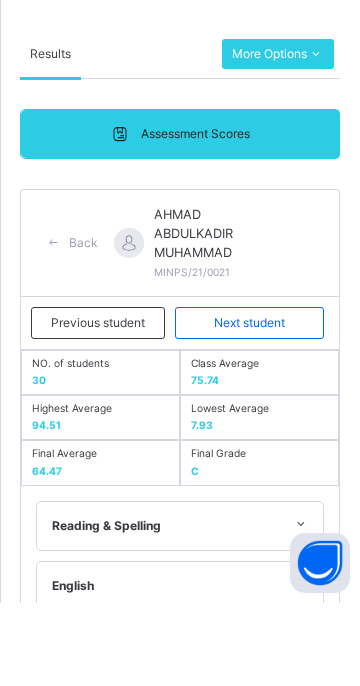 click on "Next student" at bounding box center (249, 406) 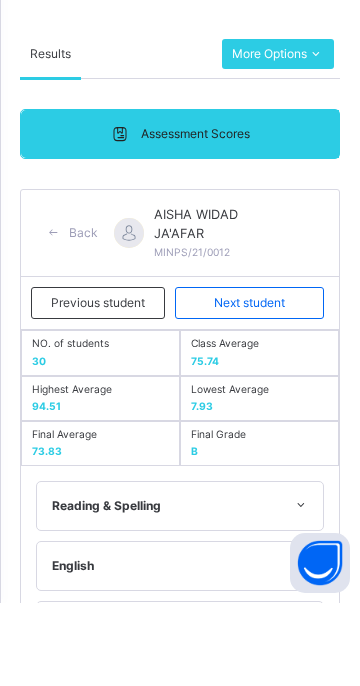 click on "Next student" at bounding box center [249, 386] 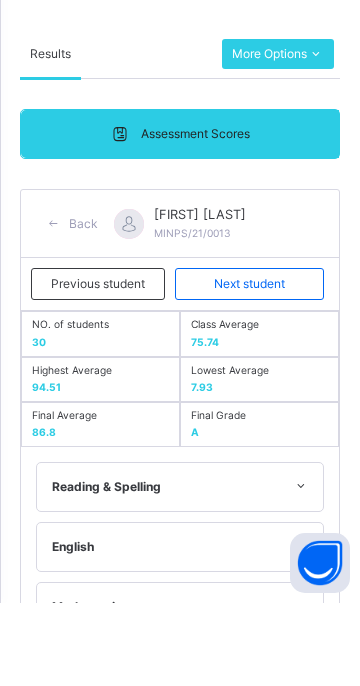 click on "Next student" at bounding box center [249, 367] 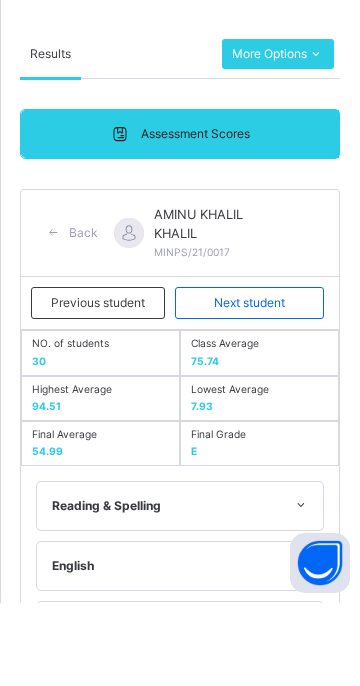 click on "Previous student" at bounding box center [98, 386] 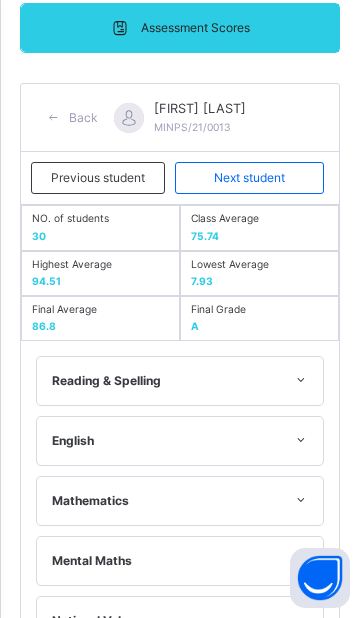 scroll, scrollTop: 1213, scrollLeft: 0, axis: vertical 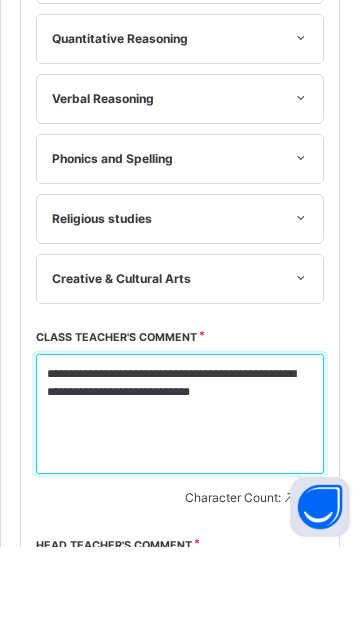 click on "**********" at bounding box center (180, 485) 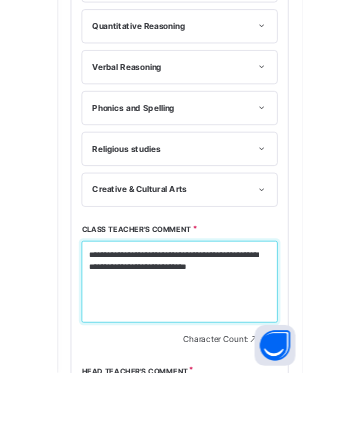 scroll, scrollTop: 1436, scrollLeft: 0, axis: vertical 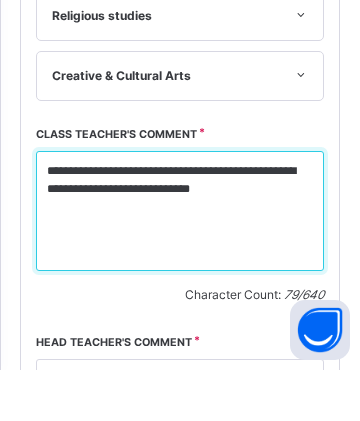 click on "**********" at bounding box center [180, 262] 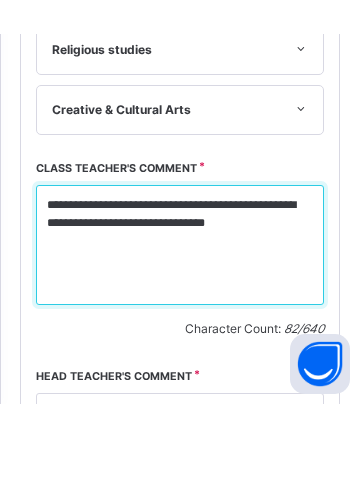 scroll, scrollTop: 1465, scrollLeft: 0, axis: vertical 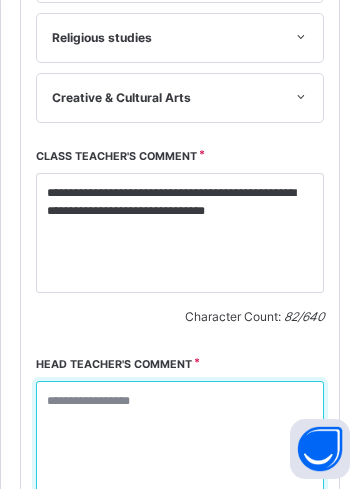 click at bounding box center (180, 441) 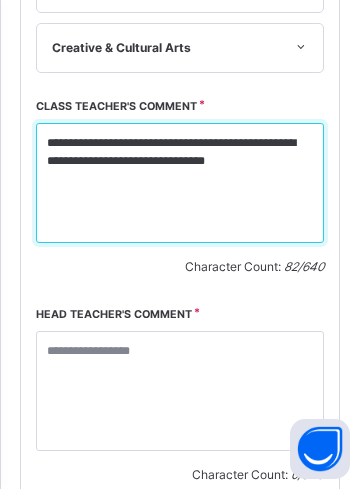 click on "**********" at bounding box center (180, 183) 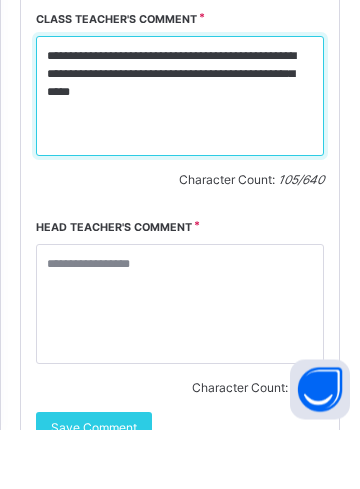 scroll, scrollTop: 1574, scrollLeft: 0, axis: vertical 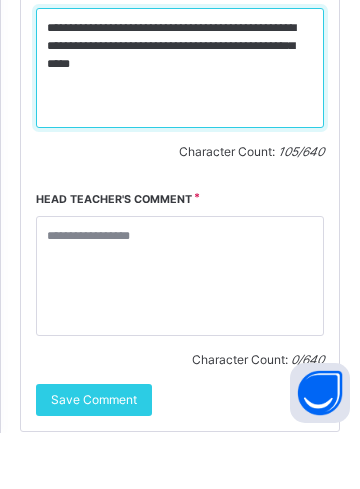 type on "**********" 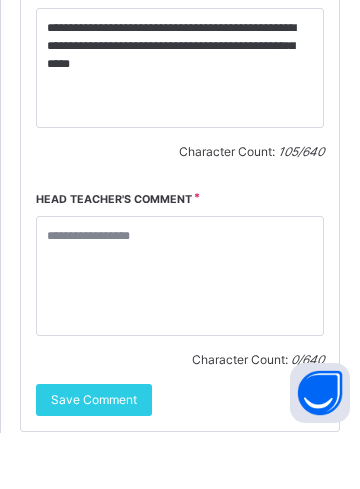 click on "Save Comment" at bounding box center [94, 456] 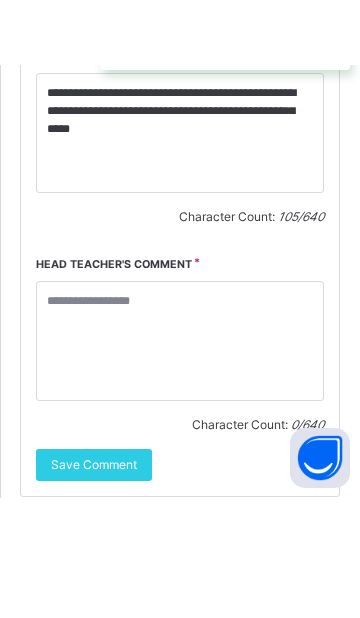 scroll, scrollTop: 419, scrollLeft: 0, axis: vertical 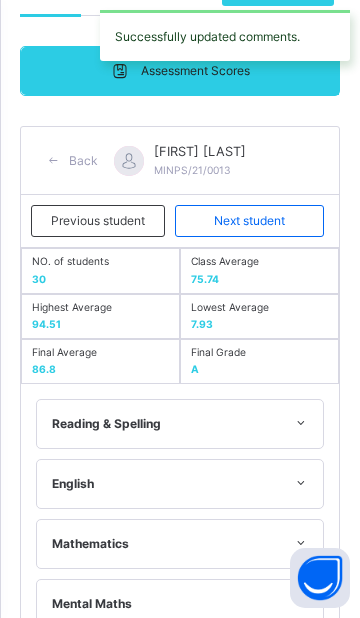 click at bounding box center [180, 1487] 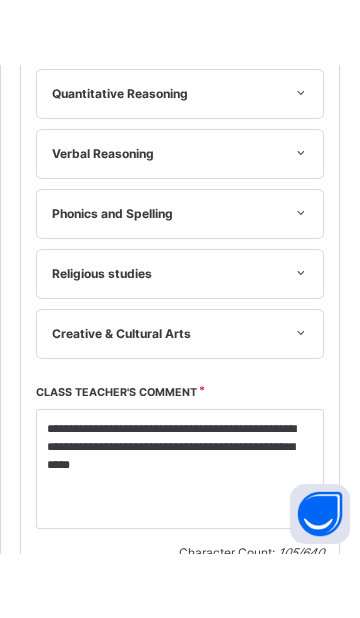 scroll, scrollTop: 382, scrollLeft: 0, axis: vertical 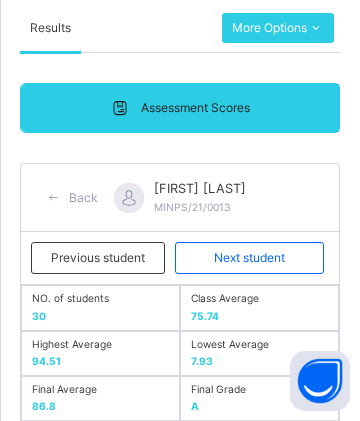 click on "Next student" at bounding box center [249, 258] 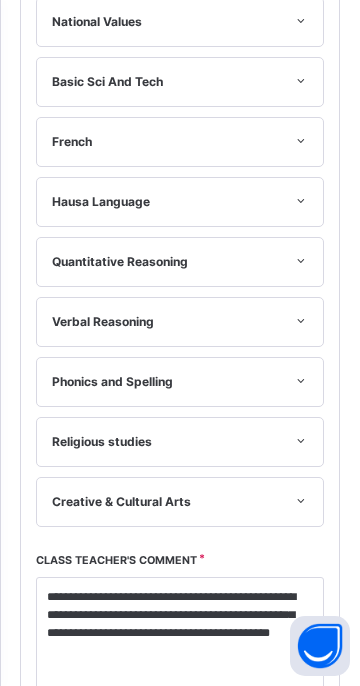 scroll, scrollTop: 1006, scrollLeft: 0, axis: vertical 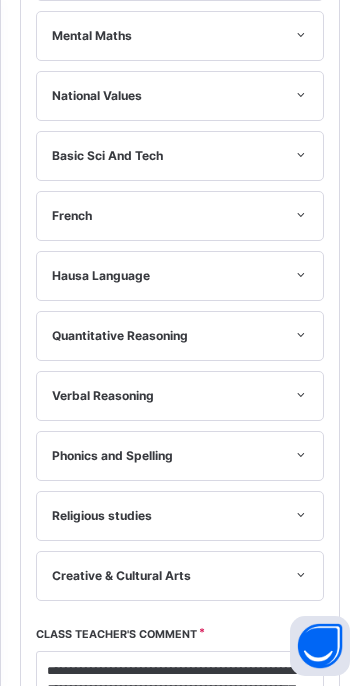click on "Next student" at bounding box center [249, -347] 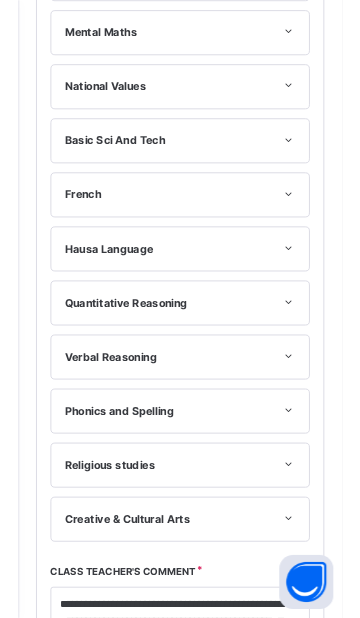 scroll, scrollTop: 315, scrollLeft: 0, axis: vertical 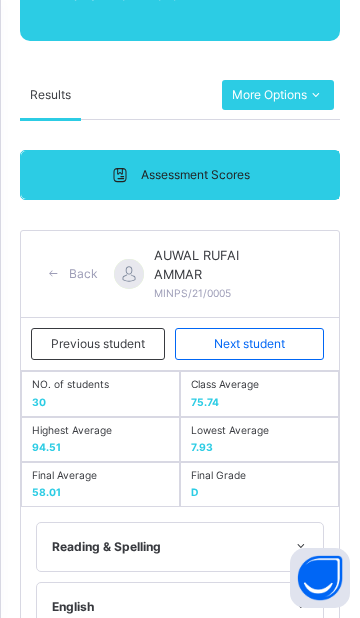 click on "Next student" at bounding box center [249, 344] 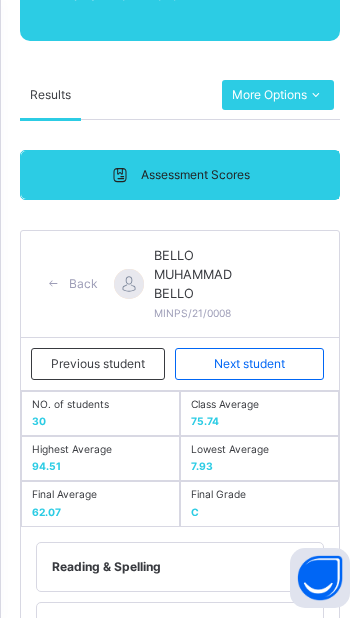 click on "Previous student" at bounding box center (98, 364) 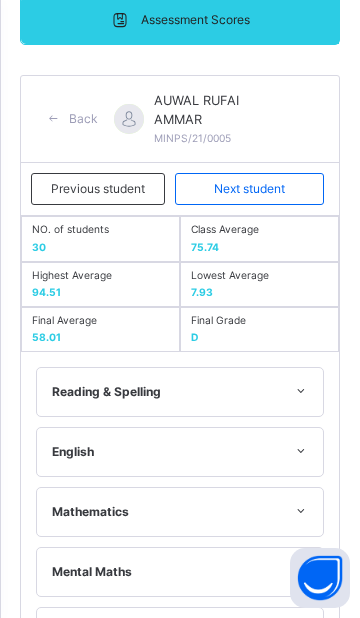 scroll, scrollTop: 451, scrollLeft: 0, axis: vertical 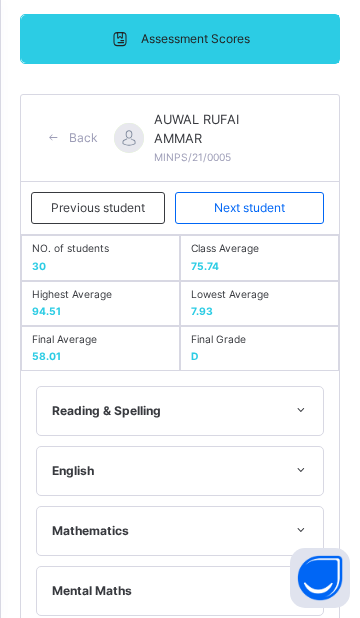 click on "Next student" at bounding box center [249, 208] 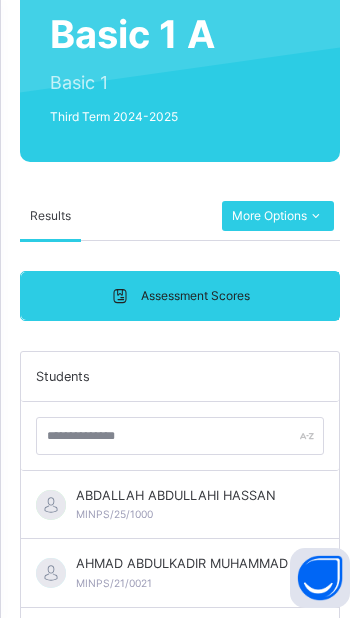 scroll, scrollTop: 194, scrollLeft: 0, axis: vertical 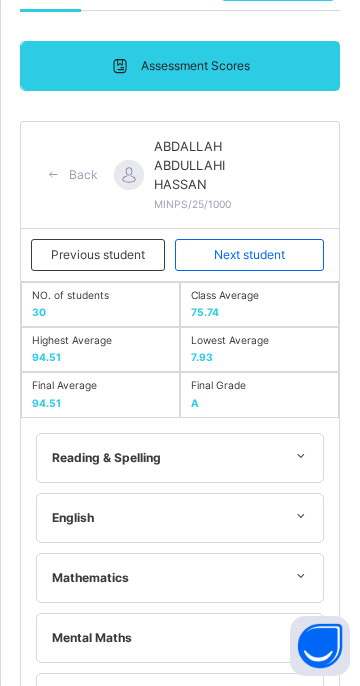 click on "Next student" at bounding box center [249, 255] 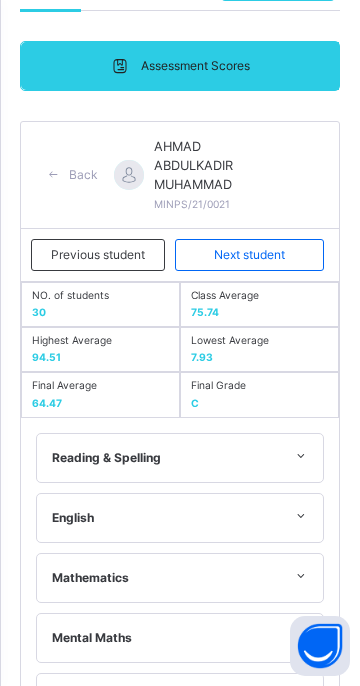 click on "Previous student" at bounding box center [98, 255] 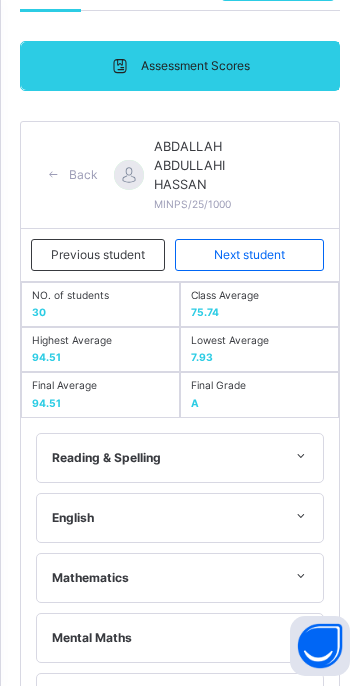 click on "Next student" at bounding box center (249, 255) 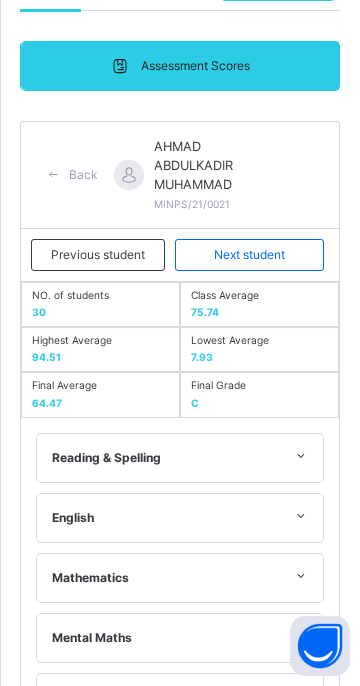 click on "Next student" at bounding box center [249, 255] 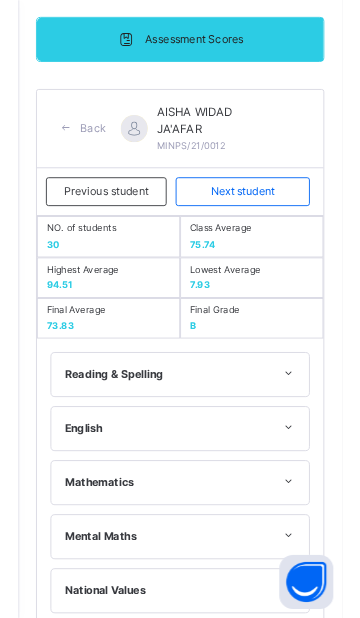 scroll, scrollTop: 446, scrollLeft: 0, axis: vertical 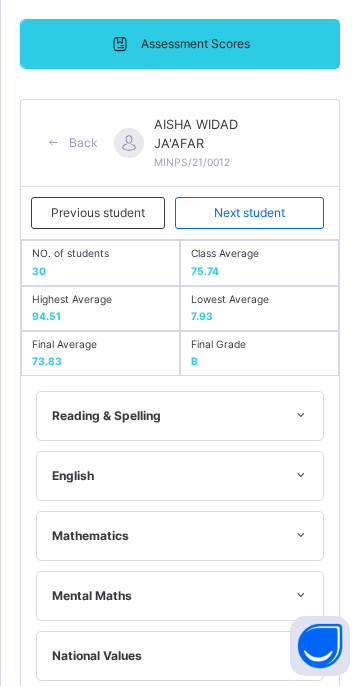 click on "Next student" at bounding box center [249, 213] 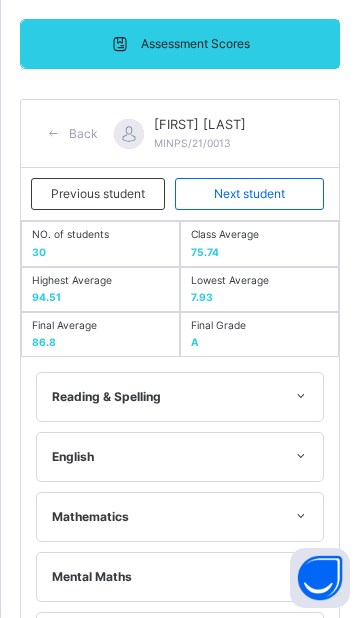 click on "Next student" at bounding box center (249, 194) 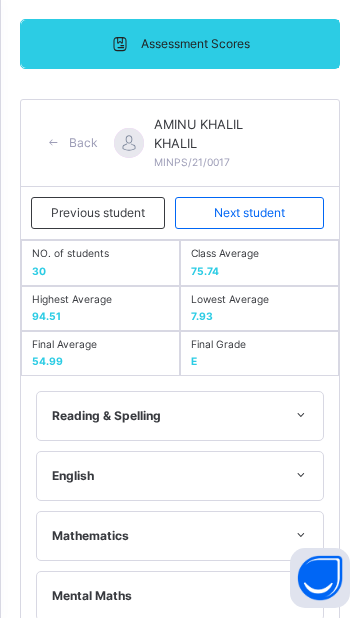 click on "Next student" at bounding box center [249, 213] 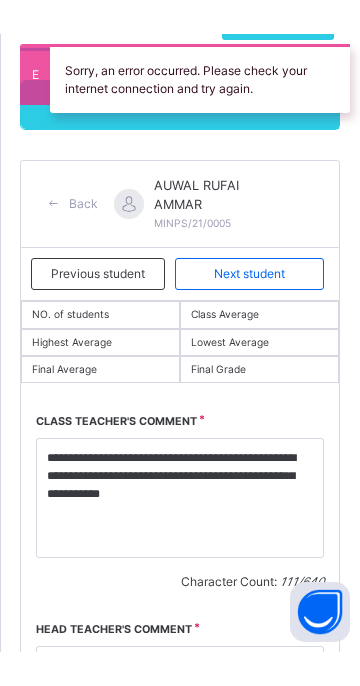 scroll, scrollTop: 398, scrollLeft: 0, axis: vertical 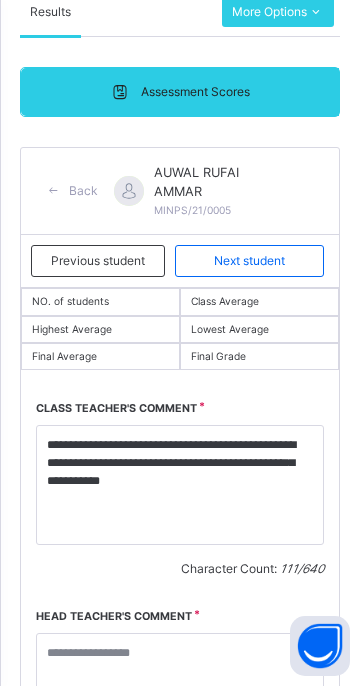 click on "Next student" at bounding box center [249, 261] 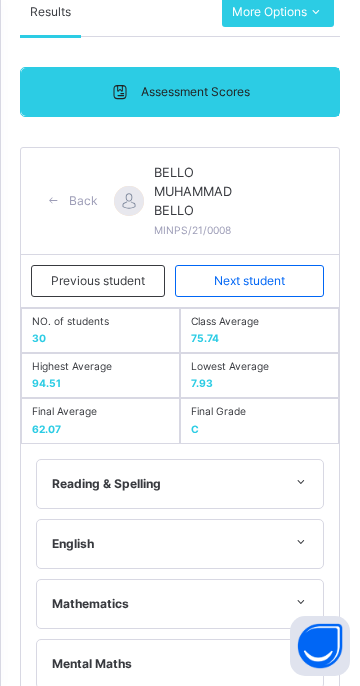 click on "Next student" at bounding box center (249, 281) 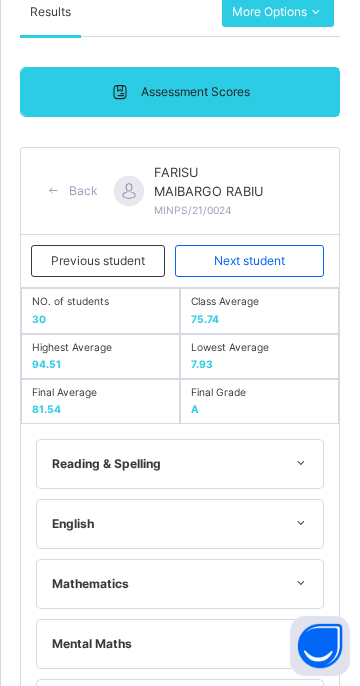 click on "Next student" at bounding box center [249, 261] 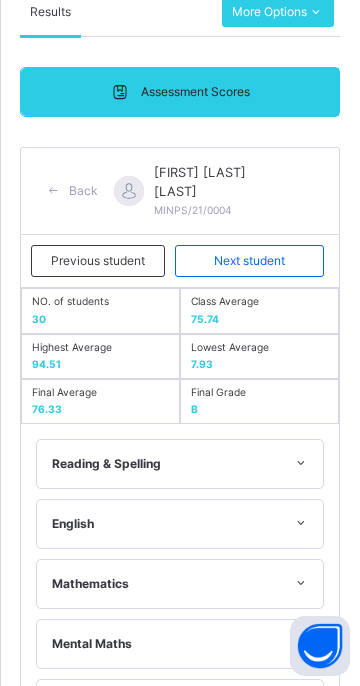 click on "Next student" at bounding box center (249, 261) 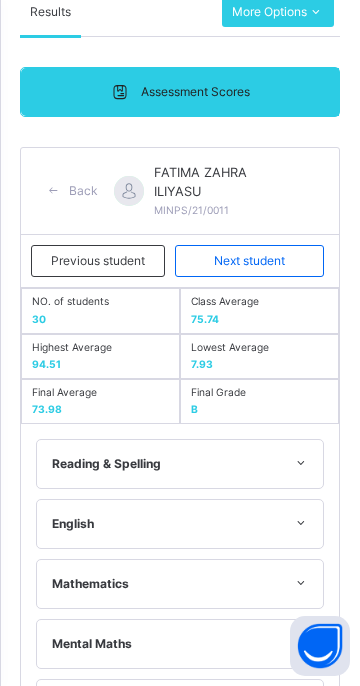 click on "Next student" at bounding box center [249, 261] 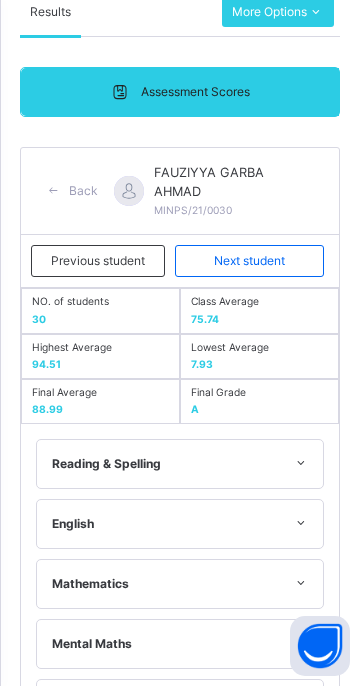 click on "Next student" at bounding box center [249, 261] 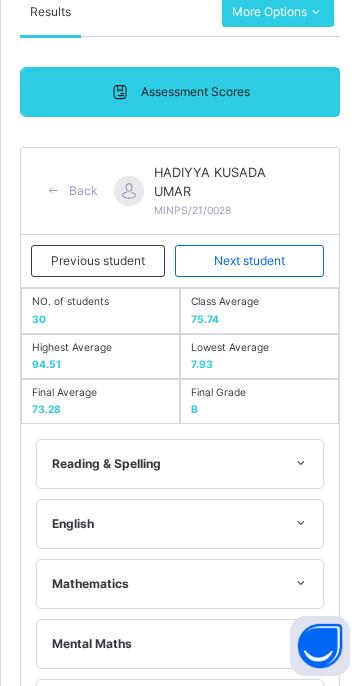 click on "Next student" at bounding box center [249, 261] 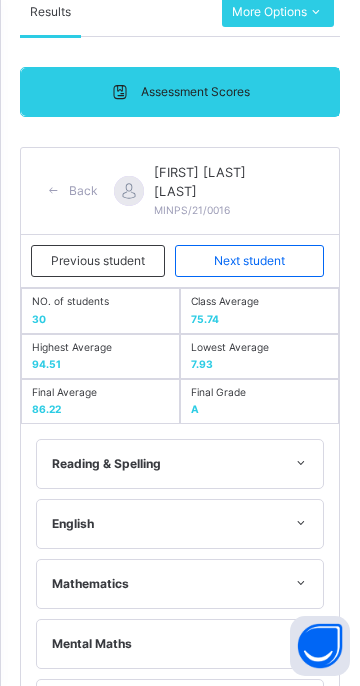 click on "Next student" at bounding box center [249, 261] 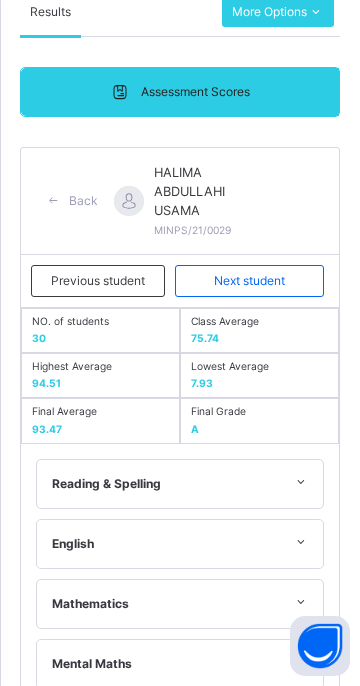 click on "Next student" at bounding box center [249, 281] 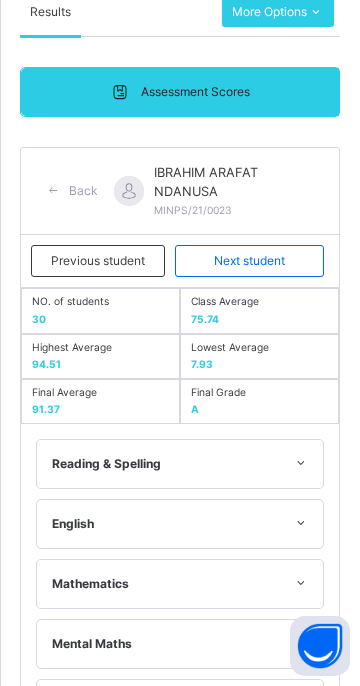 click on "Next student" at bounding box center [249, 261] 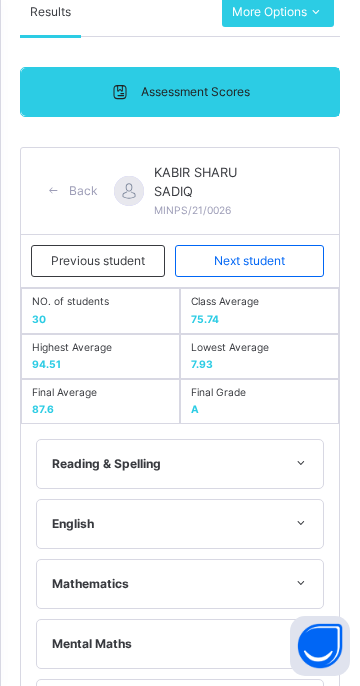 click on "Next student" at bounding box center (249, 261) 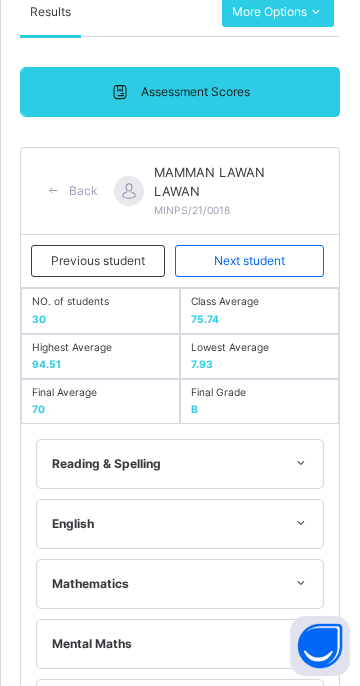 click on "Next student" at bounding box center [249, 261] 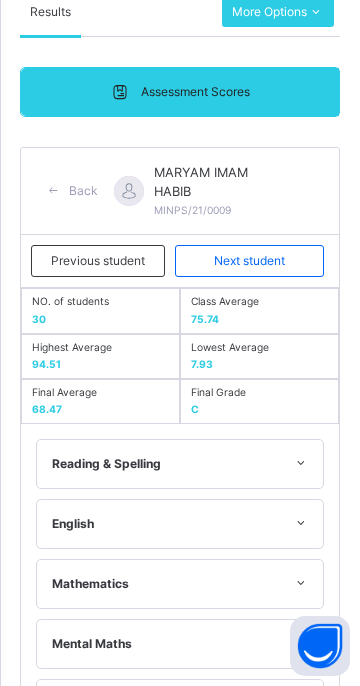 click on "Next student" at bounding box center (249, 261) 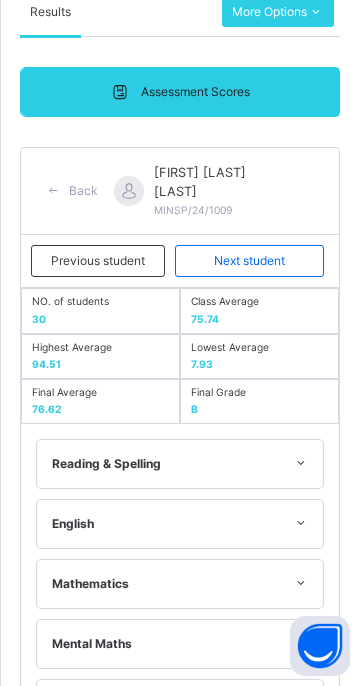 click on "Next student" at bounding box center [249, 261] 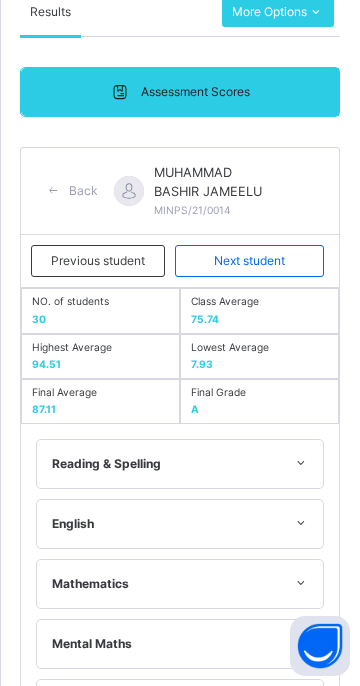 click on "Next student" at bounding box center [249, 261] 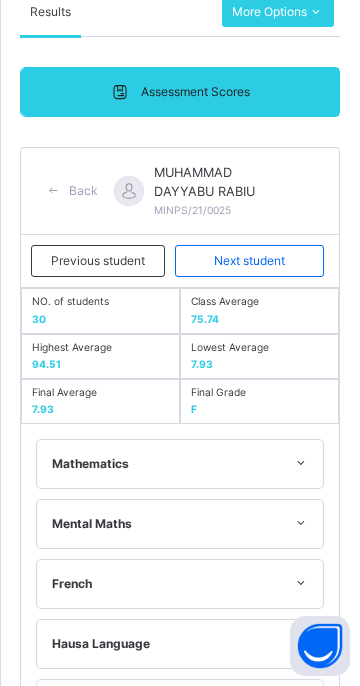 click on "Next student" at bounding box center [249, 261] 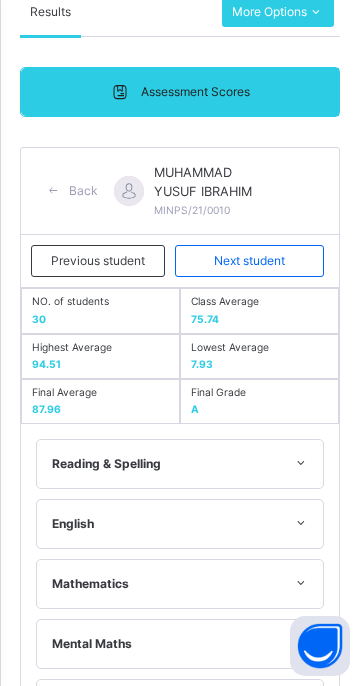 scroll, scrollTop: 256, scrollLeft: 0, axis: vertical 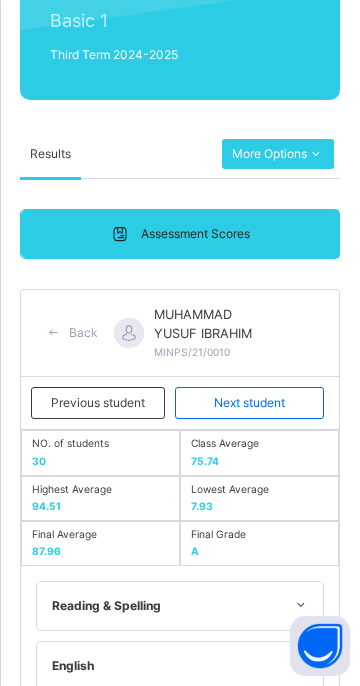 click on "Next student" at bounding box center [249, 403] 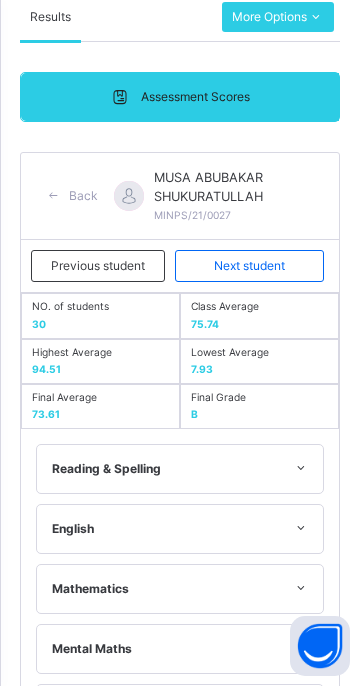 scroll, scrollTop: 396, scrollLeft: 0, axis: vertical 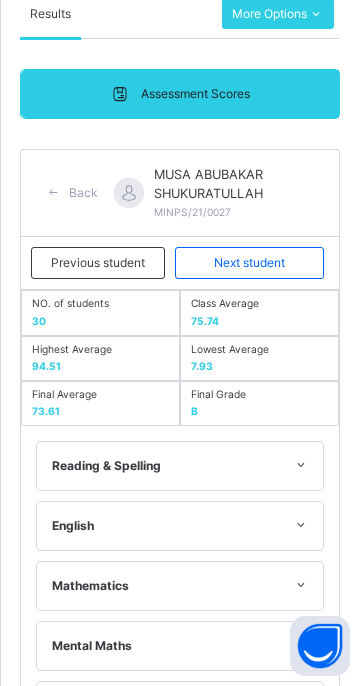 click on "Next student" at bounding box center [249, 263] 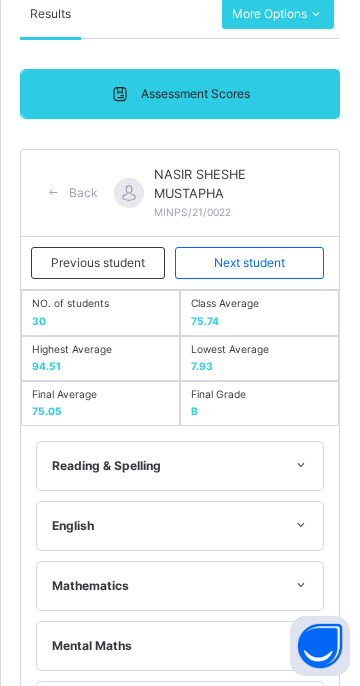 click on "Next student" at bounding box center (249, 263) 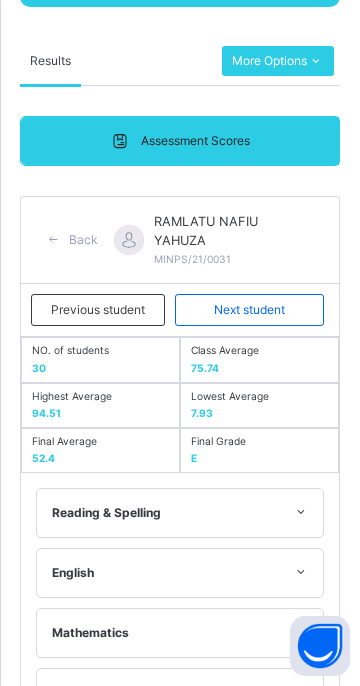 scroll, scrollTop: 317, scrollLeft: 0, axis: vertical 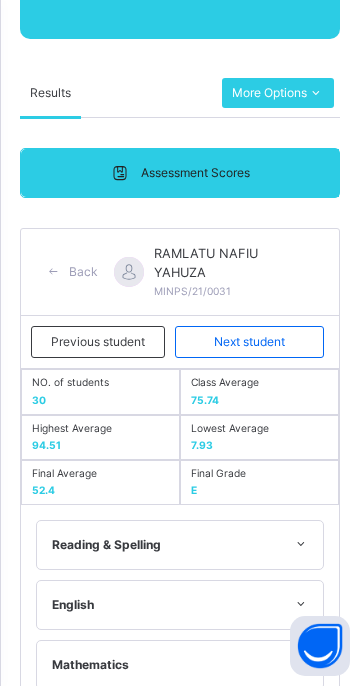 click on "Next student" at bounding box center (249, 342) 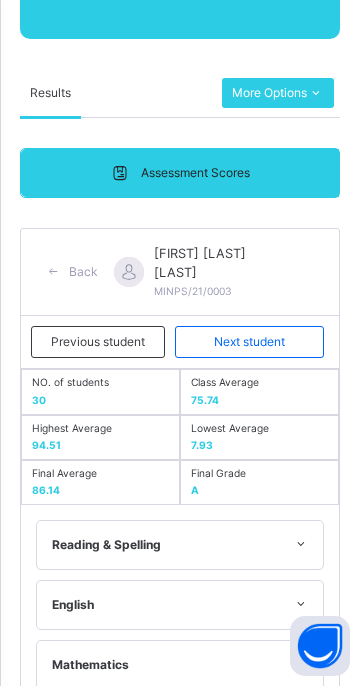 click on "Previous student" at bounding box center [98, 342] 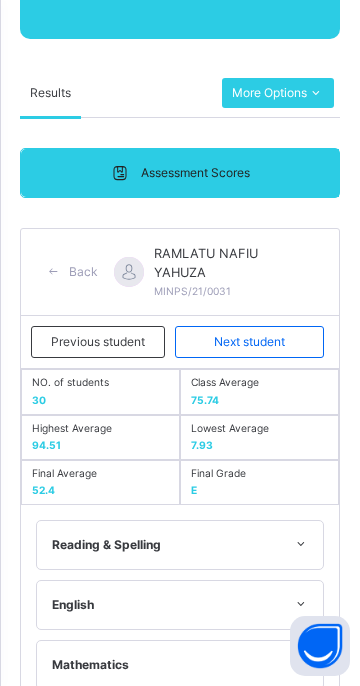 click on "Next student" at bounding box center (249, 342) 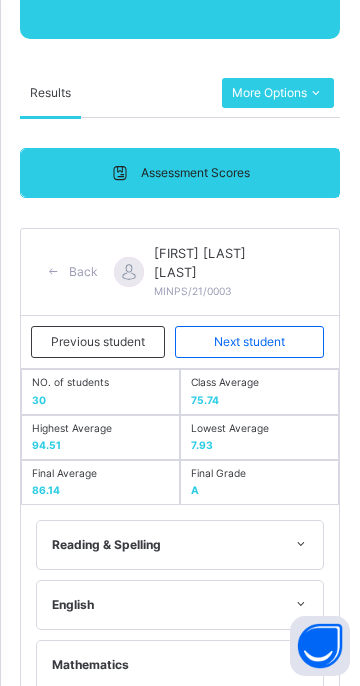 click on "Next student" at bounding box center (249, 342) 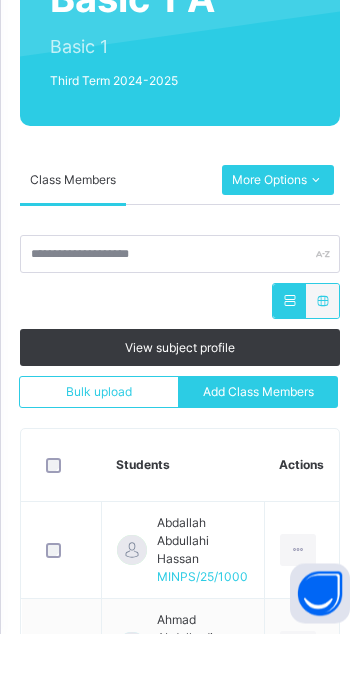 scroll, scrollTop: 283, scrollLeft: 0, axis: vertical 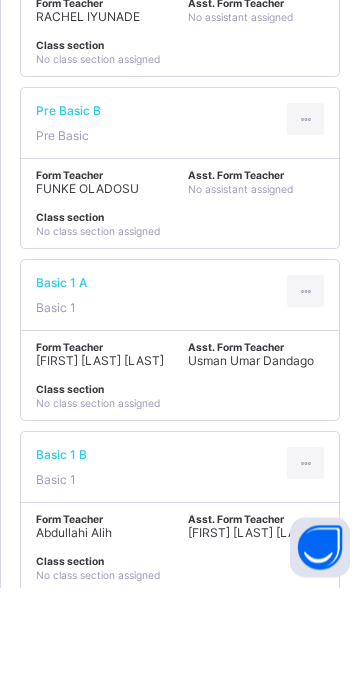 click on "Basic 1 B Basic 1" at bounding box center [180, 566] 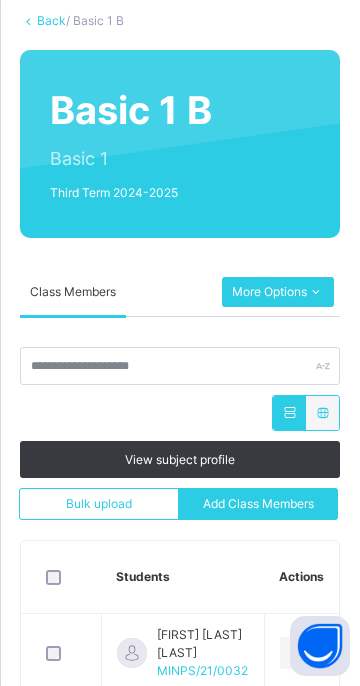 scroll, scrollTop: 114, scrollLeft: 0, axis: vertical 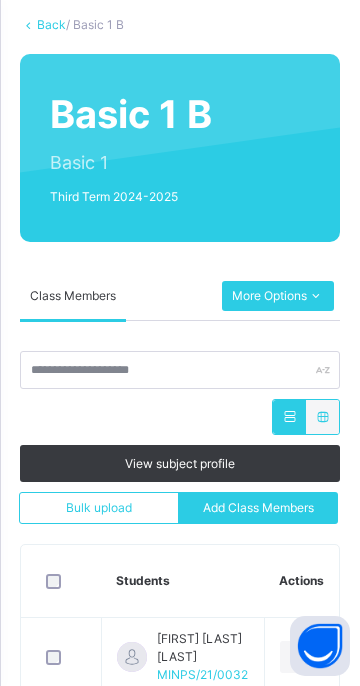 click at bounding box center [315, 296] 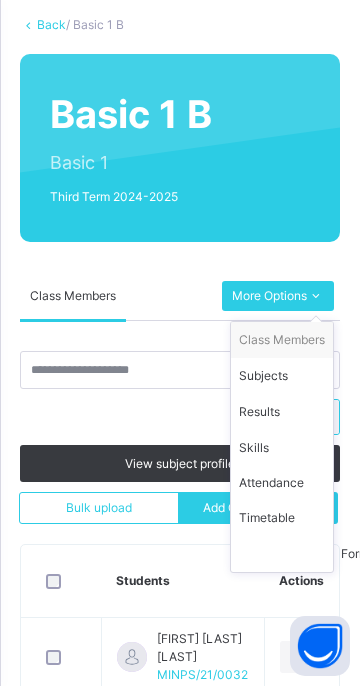 click on "Results" at bounding box center [282, 412] 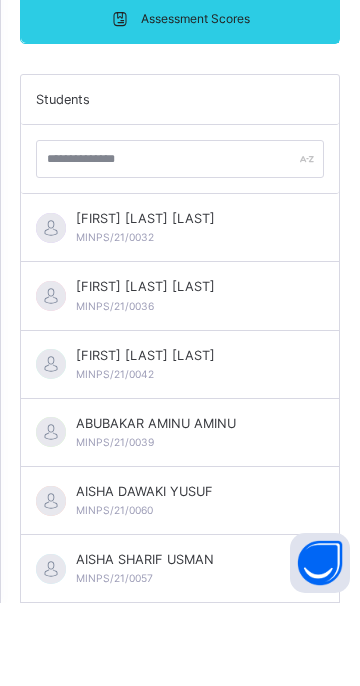 scroll, scrollTop: 398, scrollLeft: 0, axis: vertical 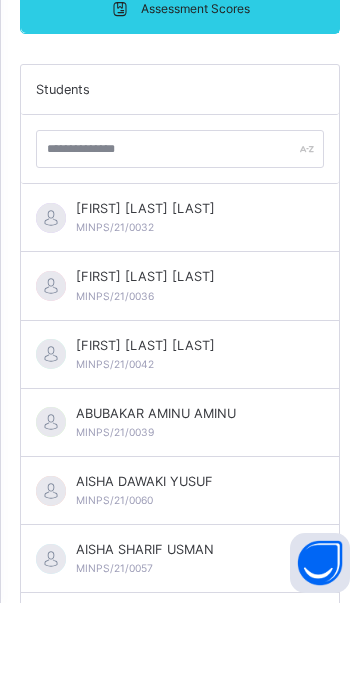 click on "[FIRST] [LAST] [LAST] MINPS/21/0042" at bounding box center [180, 438] 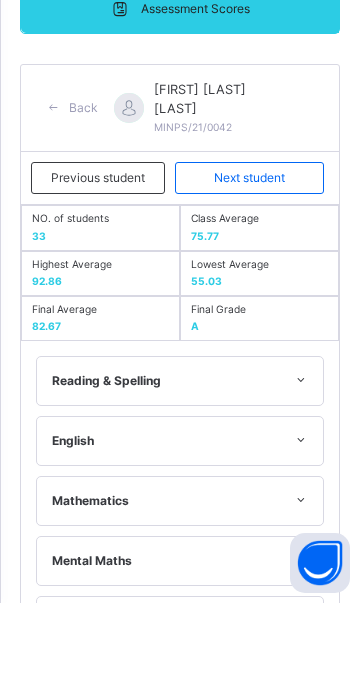 click on "Next student" at bounding box center (249, 261) 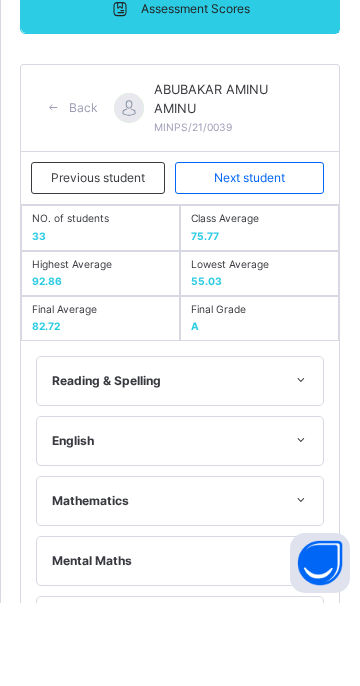 click on "Next student" at bounding box center [249, 261] 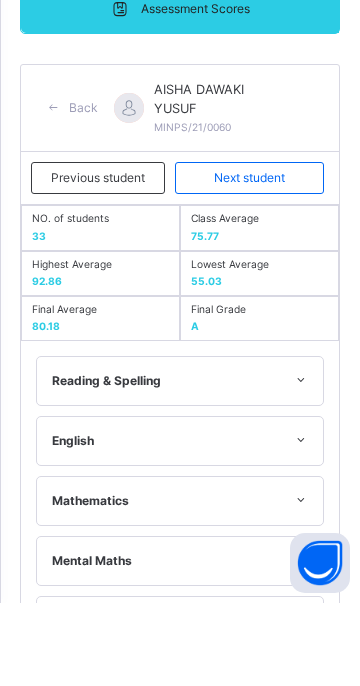 click on "Next student" at bounding box center (249, 261) 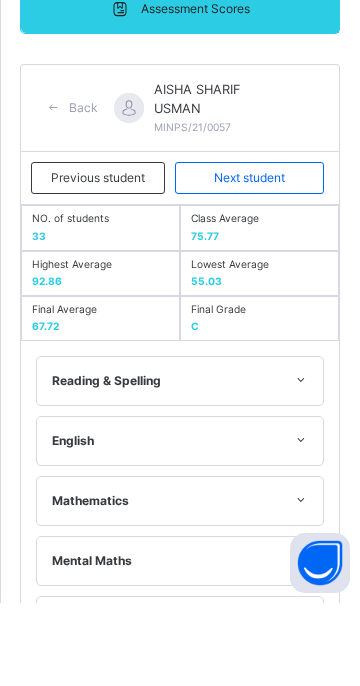 click on "Next student" at bounding box center (249, 261) 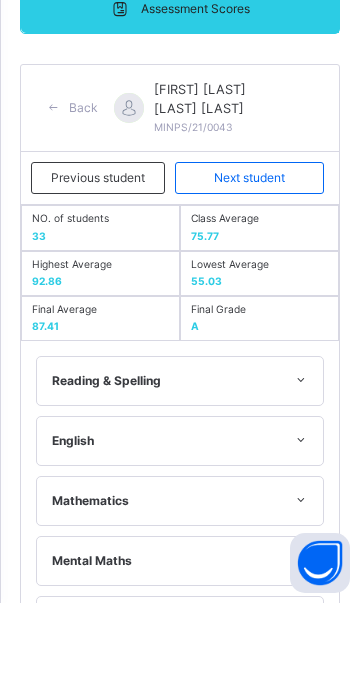click on "Next student" at bounding box center [249, 261] 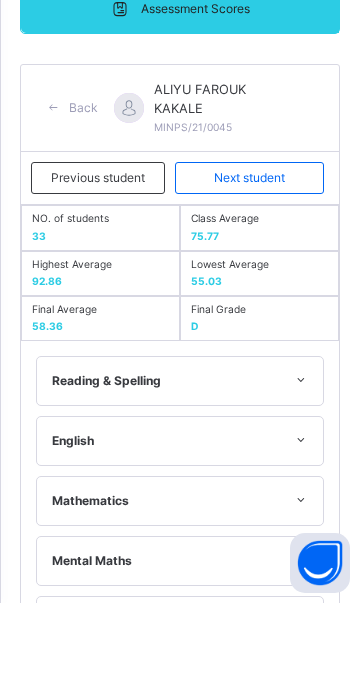 click on "Next student" at bounding box center [249, 261] 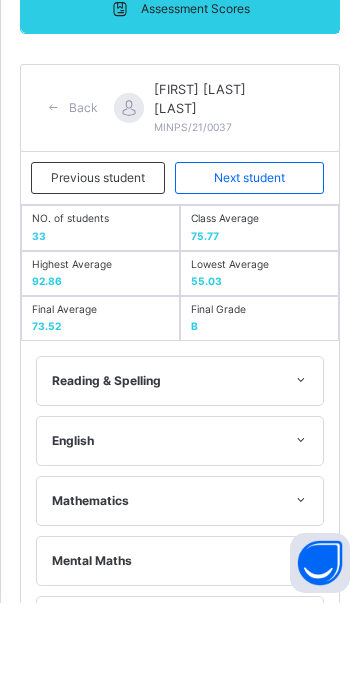 click on "Next student" at bounding box center (249, 261) 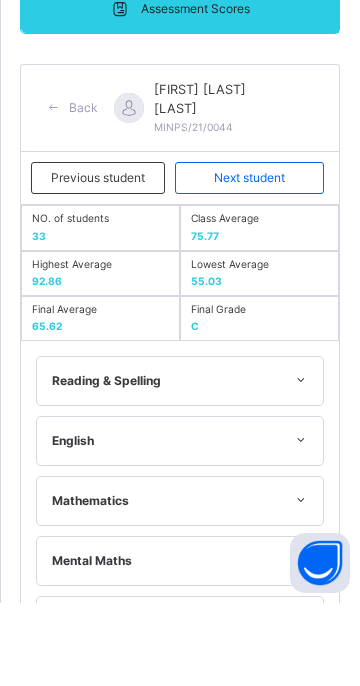 click on "Next student" at bounding box center [249, 261] 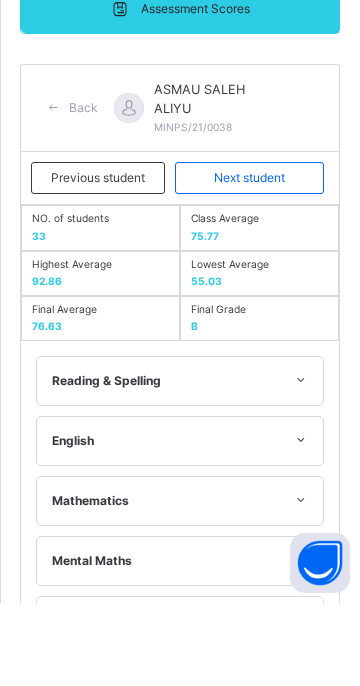 click on "Next student" at bounding box center [249, 261] 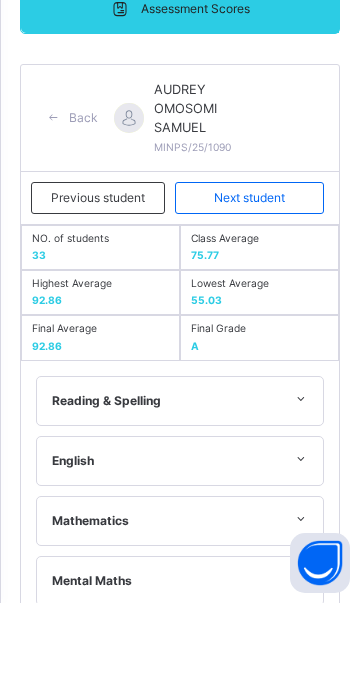 click on "Next student" at bounding box center [249, 281] 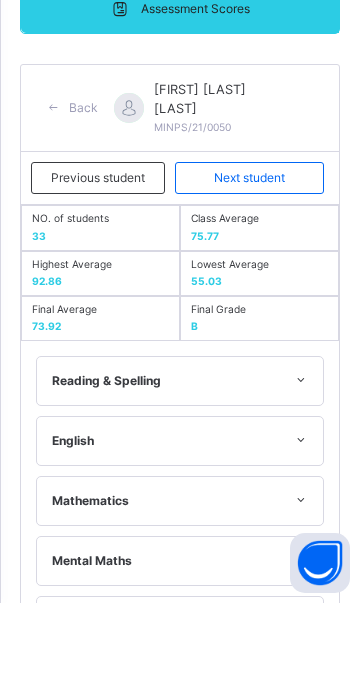 click on "Next student" at bounding box center [249, 261] 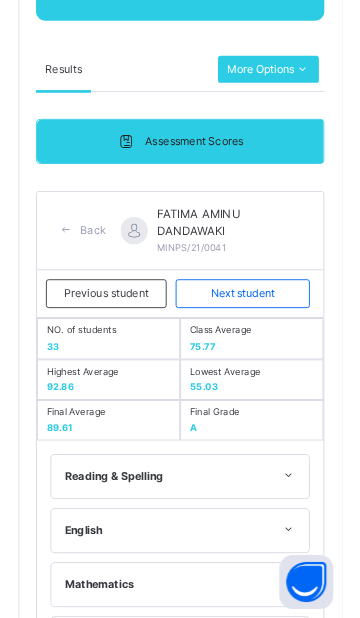 scroll, scrollTop: 332, scrollLeft: 0, axis: vertical 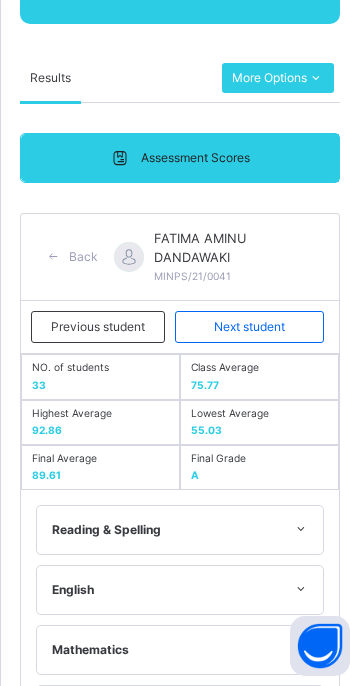 click on "Next student" at bounding box center (249, 327) 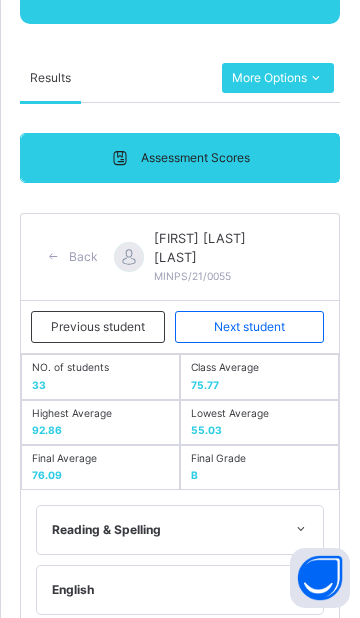 click on "Next student" at bounding box center [249, 327] 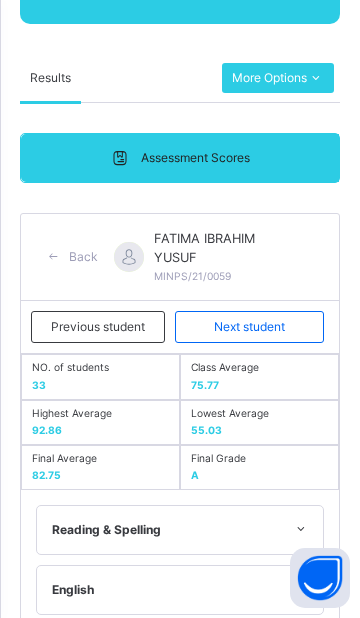click on "Next student" at bounding box center [249, 327] 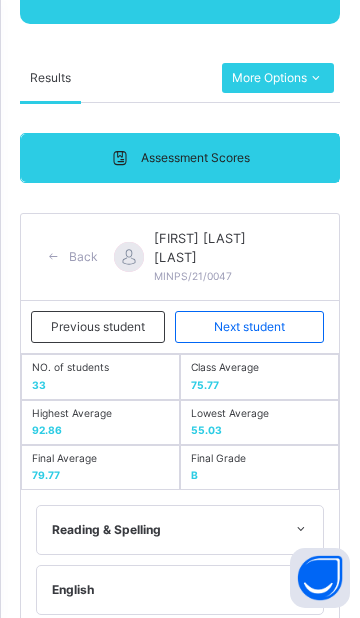 click on "Next student" at bounding box center [249, 327] 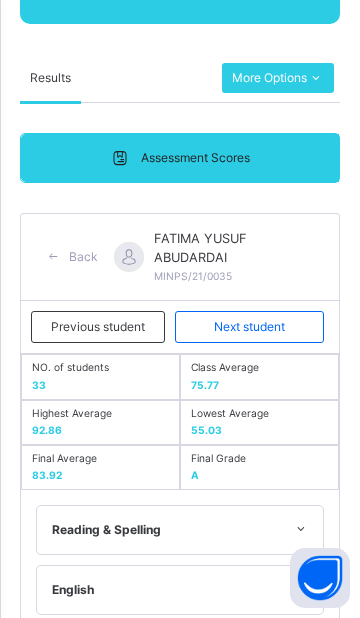 click on "Next student" at bounding box center (249, 327) 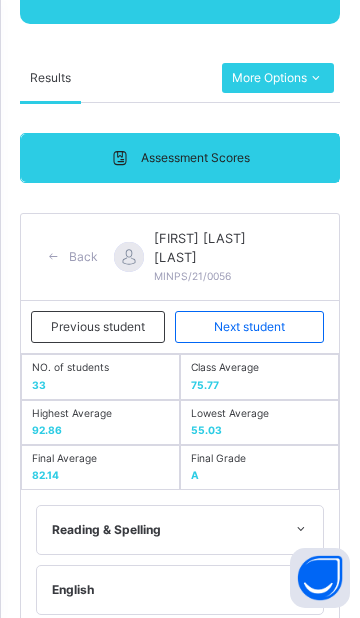 click on "Next student" at bounding box center [249, 327] 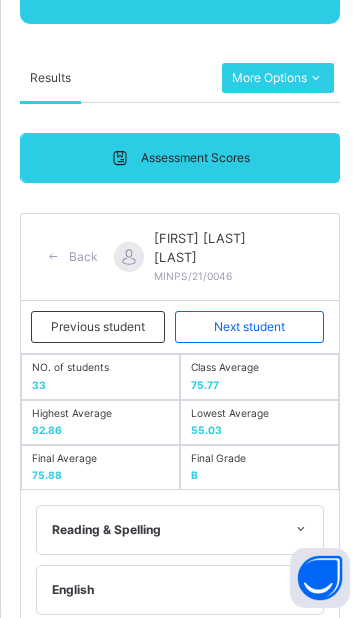click on "Next student" at bounding box center (249, 327) 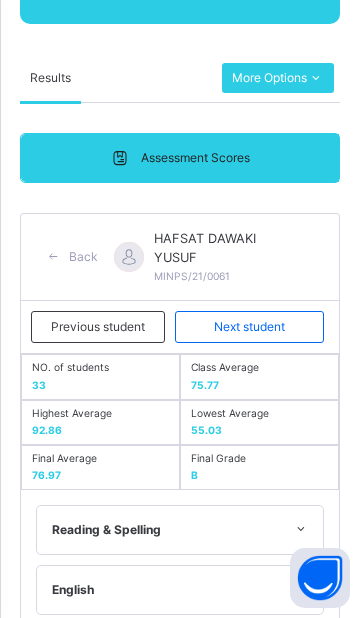 click on "Next student" at bounding box center [249, 327] 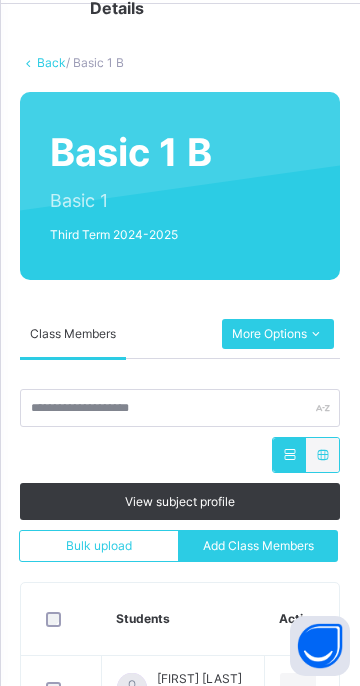 scroll, scrollTop: 74, scrollLeft: 0, axis: vertical 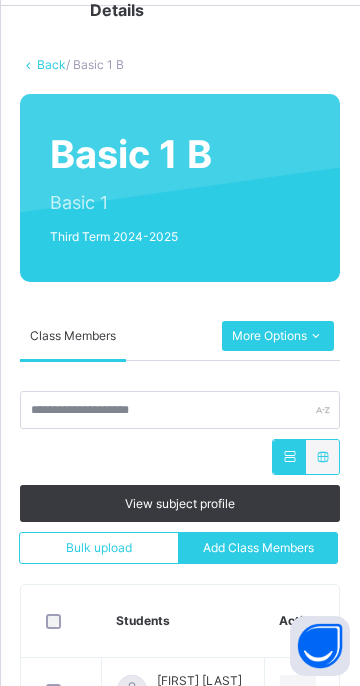 click on "More Options" at bounding box center [278, 336] 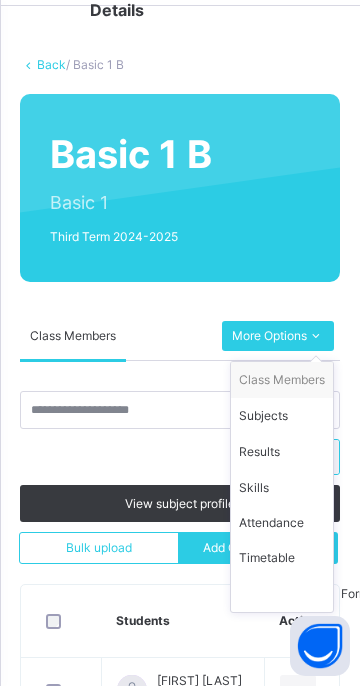 click on "Results" at bounding box center (282, 452) 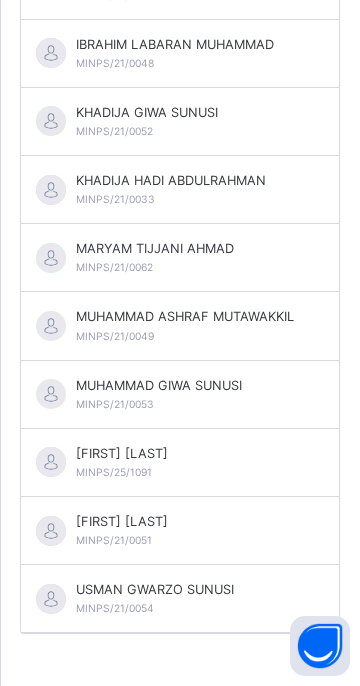 scroll, scrollTop: 2290, scrollLeft: 0, axis: vertical 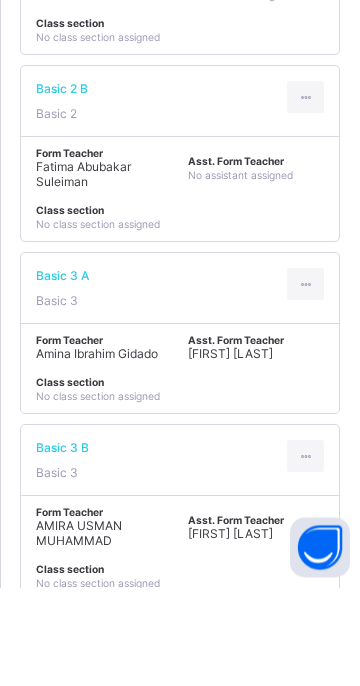 click on "[FIRST] [LAST]" at bounding box center (230, 632) 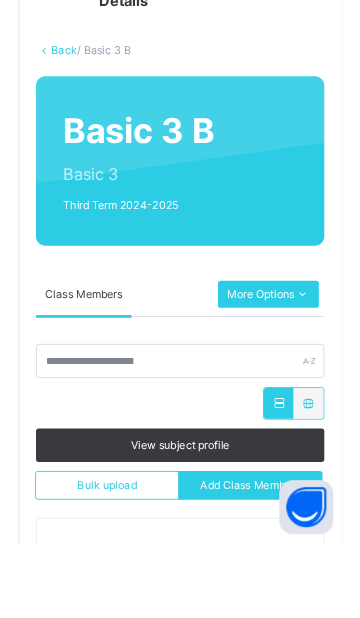 scroll, scrollTop: 249, scrollLeft: 0, axis: vertical 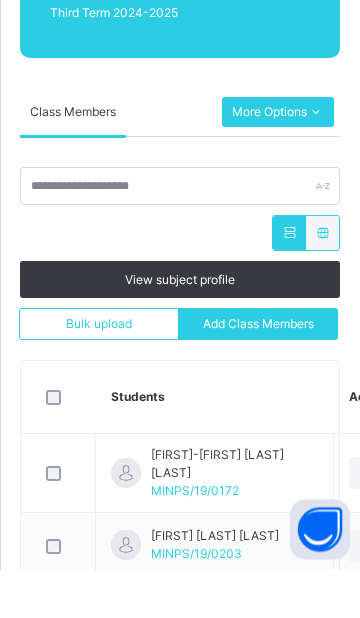 click on "More Options" at bounding box center [278, 161] 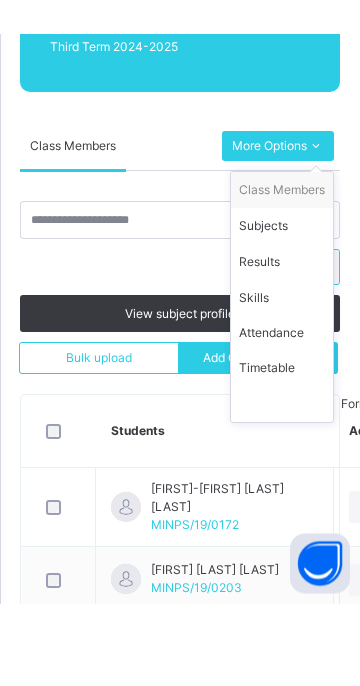 scroll, scrollTop: 252, scrollLeft: 0, axis: vertical 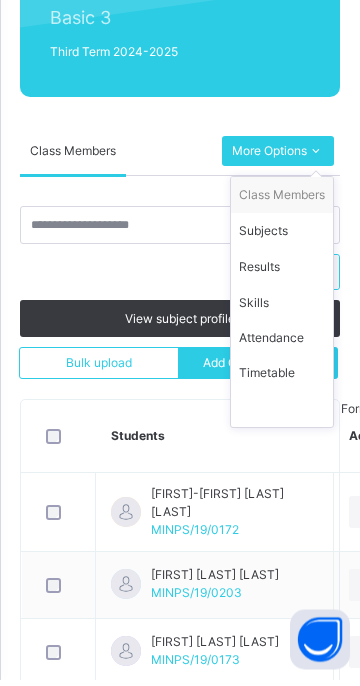 click on "Results" at bounding box center [282, 274] 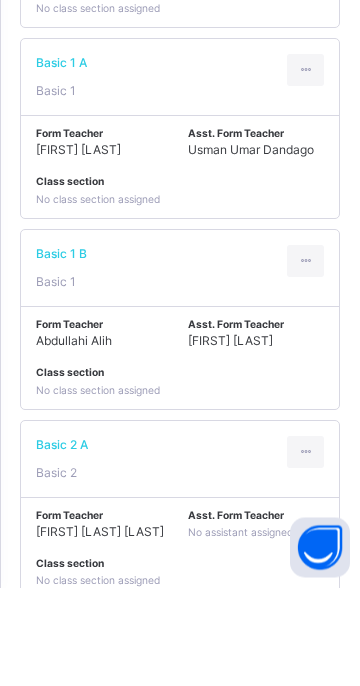 scroll, scrollTop: 1415, scrollLeft: 0, axis: vertical 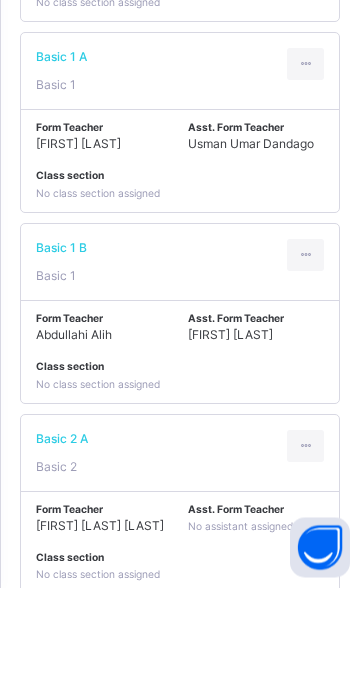 click on "Asst. Form Teacher   No assistant assigned" at bounding box center (256, 617) 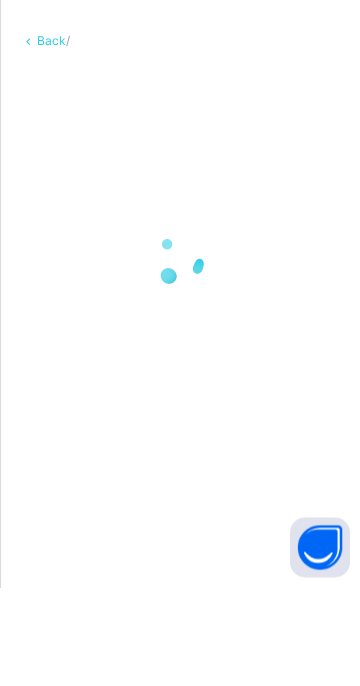 scroll, scrollTop: 0, scrollLeft: 0, axis: both 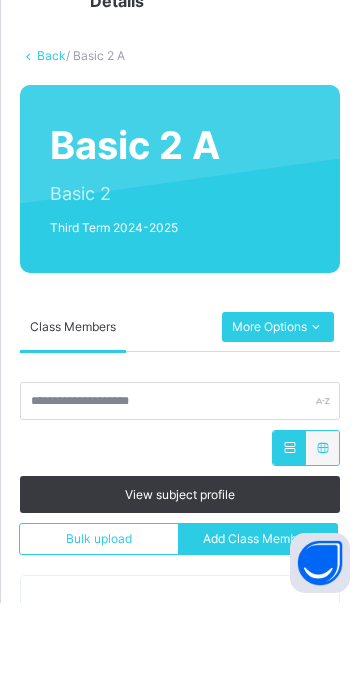click at bounding box center [315, 410] 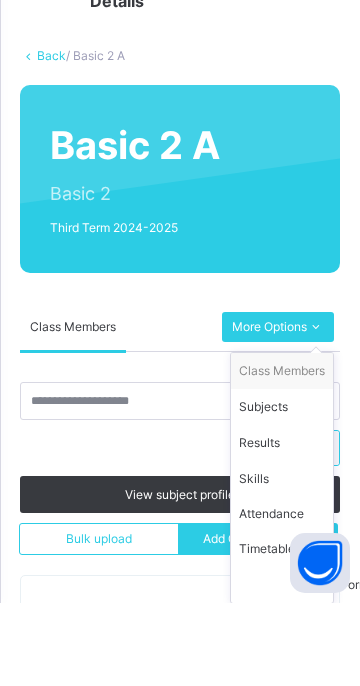 click on "Results" at bounding box center (282, 526) 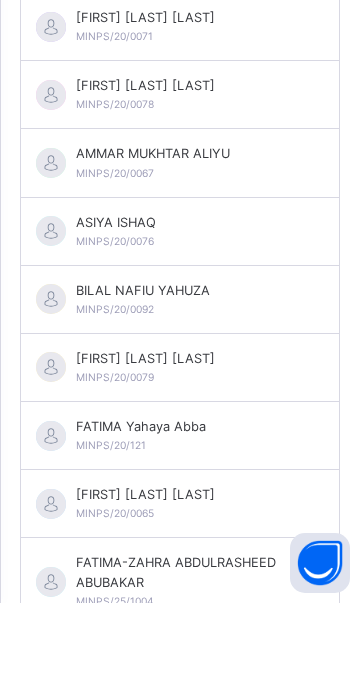 scroll, scrollTop: 920, scrollLeft: 0, axis: vertical 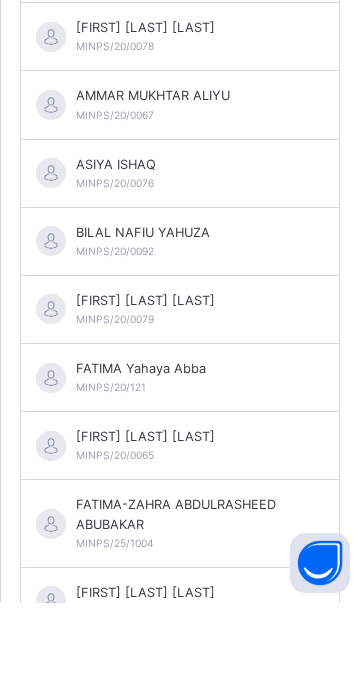 click on "[FIRST] [LAST] [LAST] [ID]" at bounding box center [180, 1026] 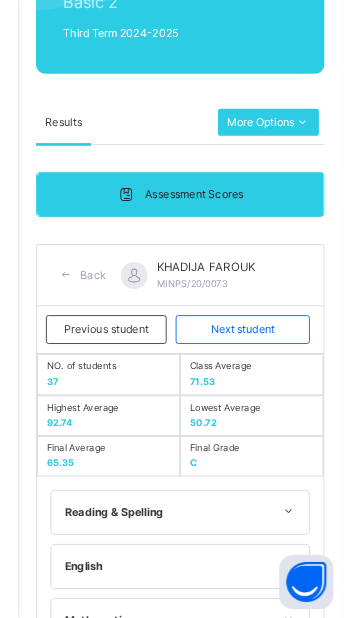 scroll, scrollTop: 227, scrollLeft: 0, axis: vertical 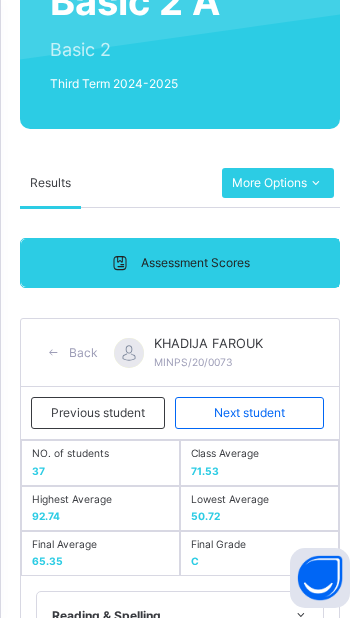 click at bounding box center [315, 183] 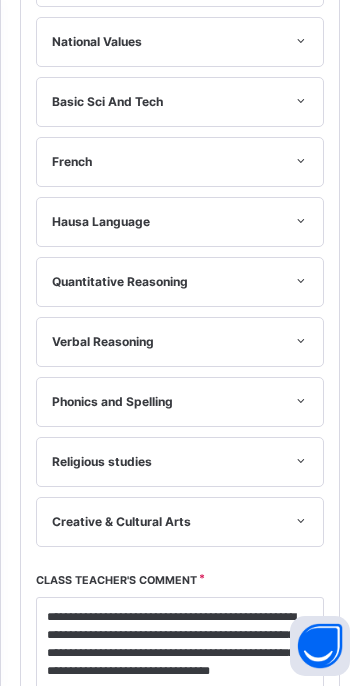 scroll, scrollTop: 0, scrollLeft: 0, axis: both 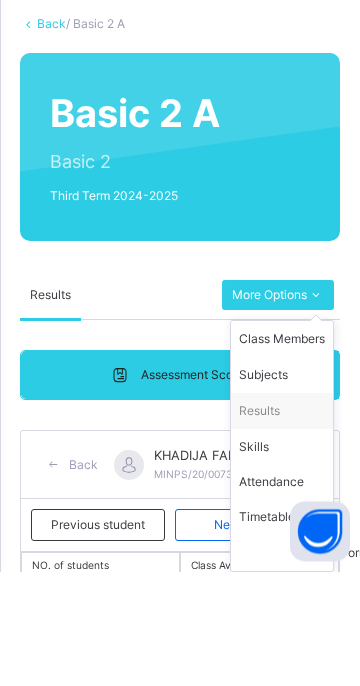 click on "More Options" at bounding box center [278, 410] 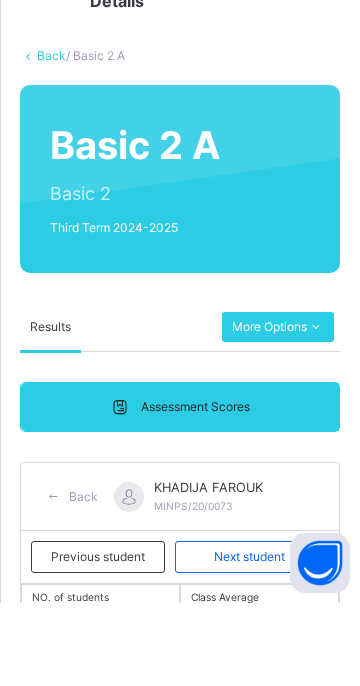 click on "Next student" at bounding box center (249, 640) 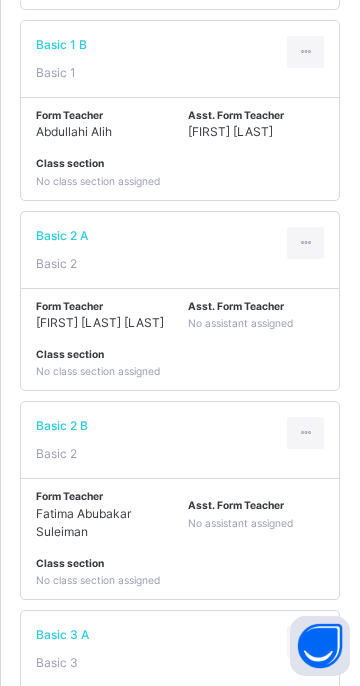 scroll, scrollTop: 1691, scrollLeft: 0, axis: vertical 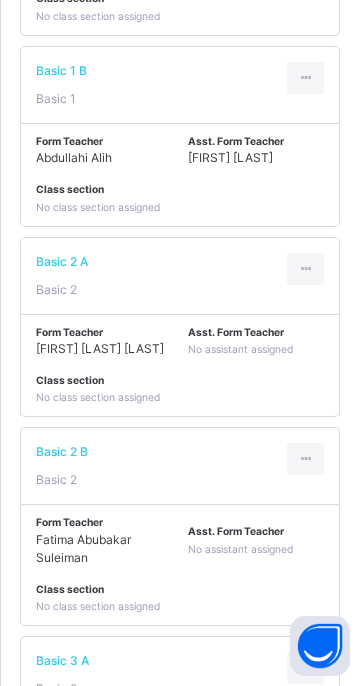 click on "Asst. Form Teacher   No assistant assigned" at bounding box center (256, 341) 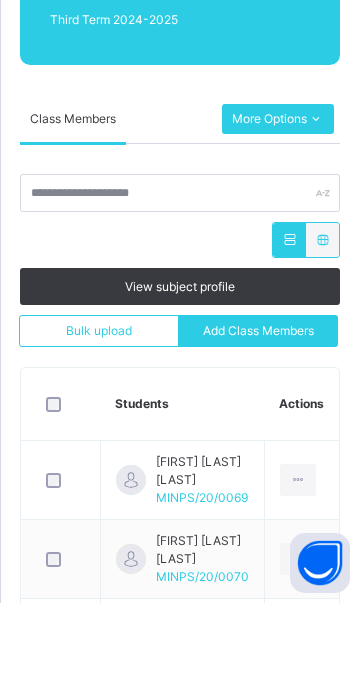 scroll, scrollTop: 273, scrollLeft: 0, axis: vertical 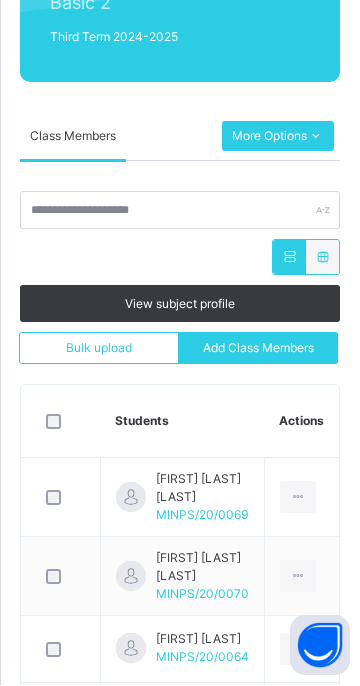 click on "More Options" at bounding box center [278, 137] 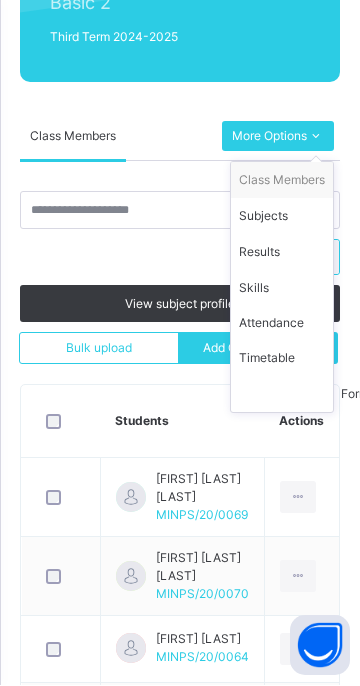 click on "Results" at bounding box center (282, 253) 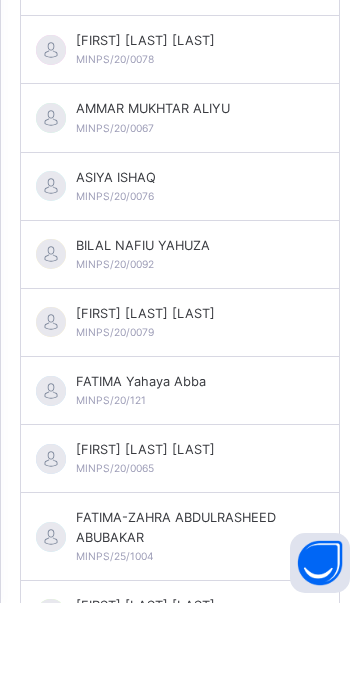 scroll, scrollTop: 907, scrollLeft: 0, axis: vertical 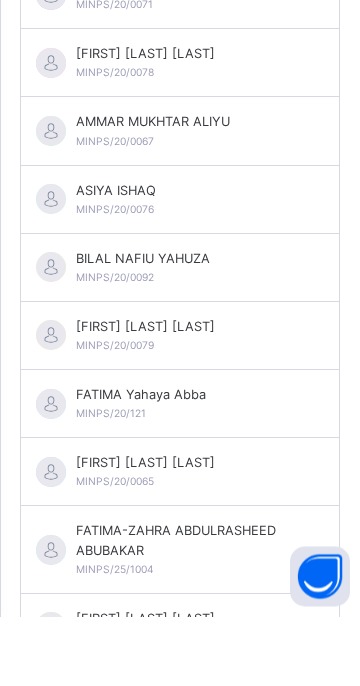 click on "KHADIJA ZAGO MUHAMMAD" at bounding box center (164, 1097) 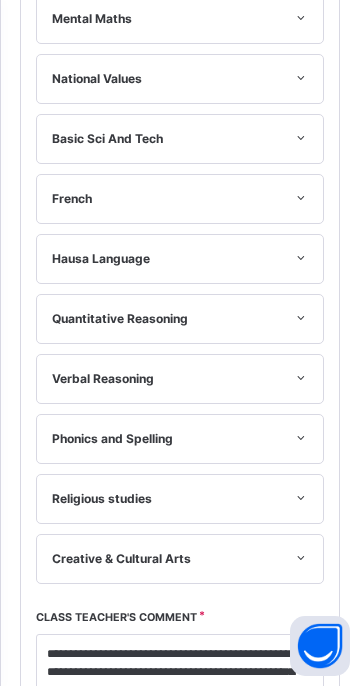 scroll, scrollTop: 156, scrollLeft: 0, axis: vertical 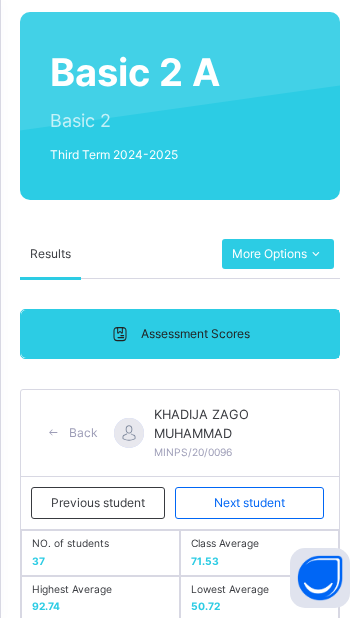click on "Next student" at bounding box center (249, 503) 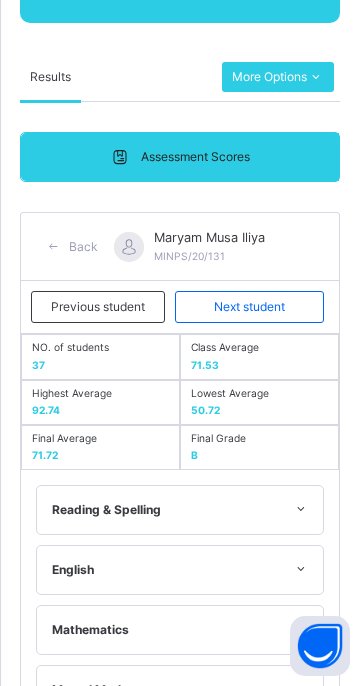 scroll, scrollTop: 231, scrollLeft: 0, axis: vertical 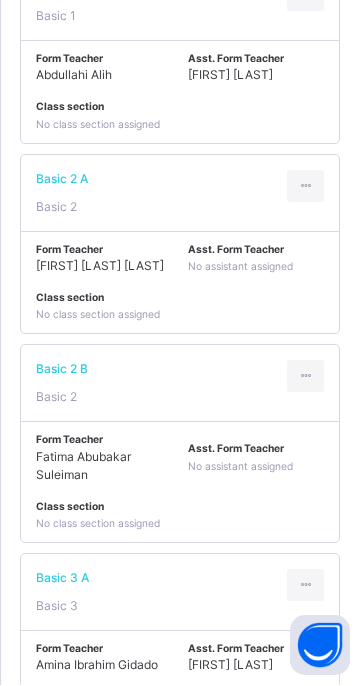 click on "Asst. Form Teacher   No assistant assigned" at bounding box center [256, 259] 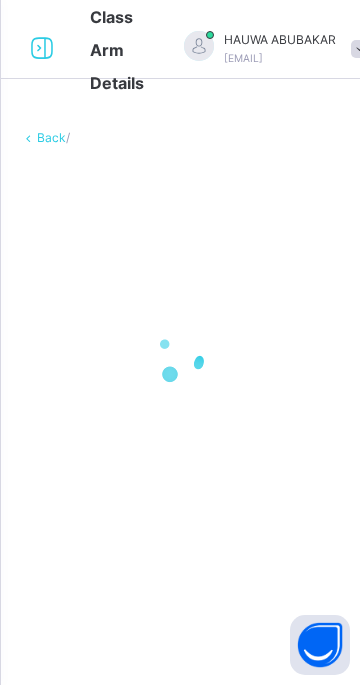scroll, scrollTop: 0, scrollLeft: 0, axis: both 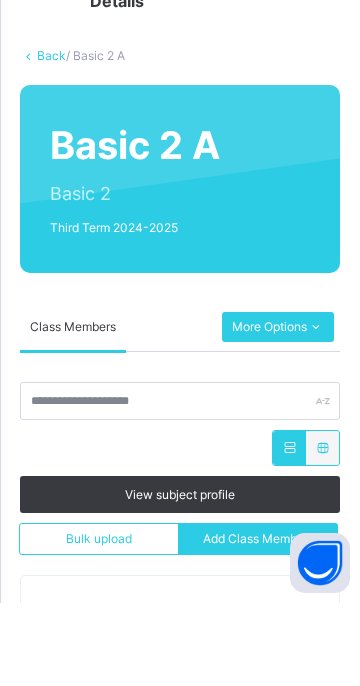 click on "More Options" at bounding box center (278, 410) 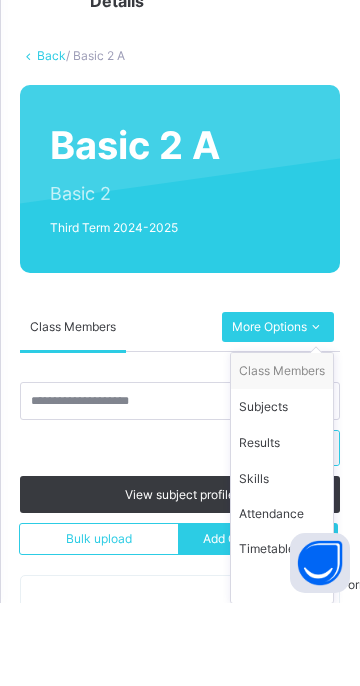 click on "Results" at bounding box center [282, 526] 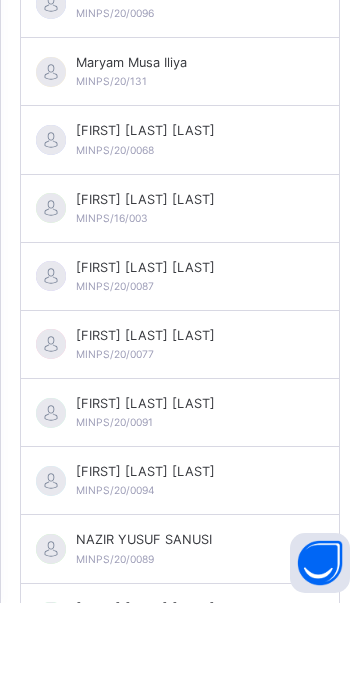 scroll, scrollTop: 2132, scrollLeft: 0, axis: vertical 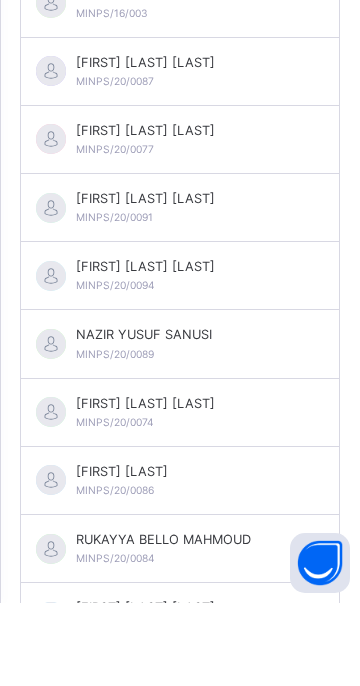 click on "OMAJI  SAMUEL" at bounding box center [122, 554] 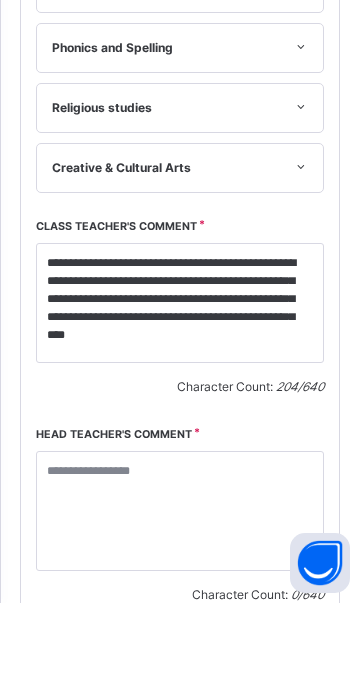 scroll, scrollTop: 1353, scrollLeft: 0, axis: vertical 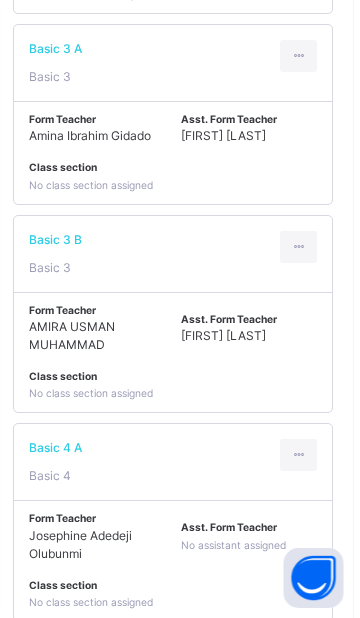 click on "[FIRST] [LAST]" at bounding box center [230, 135] 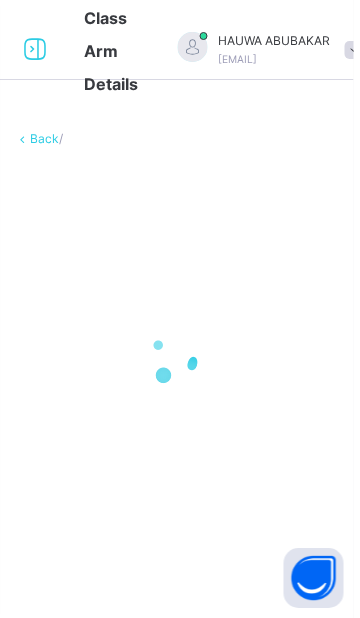 scroll, scrollTop: 0, scrollLeft: 0, axis: both 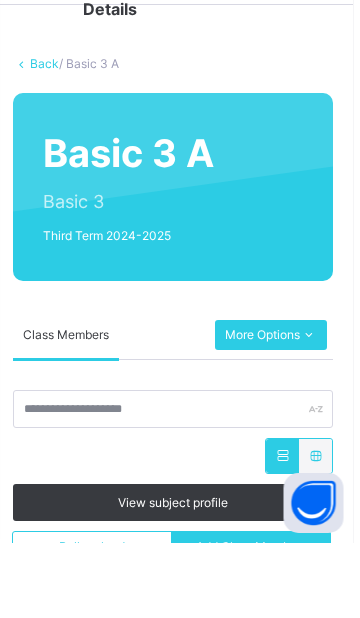 click on "More Options" at bounding box center (278, 410) 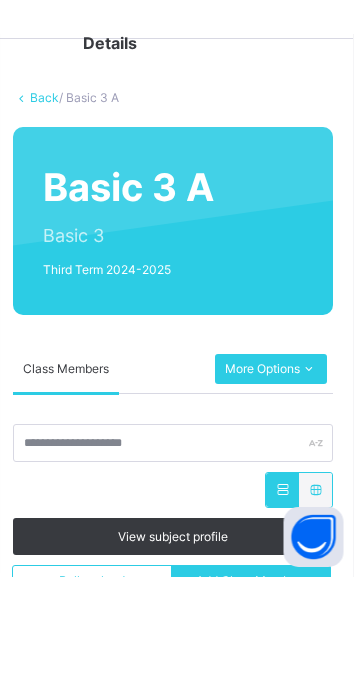 scroll, scrollTop: 249, scrollLeft: 0, axis: vertical 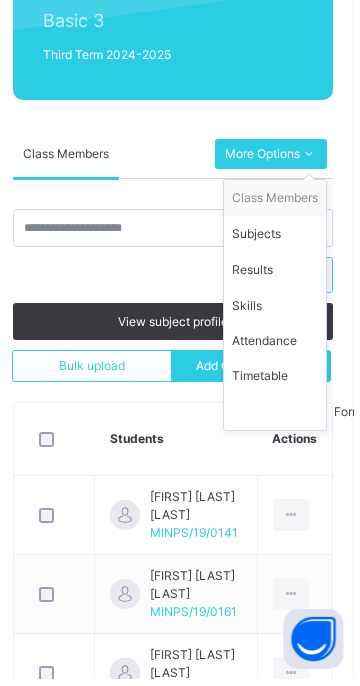 click on "Results" at bounding box center (282, 277) 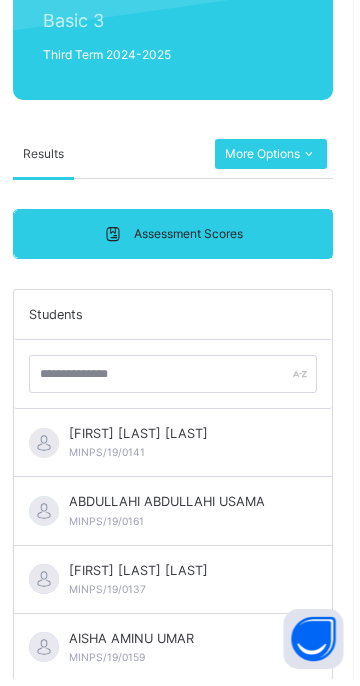click on "A'ISHA ABBAS BADAKAYA  MINPS/19/0141" at bounding box center (145, 449) 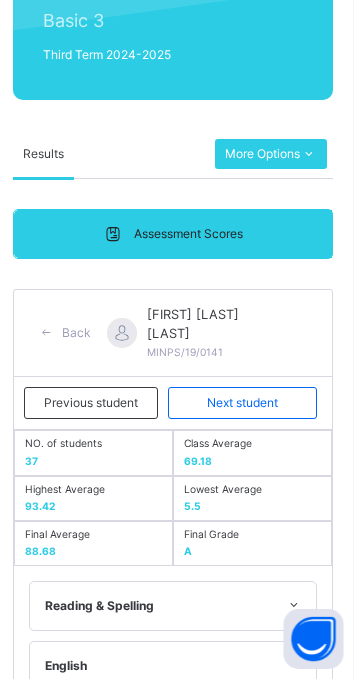 click on "Next student" at bounding box center (249, 410) 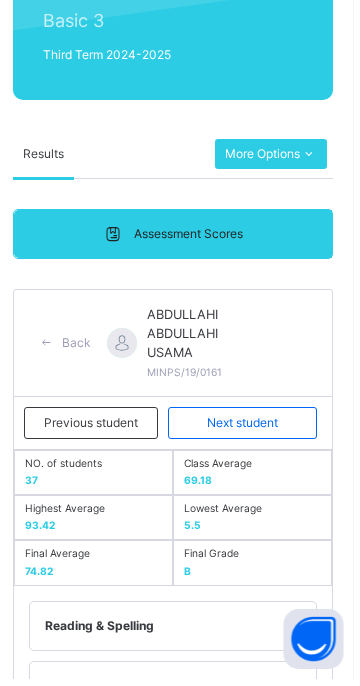 click on "Next student" at bounding box center [249, 430] 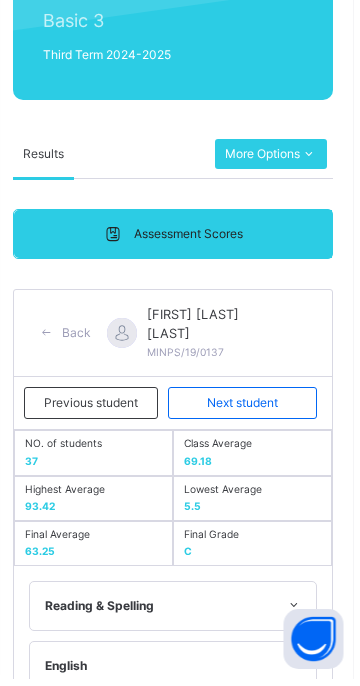 click on "Next student" at bounding box center [249, 410] 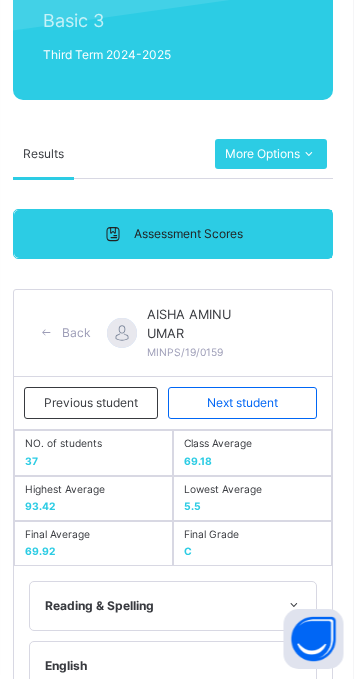 click on "Next student" at bounding box center [249, 410] 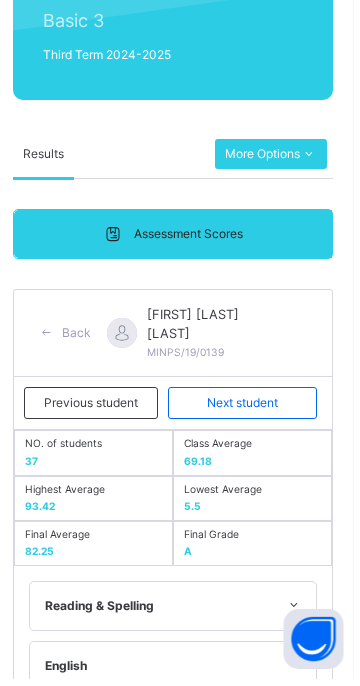 click on "Next student" at bounding box center (249, 410) 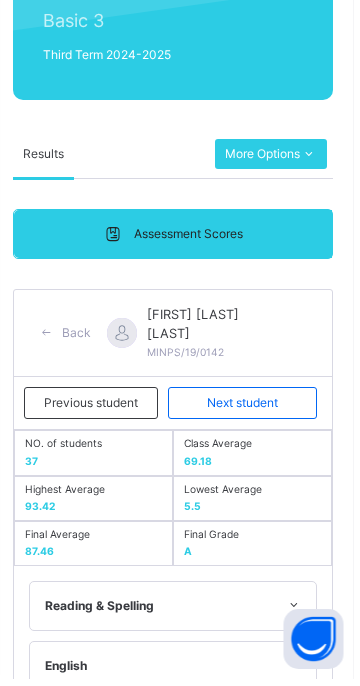 click on "Next student" at bounding box center (249, 410) 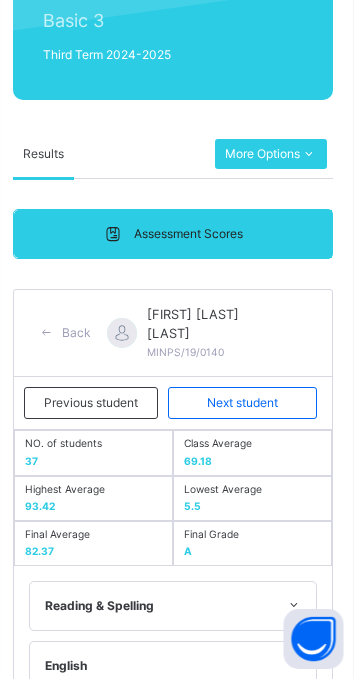 click on "Next student" at bounding box center (249, 410) 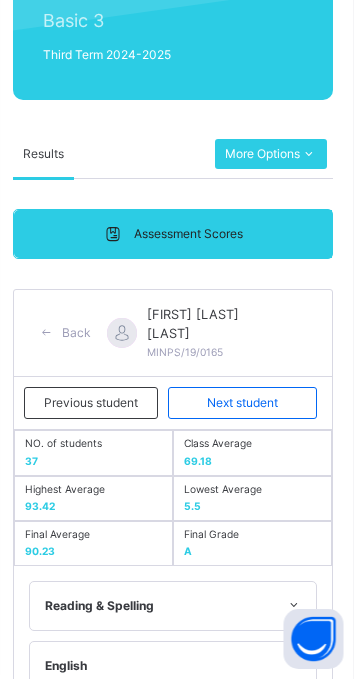 click on "Next student" at bounding box center [249, 410] 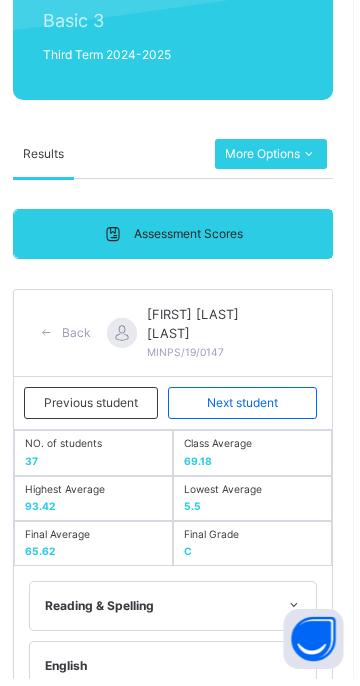 click on "Next student" at bounding box center (249, 410) 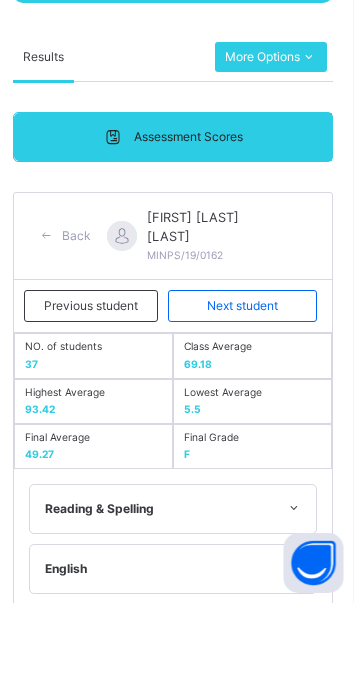 scroll, scrollTop: 299, scrollLeft: 0, axis: vertical 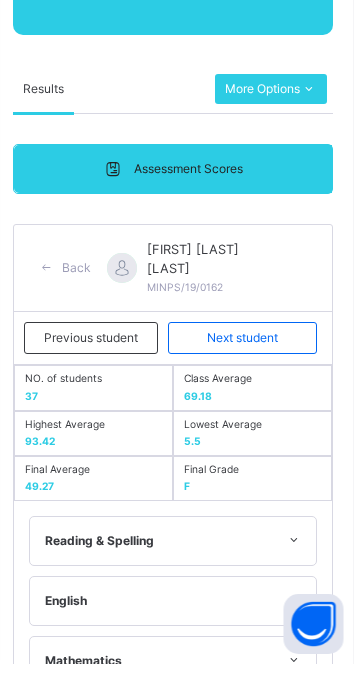 click on "Next student" at bounding box center (249, 360) 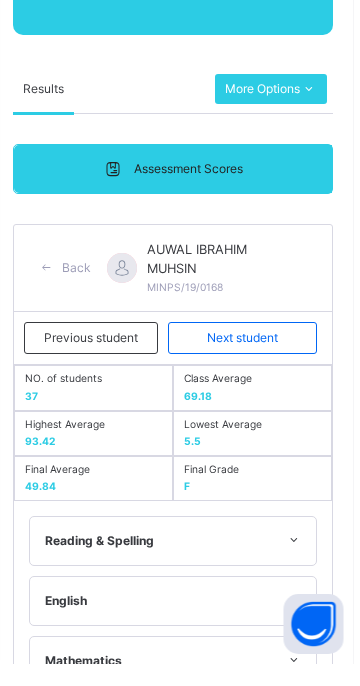 click on "Next student" at bounding box center (249, 360) 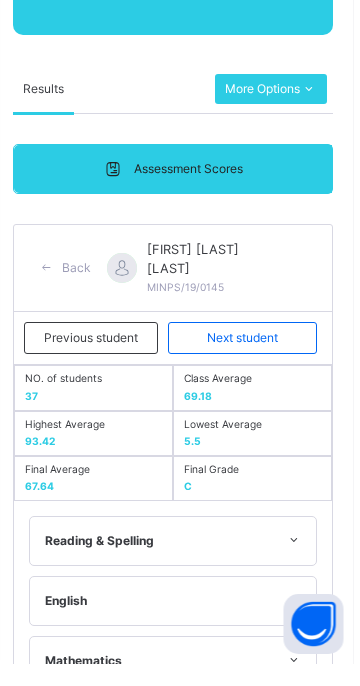 click on "Next student" at bounding box center (249, 360) 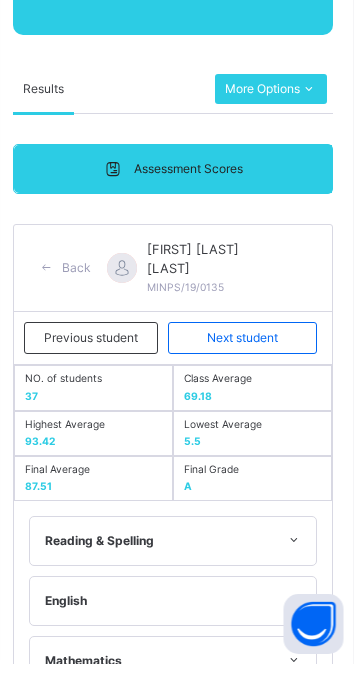 click on "Next student" at bounding box center [249, 360] 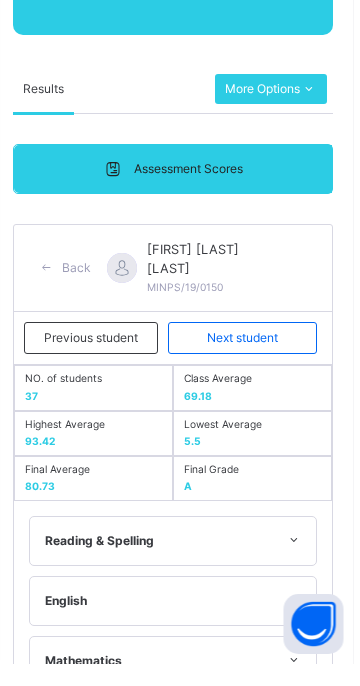 click on "Previous student" at bounding box center [98, 360] 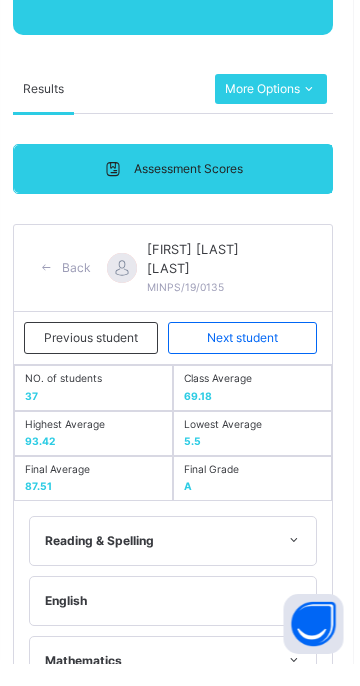 click on "Previous student" at bounding box center (98, 360) 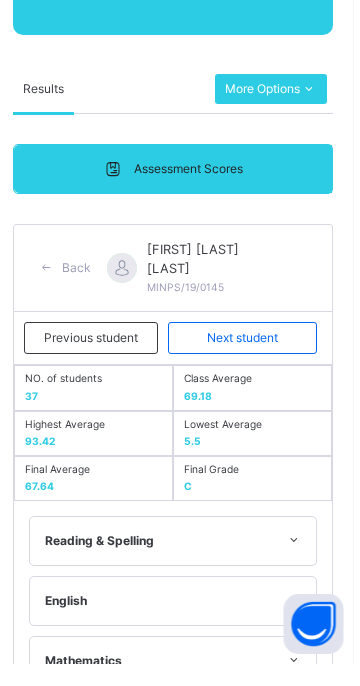 click on "Previous student" at bounding box center [98, 360] 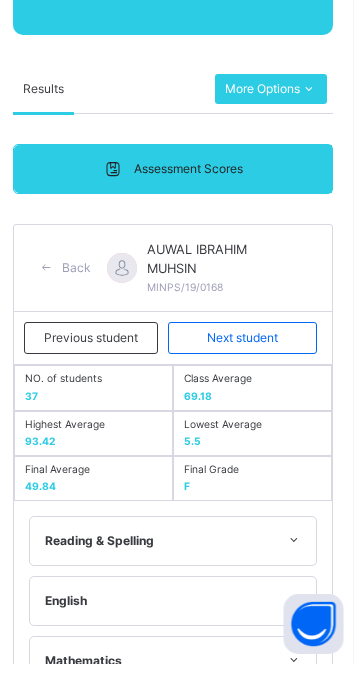 click on "Previous student" at bounding box center (98, 360) 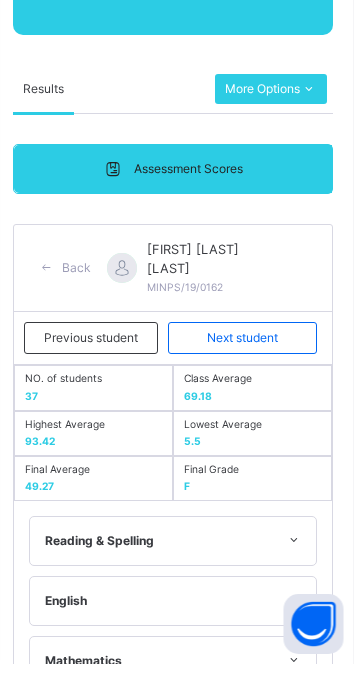 click on "Next student" at bounding box center (249, 360) 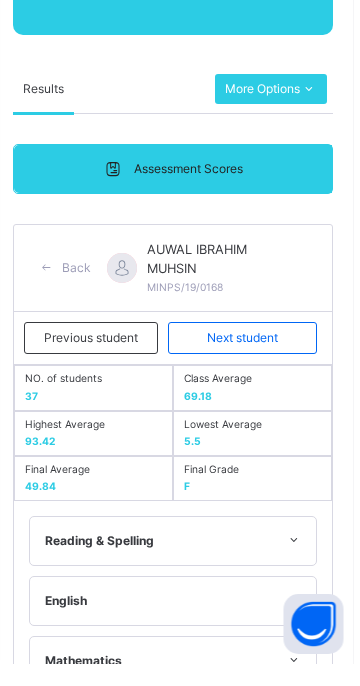 click on "Next student" at bounding box center [249, 360] 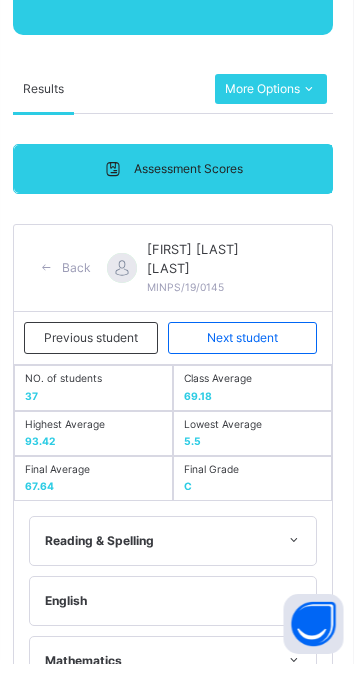click on "Next student" at bounding box center (249, 360) 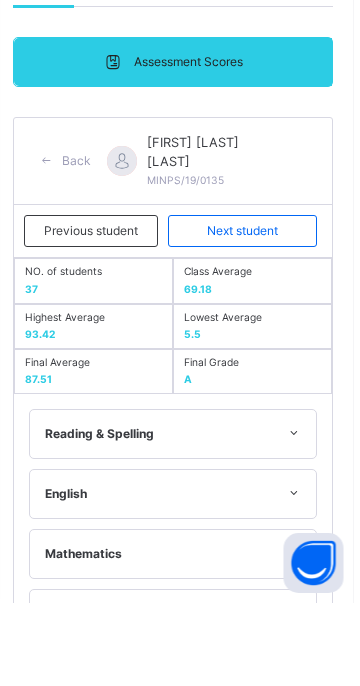 scroll, scrollTop: 348, scrollLeft: 0, axis: vertical 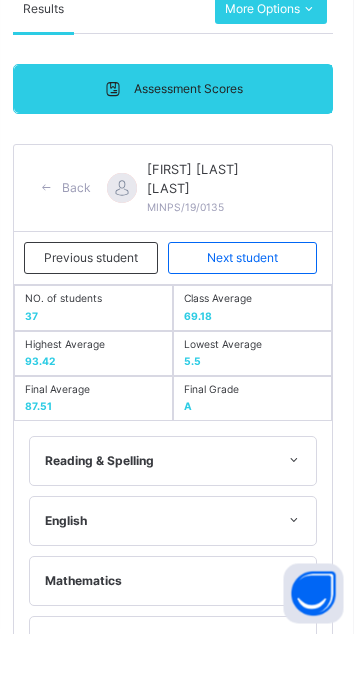 click on "Next student" at bounding box center [249, 311] 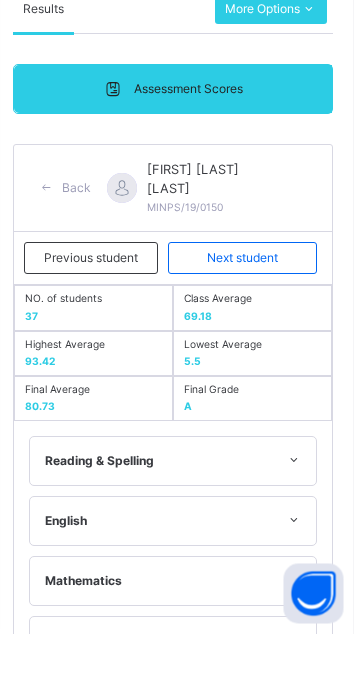 click on "Next student" at bounding box center (249, 311) 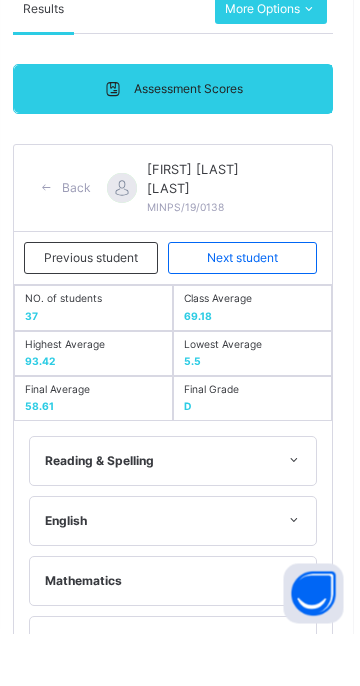click on "Next student" at bounding box center (249, 311) 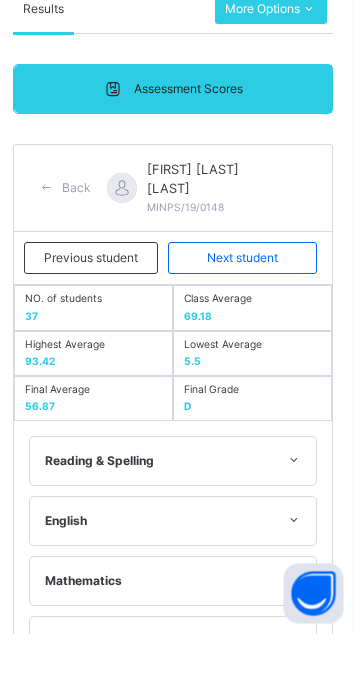click on "Next student" at bounding box center (249, 311) 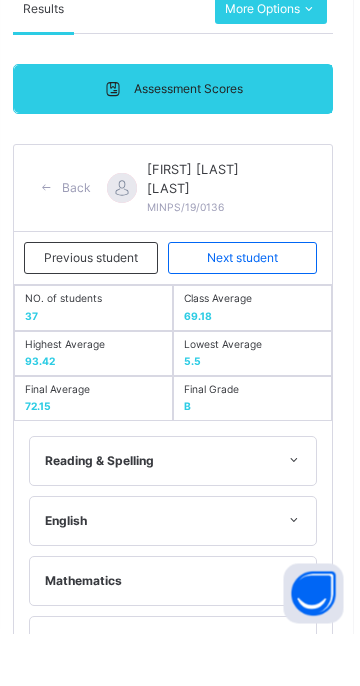 click on "Next student" at bounding box center [249, 311] 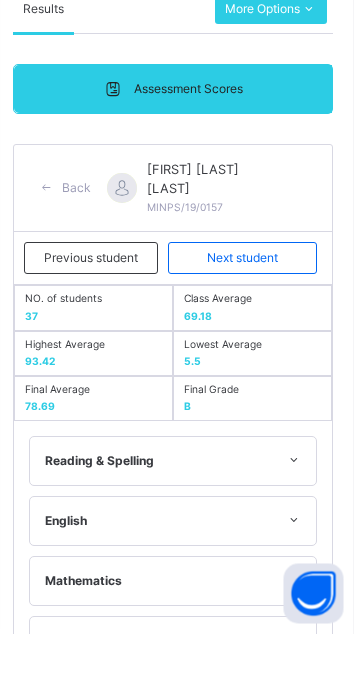 click on "Next student" at bounding box center (249, 311) 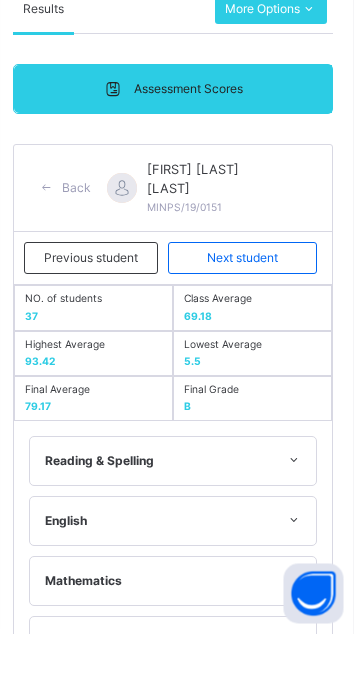 click on "Next student" at bounding box center (249, 311) 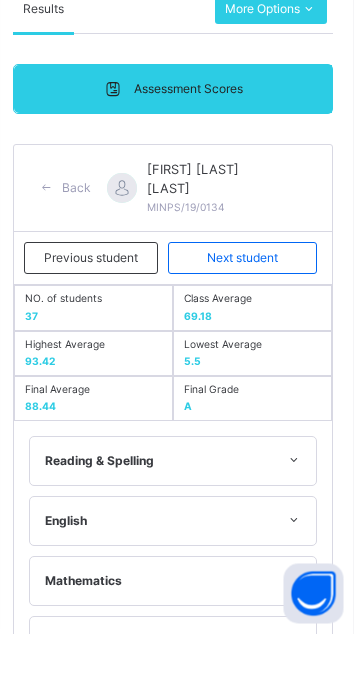 click on "Next student" at bounding box center [249, 311] 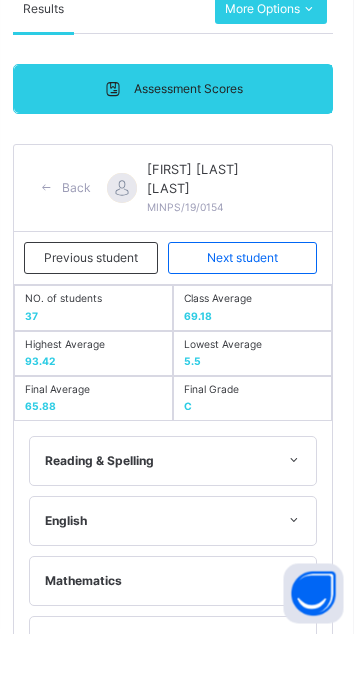 click on "Next student" at bounding box center [249, 311] 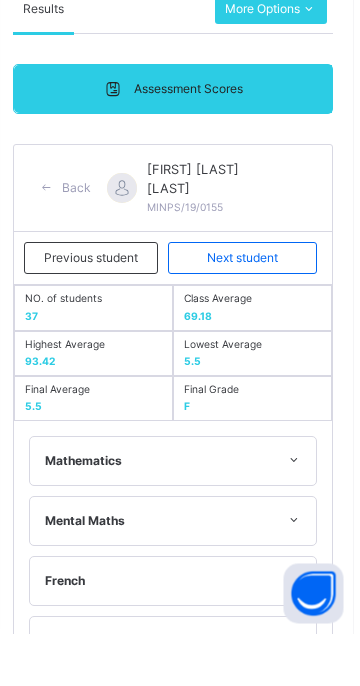click on "Next student" at bounding box center (249, 311) 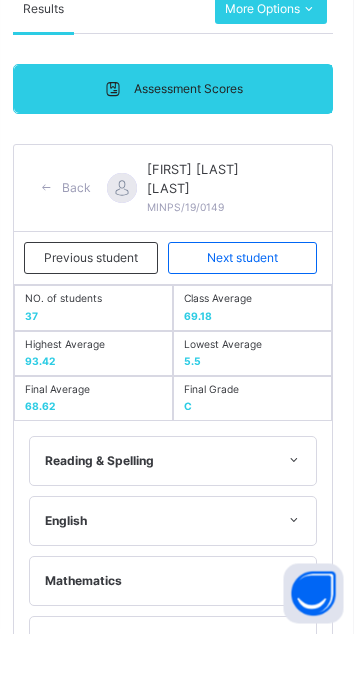 click on "Next student" at bounding box center [249, 311] 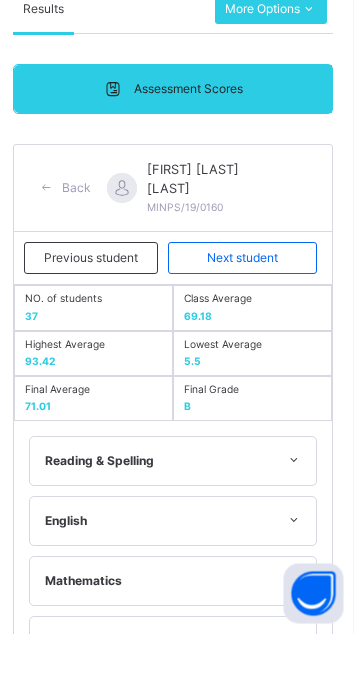 click on "Next student" at bounding box center (249, 311) 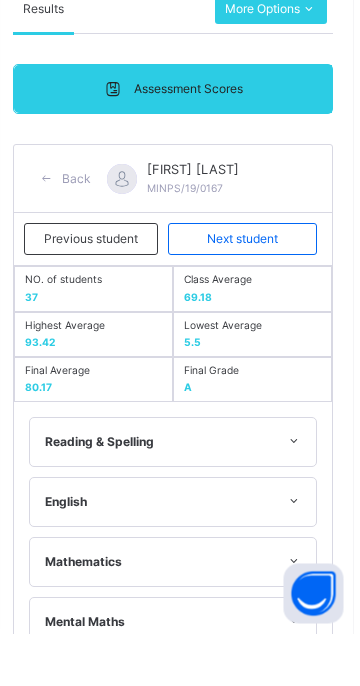 click on "Next student" at bounding box center [249, 292] 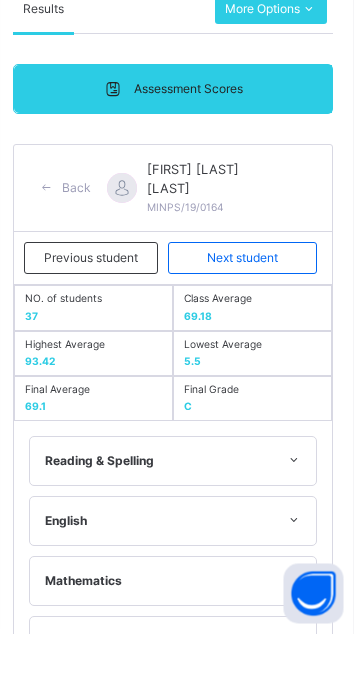 click on "Next student" at bounding box center (249, 311) 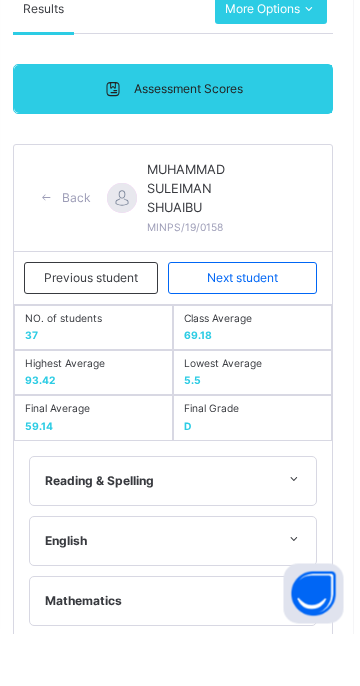 click on "Next student" at bounding box center (249, 331) 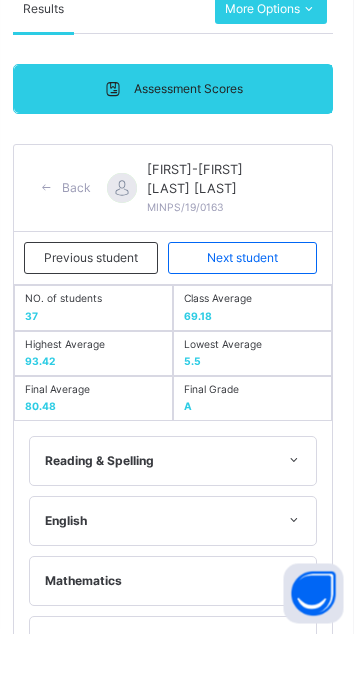 click on "Next student" at bounding box center (249, 311) 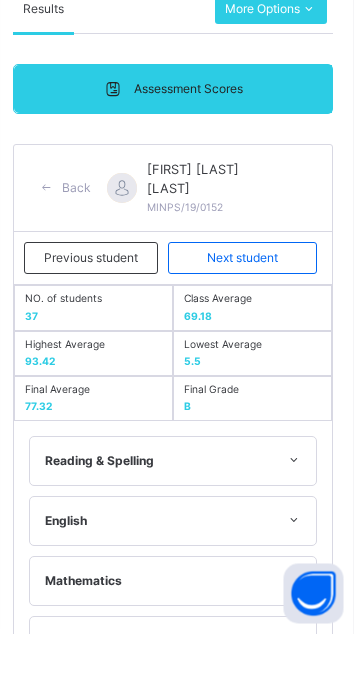 click on "Next student" at bounding box center [249, 311] 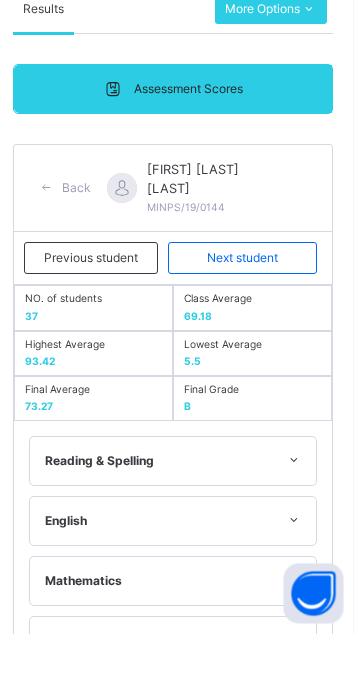 click on "Next student" at bounding box center [249, 311] 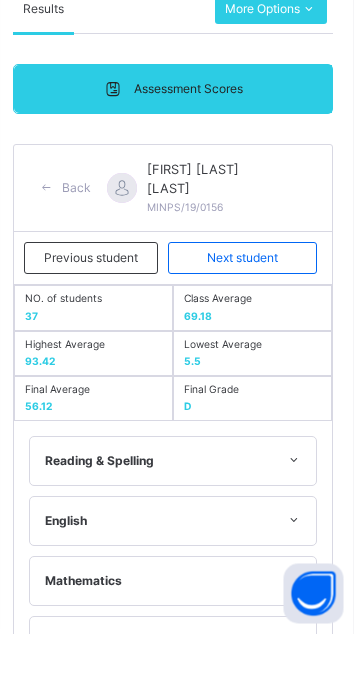 click on "Next student" at bounding box center [249, 311] 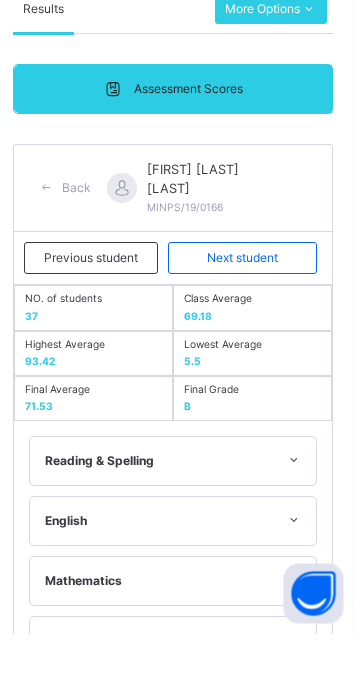 click on "Next student" at bounding box center (249, 311) 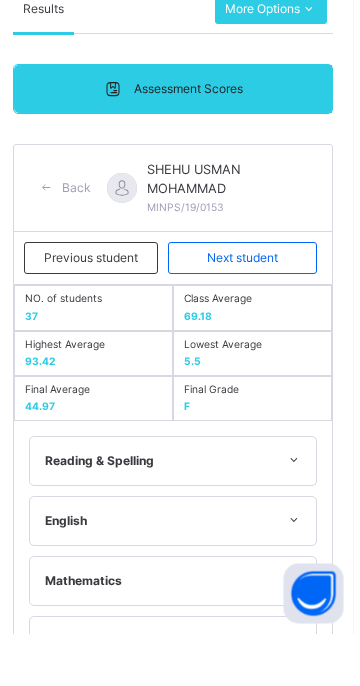 click on "Next student" at bounding box center [249, 311] 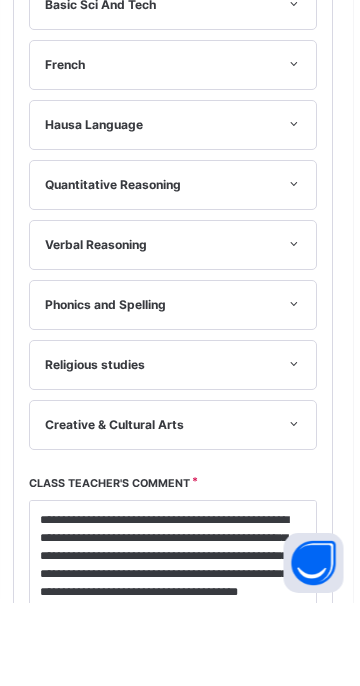 scroll, scrollTop: 1127, scrollLeft: 0, axis: vertical 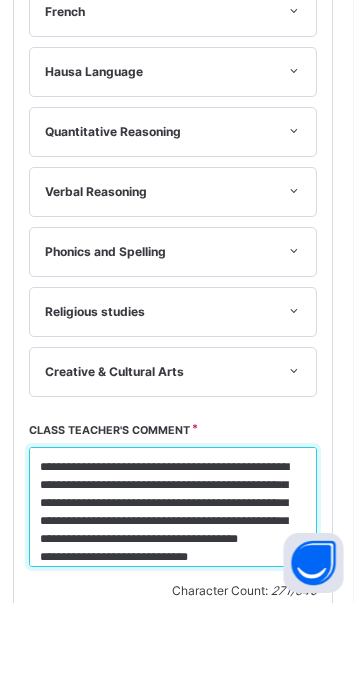 click on "**********" at bounding box center [180, 590] 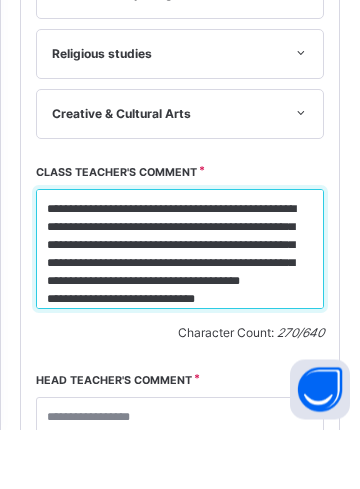 scroll, scrollTop: 1413, scrollLeft: 0, axis: vertical 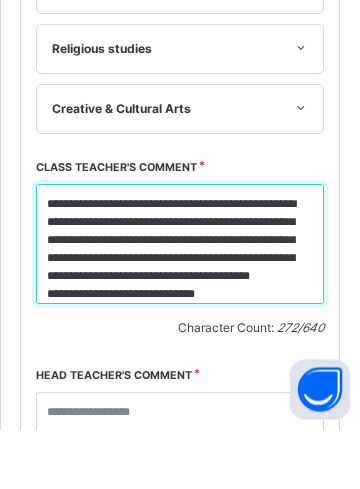 click on "**********" at bounding box center [180, 304] 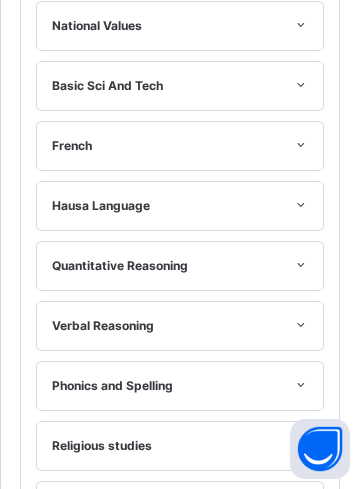 scroll, scrollTop: 1057, scrollLeft: 0, axis: vertical 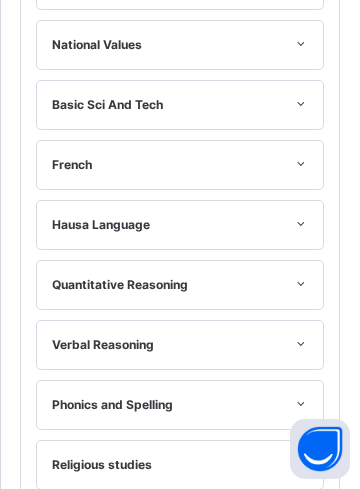 type on "**********" 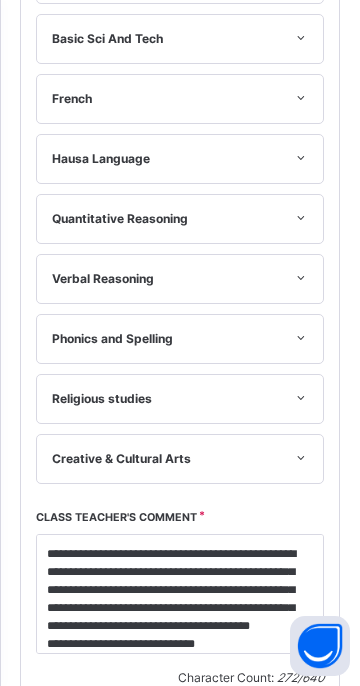 scroll, scrollTop: 421, scrollLeft: 0, axis: vertical 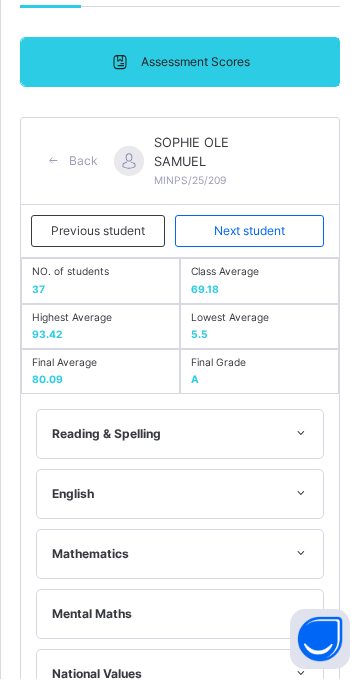 click at bounding box center (180, 1504) 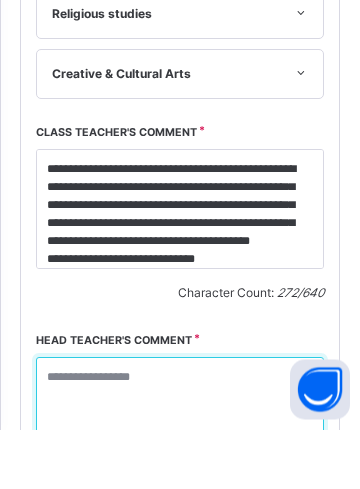 scroll, scrollTop: 1593, scrollLeft: 0, axis: vertical 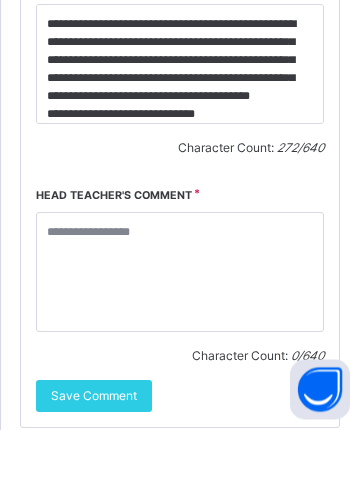 click on "Save Comment" at bounding box center (94, 456) 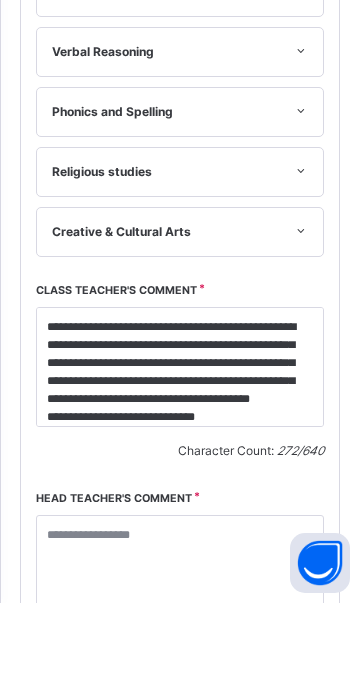 scroll, scrollTop: 694, scrollLeft: 0, axis: vertical 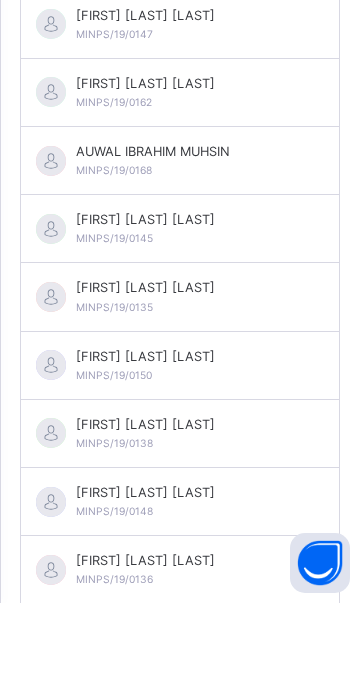 click on "[FIRST] [LAST] [LAST] [ID]" at bounding box center [180, 449] 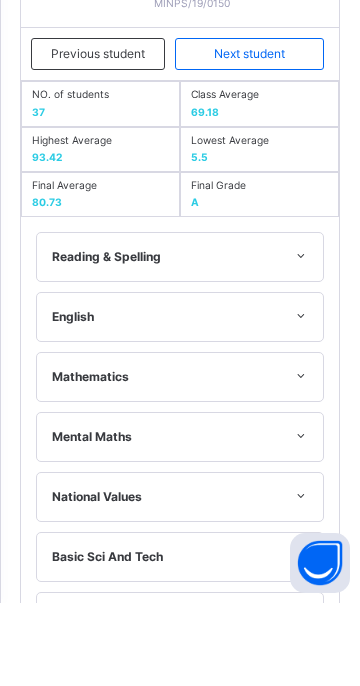 scroll, scrollTop: 1137, scrollLeft: 0, axis: vertical 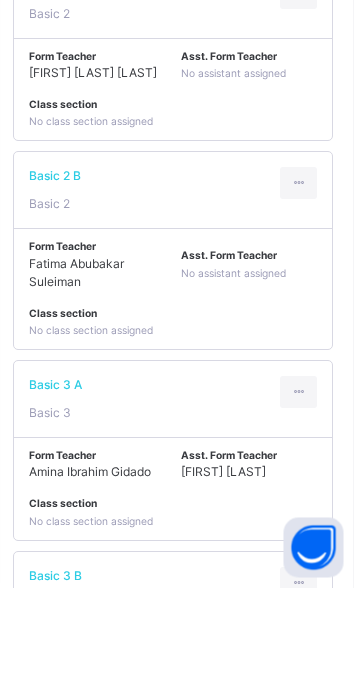 click on "[FIRST] [LAST]" at bounding box center (230, 570) 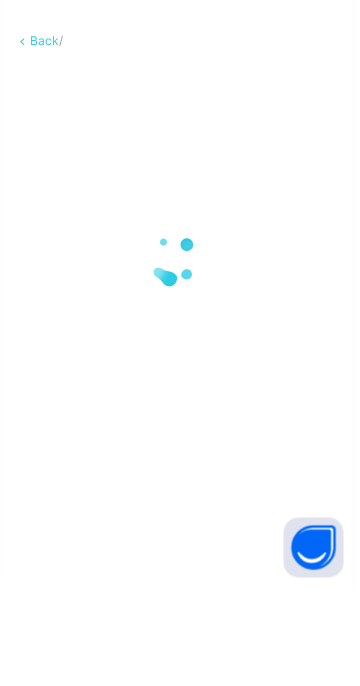 scroll, scrollTop: 0, scrollLeft: 0, axis: both 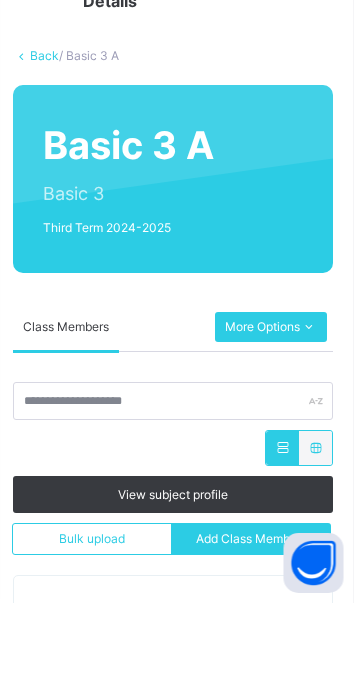 click on "More Options" at bounding box center [278, 410] 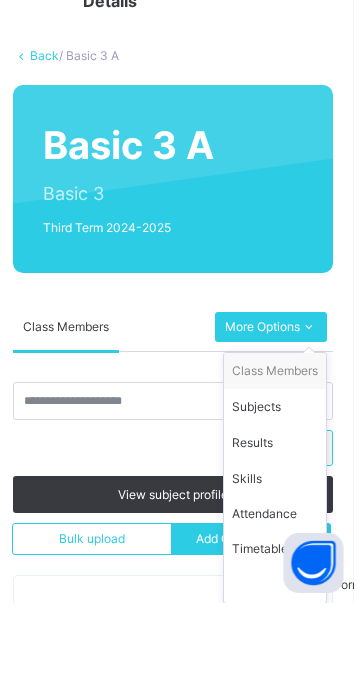 click on "Results" at bounding box center (282, 526) 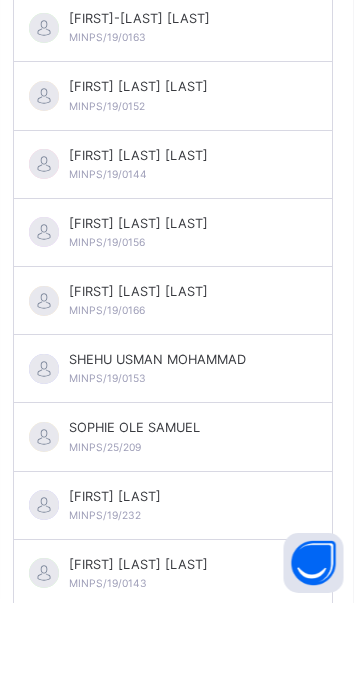 scroll, scrollTop: 2432, scrollLeft: 0, axis: vertical 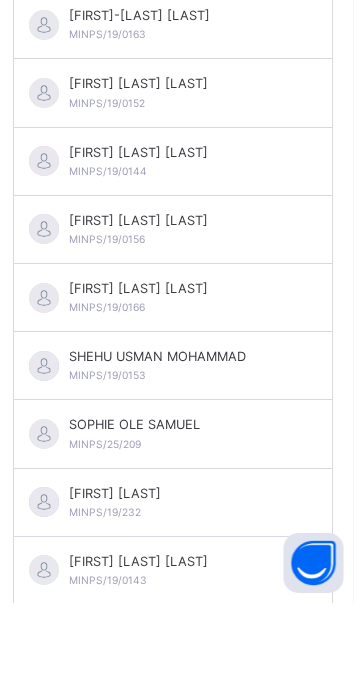 click on "SOPHIE OLE SAMUEL MINPS/25/209" at bounding box center (180, 517) 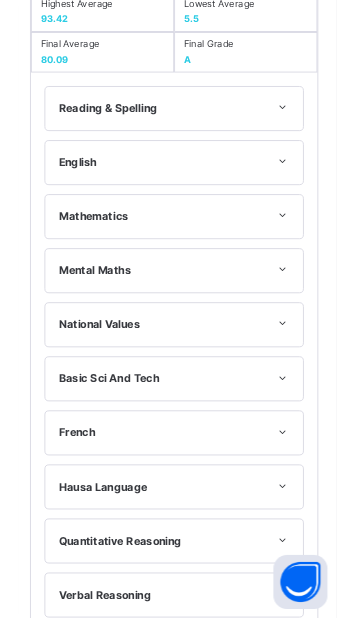 scroll, scrollTop: 321, scrollLeft: 0, axis: vertical 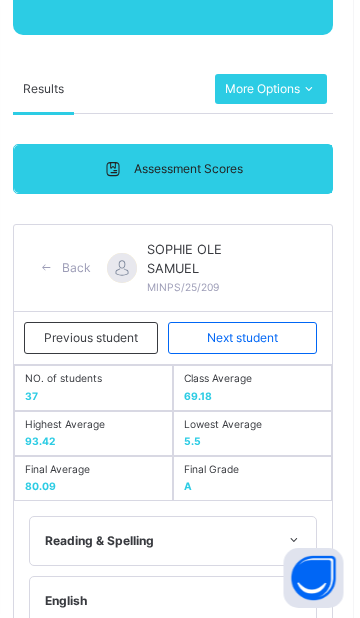 click on "Next student" at bounding box center (249, 338) 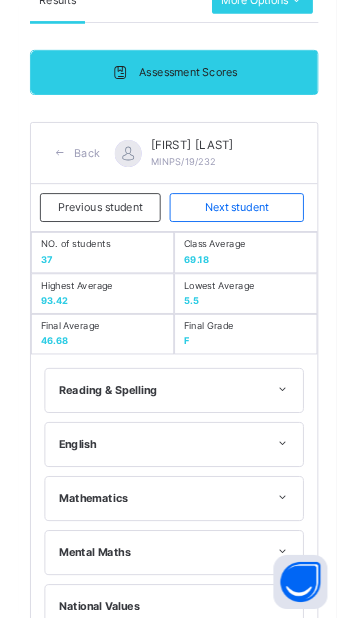 scroll, scrollTop: 407, scrollLeft: 0, axis: vertical 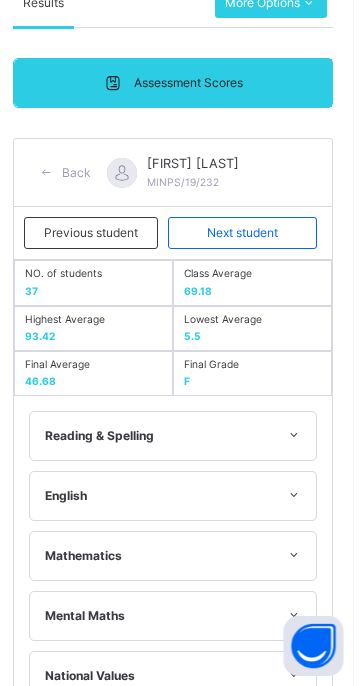 click on "Next student" at bounding box center (249, 233) 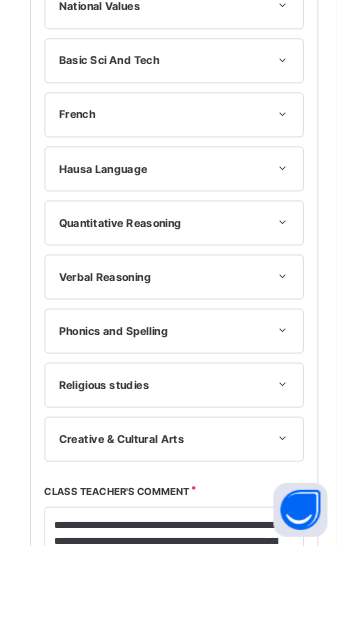 scroll, scrollTop: 454, scrollLeft: 0, axis: vertical 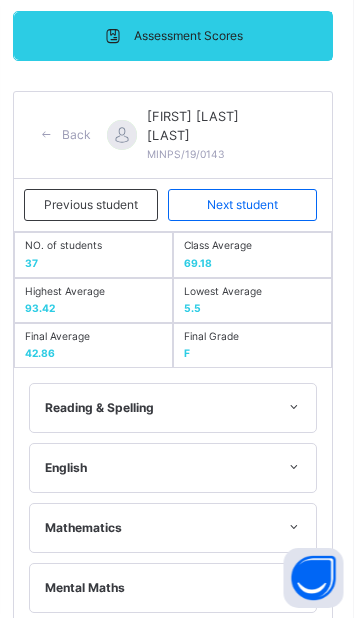 click on "Next student" at bounding box center [249, 205] 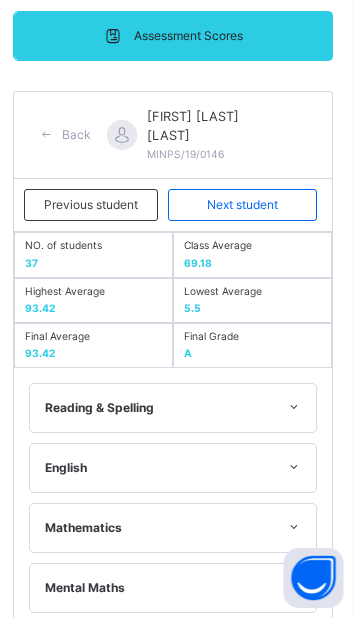 click on "Next student" at bounding box center (249, 205) 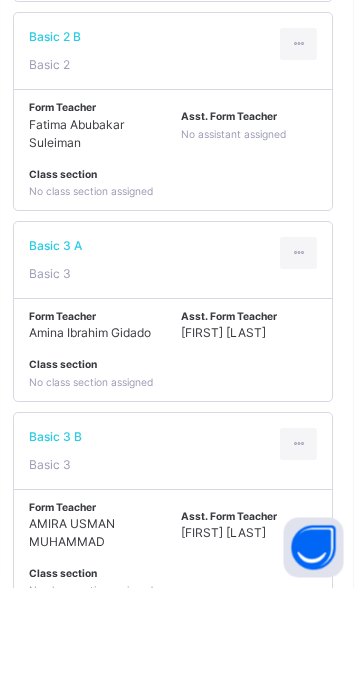 scroll, scrollTop: 2013, scrollLeft: 0, axis: vertical 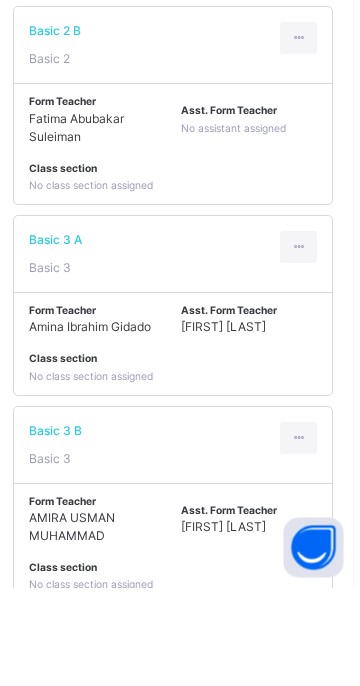 click on "Basic 3   B   Basic 3" at bounding box center (180, 544) 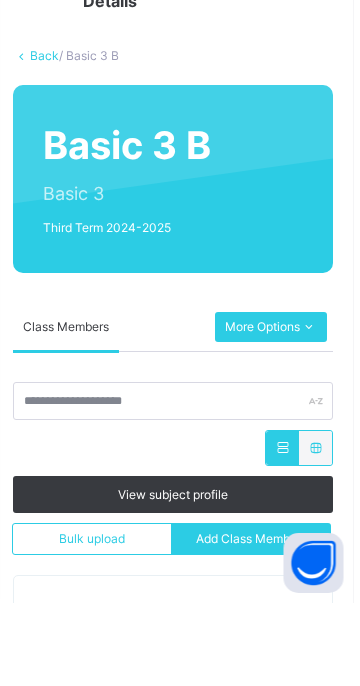 click at bounding box center [315, 410] 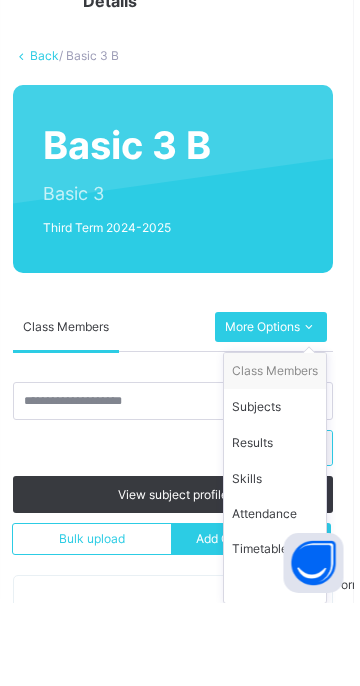 click on "Results" at bounding box center [282, 526] 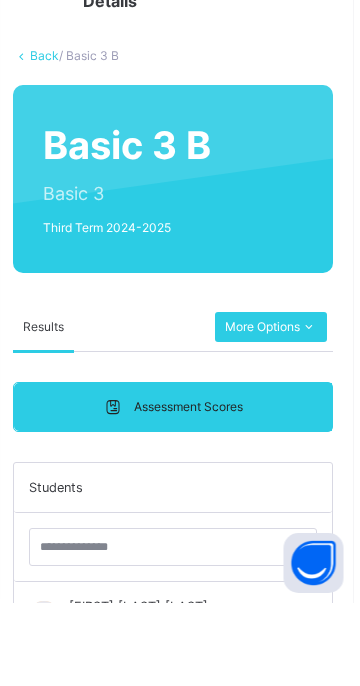 click on "[FIRST] [LAST] [LAST]" at bounding box center [145, 689] 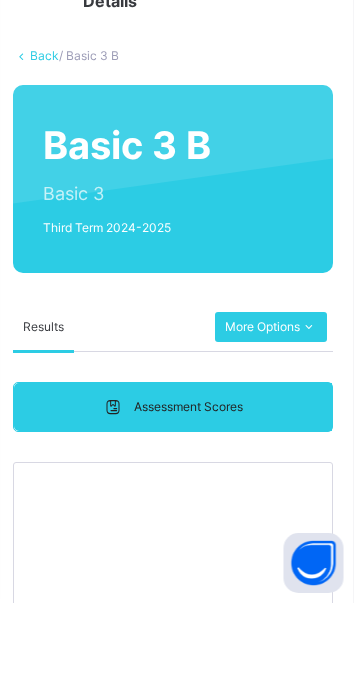 scroll, scrollTop: 391, scrollLeft: 0, axis: vertical 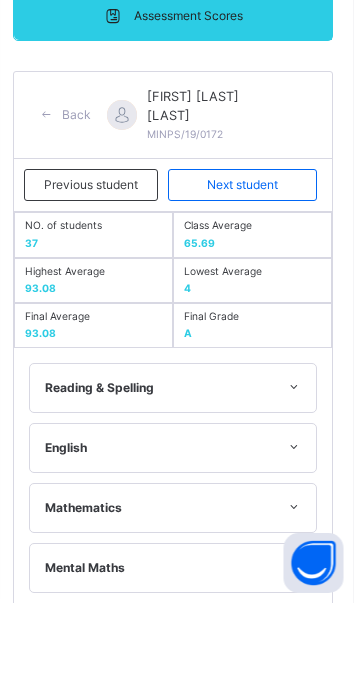click on "Next student" at bounding box center [249, 268] 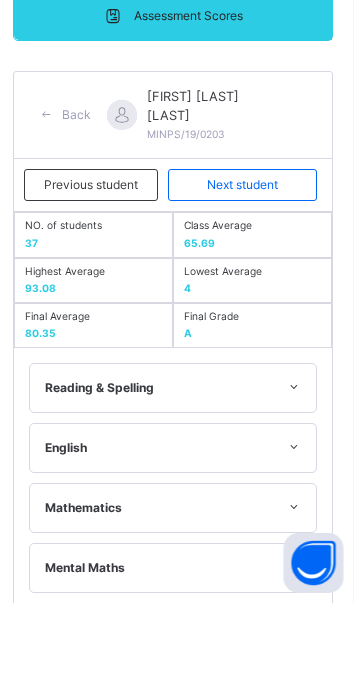 click on "Next student" at bounding box center (249, 268) 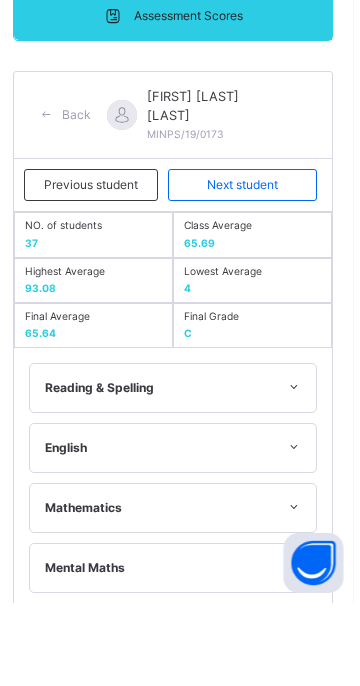 click on "Next student" at bounding box center (249, 268) 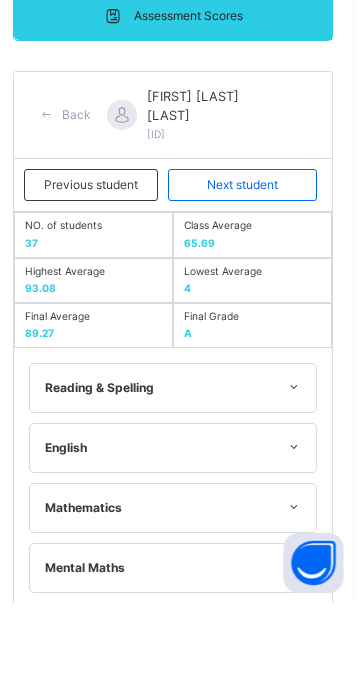click on "Next student" at bounding box center (249, 268) 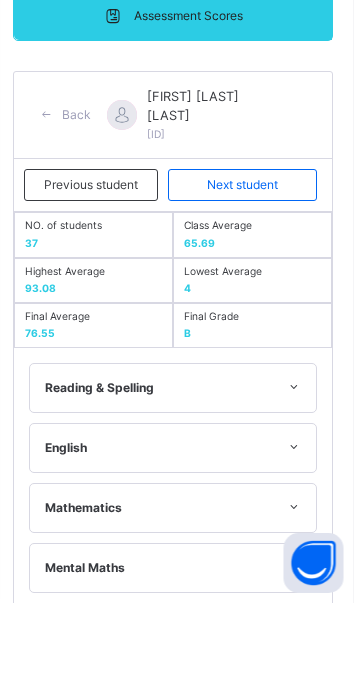 click on "Next student" at bounding box center [249, 268] 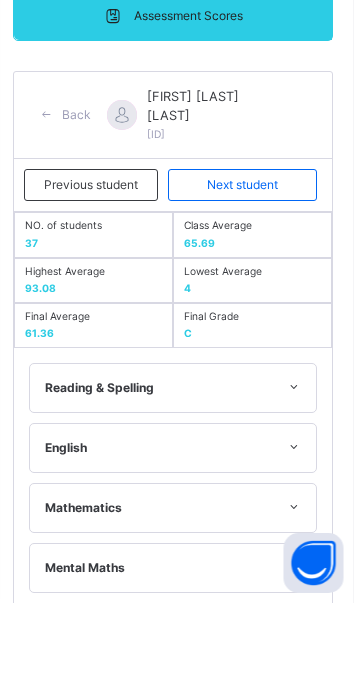 click on "Previous student" at bounding box center (98, 268) 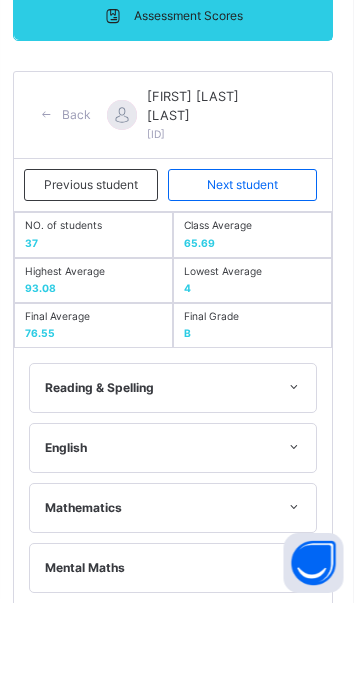 click on "Next student" at bounding box center (249, 268) 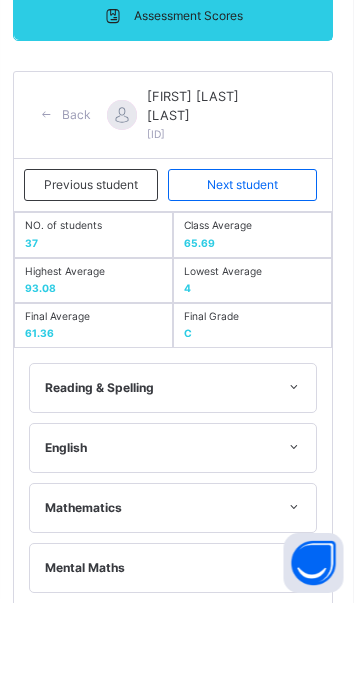 click on "Next student" at bounding box center [249, 268] 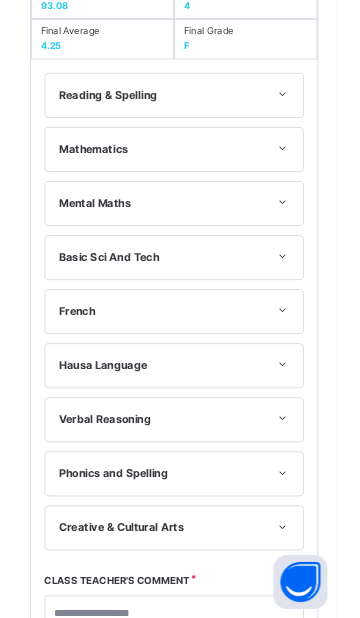 scroll, scrollTop: 471, scrollLeft: 0, axis: vertical 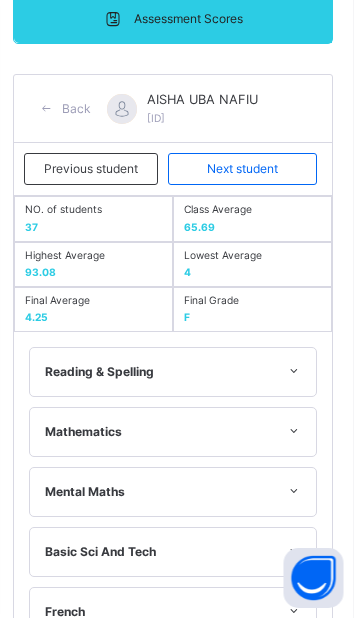 click on "Next student" at bounding box center [249, 169] 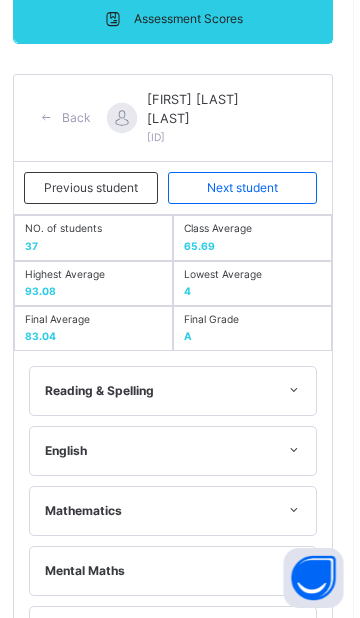click on "Next student" at bounding box center (249, 188) 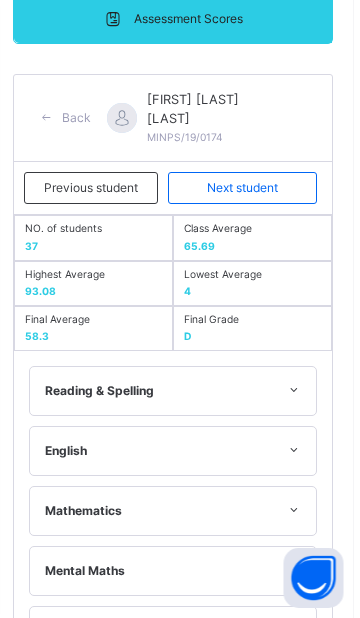 click on "Next student" at bounding box center [249, 188] 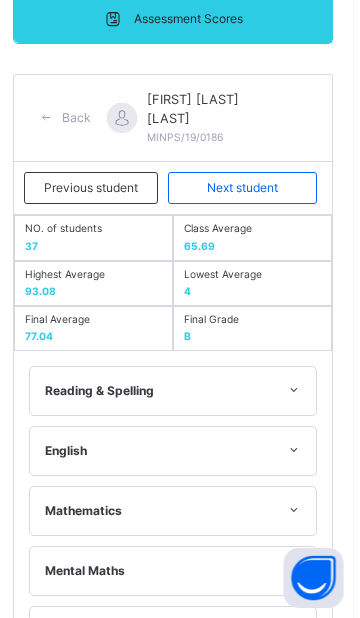 click on "Next student" at bounding box center (249, 188) 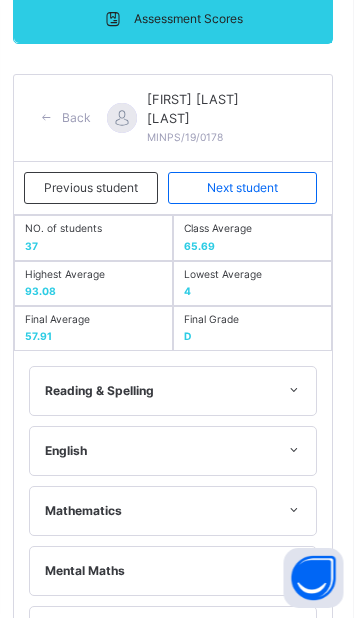 click on "Next student" at bounding box center [249, 188] 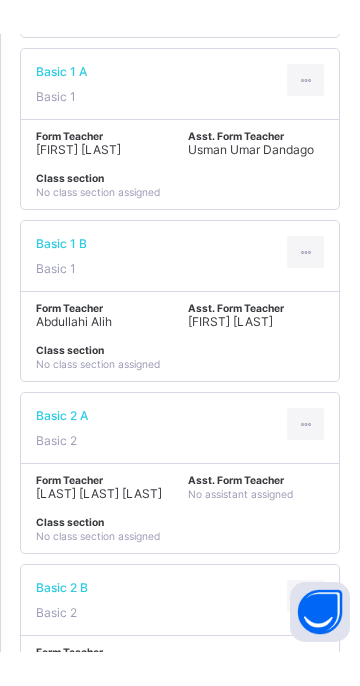 scroll, scrollTop: 1865, scrollLeft: 0, axis: vertical 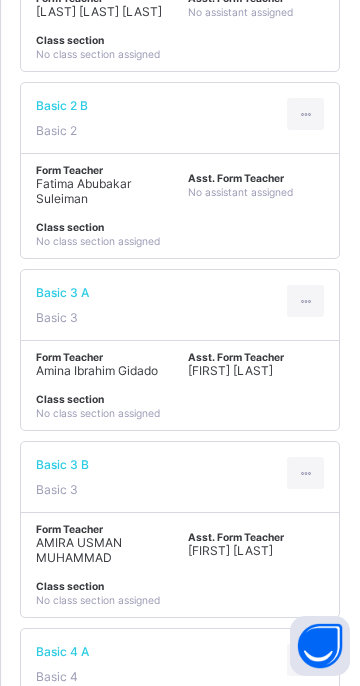 click on "[FIRST] [LAST]" at bounding box center (230, 550) 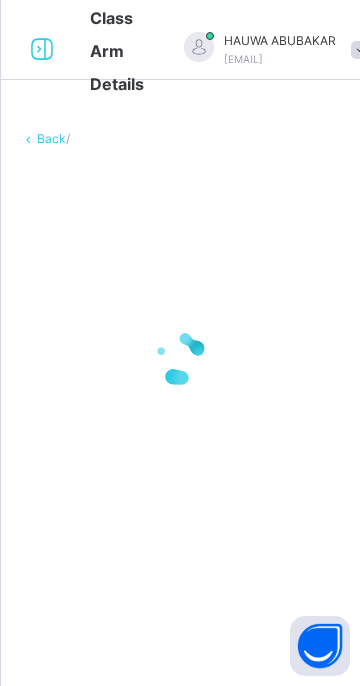scroll, scrollTop: 0, scrollLeft: 0, axis: both 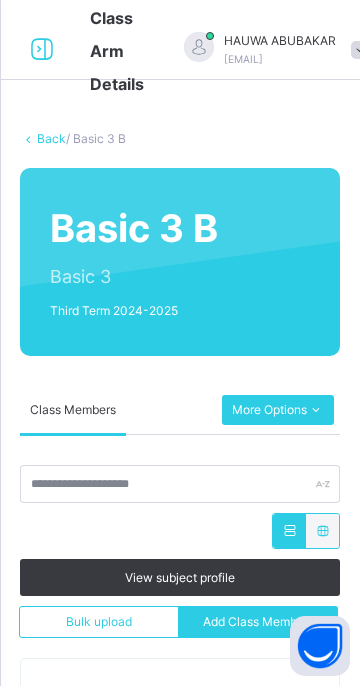 click at bounding box center (315, 410) 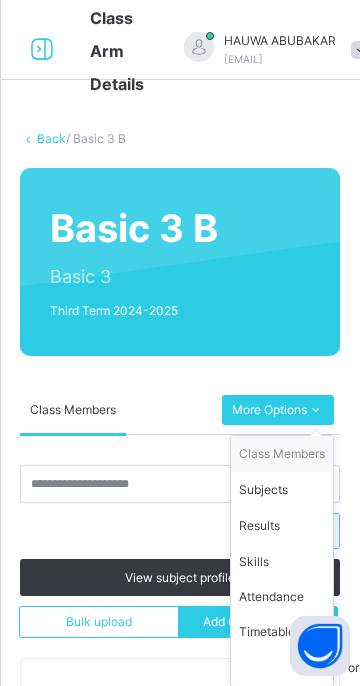 click on "Results" at bounding box center (282, 526) 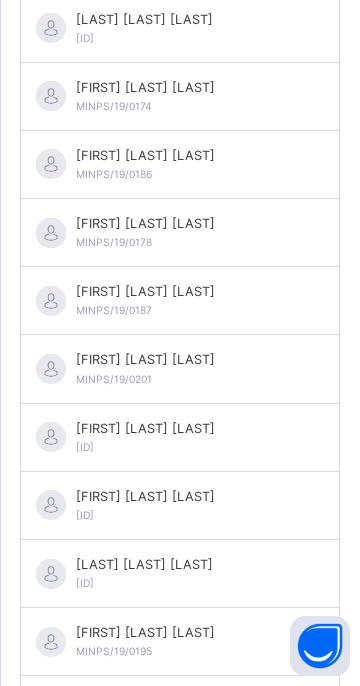 scroll, scrollTop: 1151, scrollLeft: 0, axis: vertical 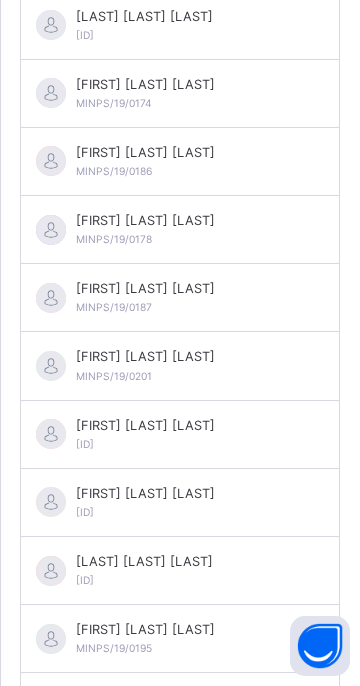 click on "[FIRST] [LAST] [LAST] [LAST] [ID]" at bounding box center (180, 366) 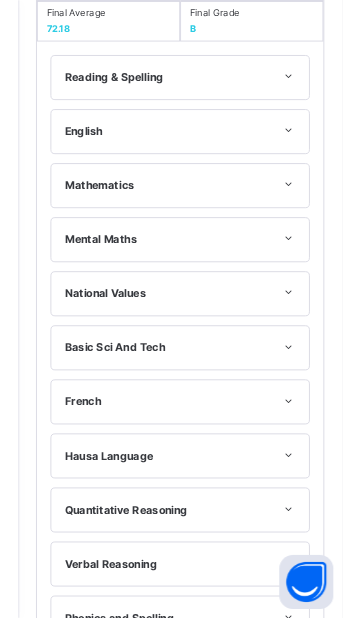 scroll, scrollTop: 419, scrollLeft: 0, axis: vertical 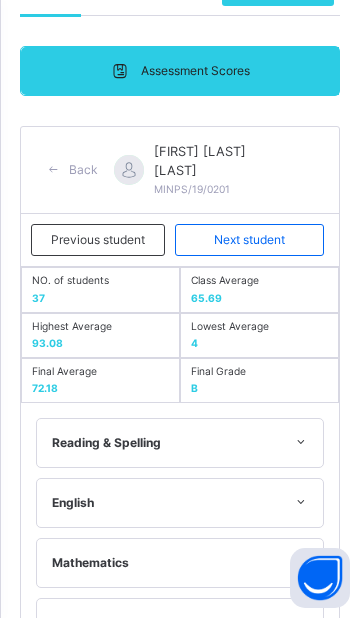 click on "Next student" at bounding box center [249, 240] 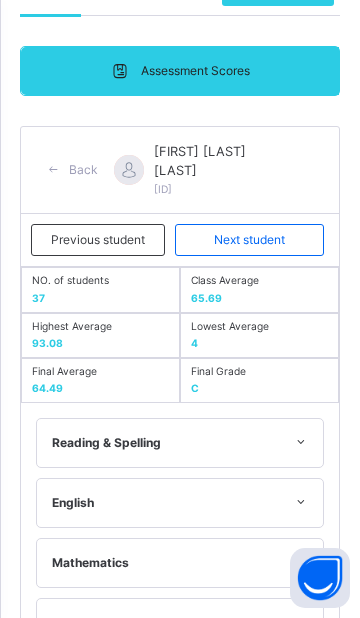 click on "Next student" at bounding box center [249, 240] 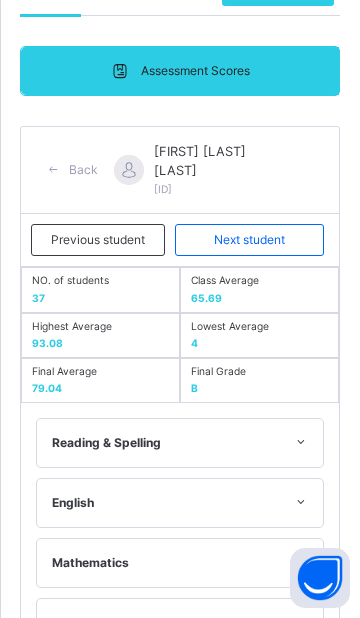 click on "Next student" at bounding box center (249, 240) 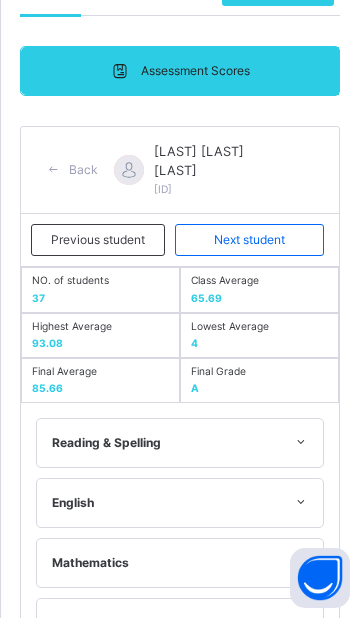 click on "Next student" at bounding box center [249, 240] 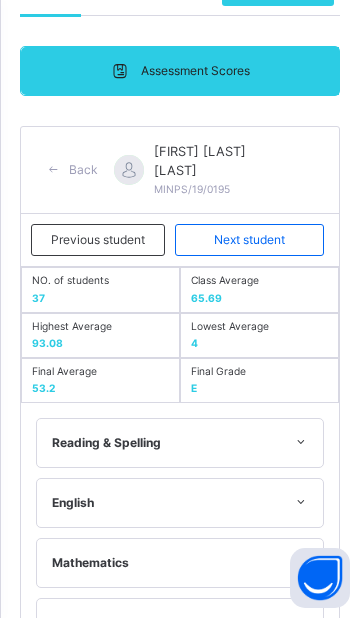 click on "Next student" at bounding box center (249, 240) 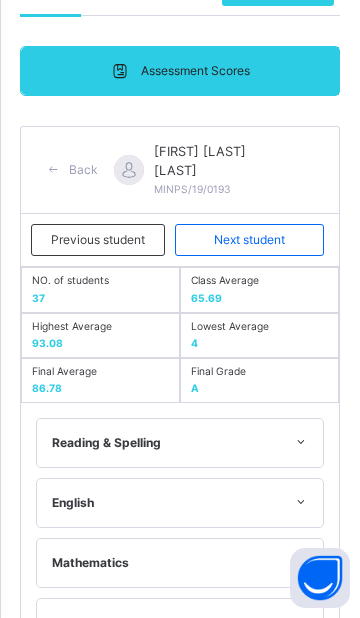 click on "Next student" at bounding box center (249, 240) 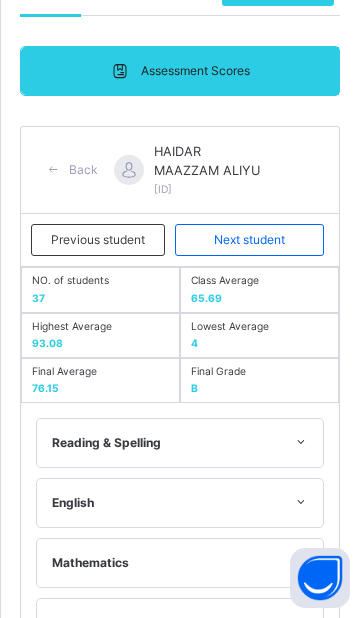 click on "Next student" at bounding box center [249, 240] 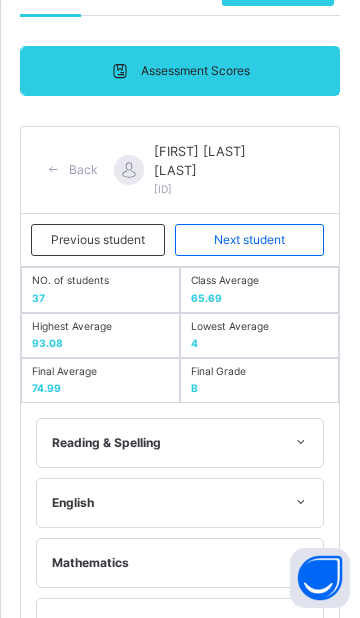 click on "Next student" at bounding box center (249, 240) 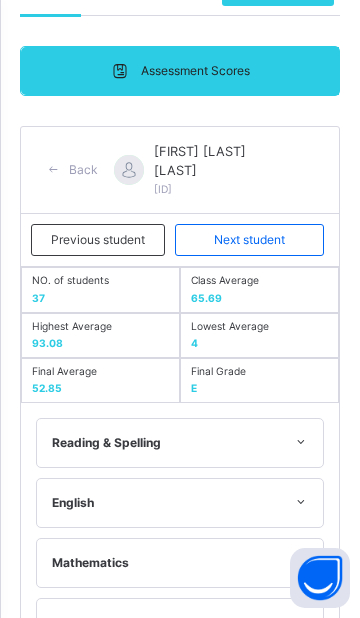 click on "Next student" at bounding box center (249, 240) 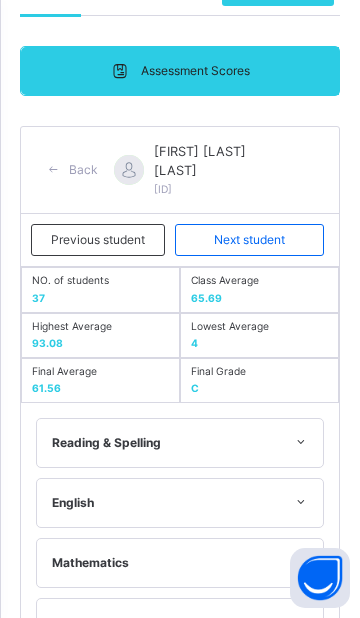 click on "Previous student" at bounding box center [98, 240] 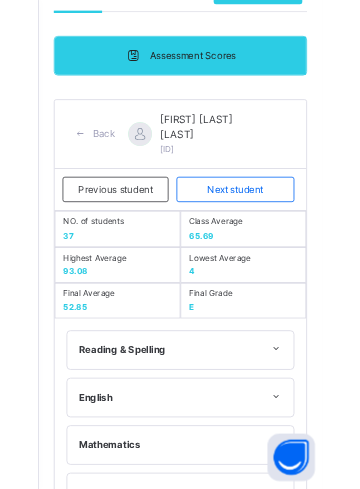 scroll, scrollTop: 1299, scrollLeft: 0, axis: vertical 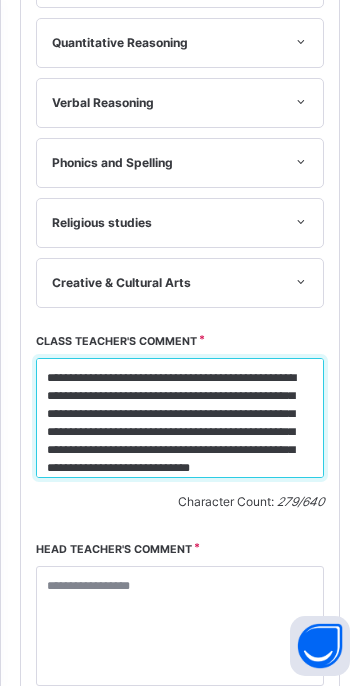 click on "**********" at bounding box center (180, 418) 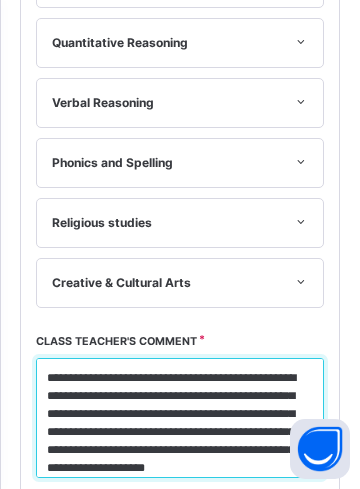 scroll, scrollTop: 28, scrollLeft: 0, axis: vertical 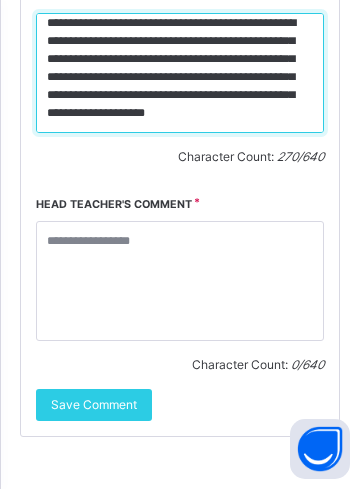 type on "**********" 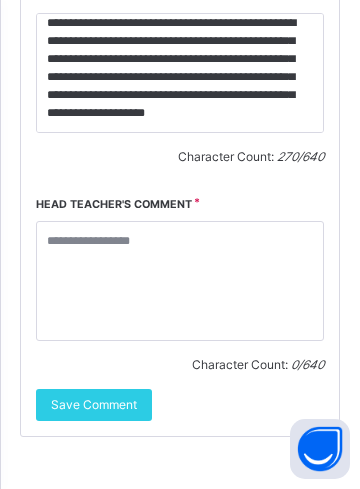 click on "Save Comment" at bounding box center [94, 405] 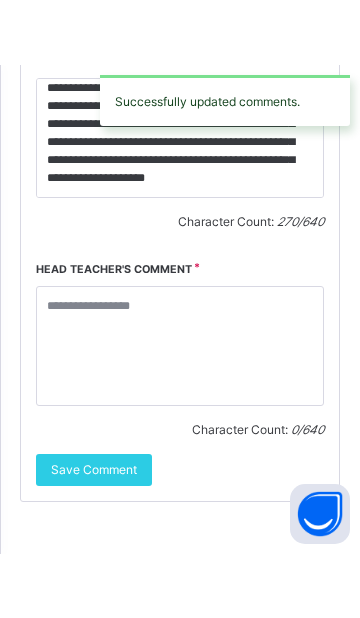 scroll, scrollTop: 411, scrollLeft: 0, axis: vertical 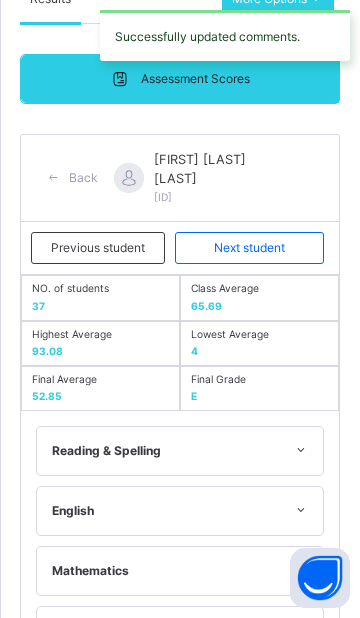 click on "Next student" at bounding box center (249, 248) 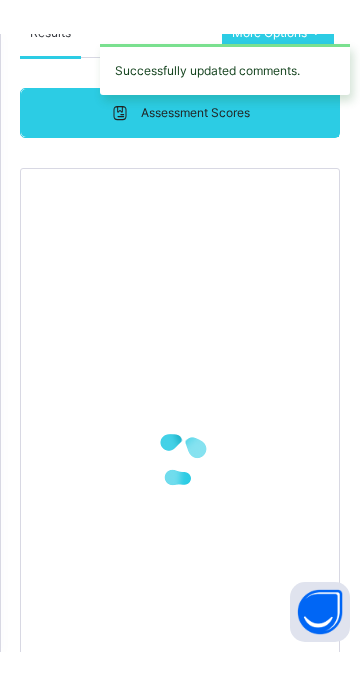 scroll, scrollTop: 296, scrollLeft: 0, axis: vertical 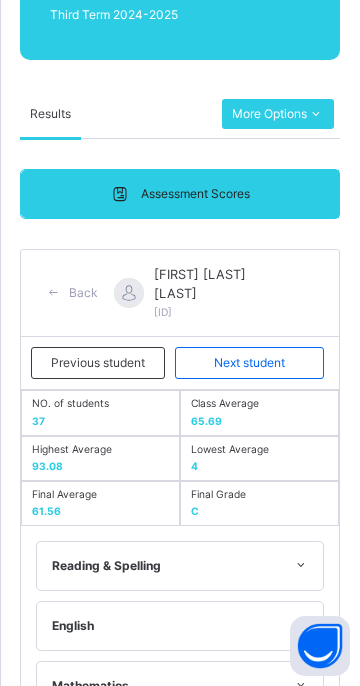 click on "Next student" at bounding box center (249, 363) 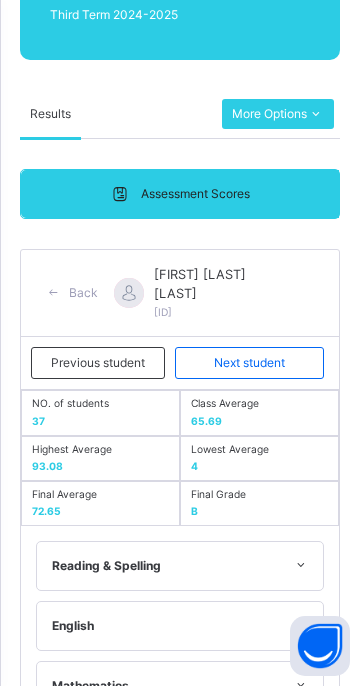 click on "Next student" at bounding box center (249, 363) 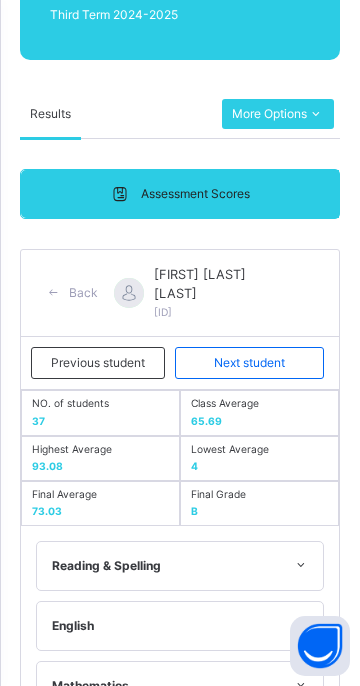 click on "Next student" at bounding box center [249, 363] 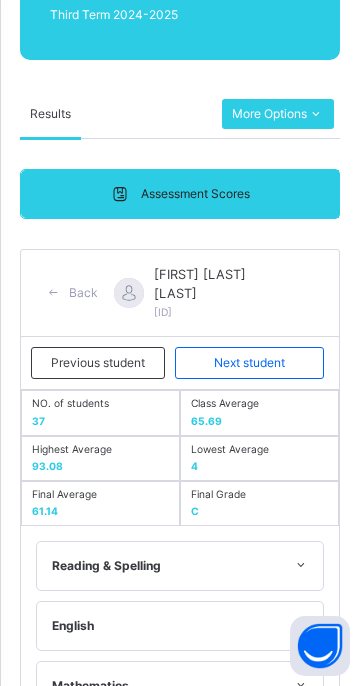 click on "Next student" at bounding box center [249, 363] 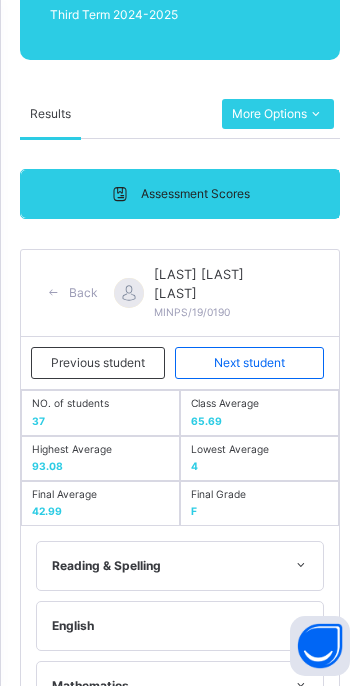 click on "Next student" at bounding box center [249, 363] 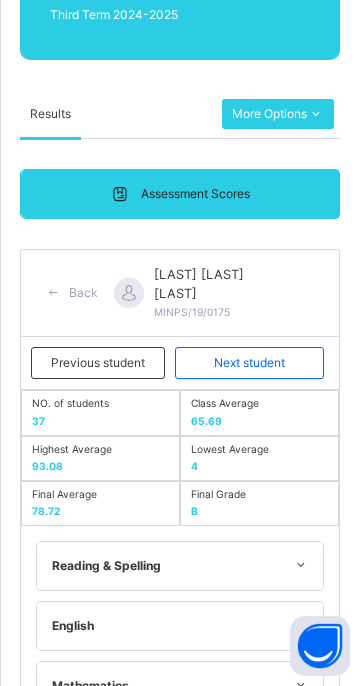 click on "Next student" at bounding box center [249, 363] 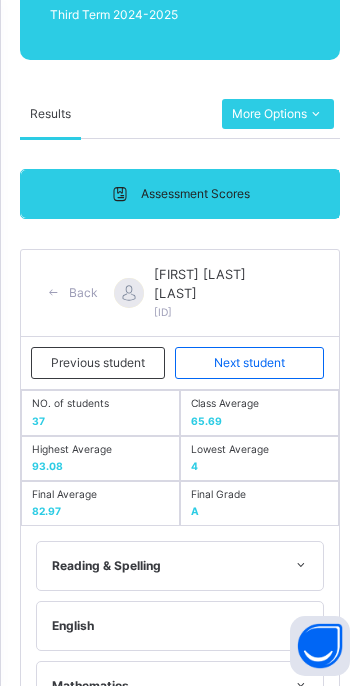 click on "Next student" at bounding box center [249, 363] 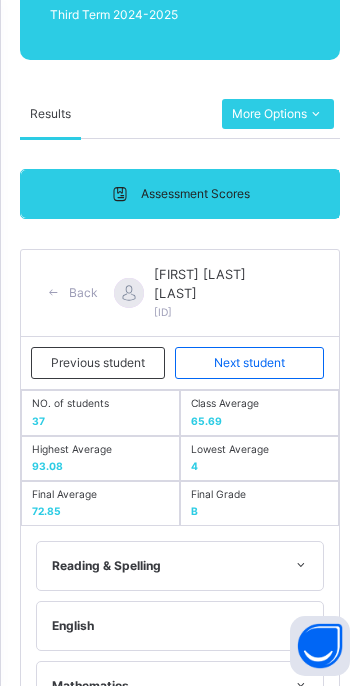 click on "Next student" at bounding box center [249, 363] 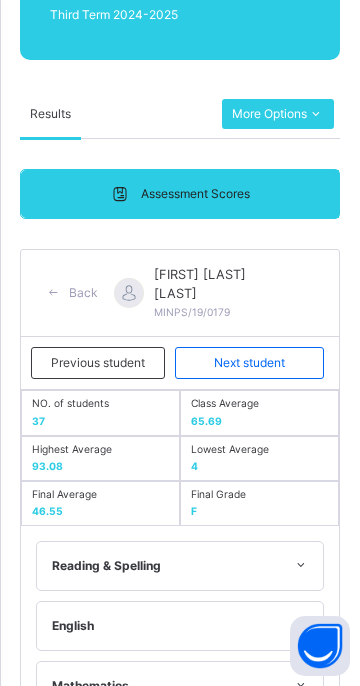 click on "Next student" at bounding box center (249, 363) 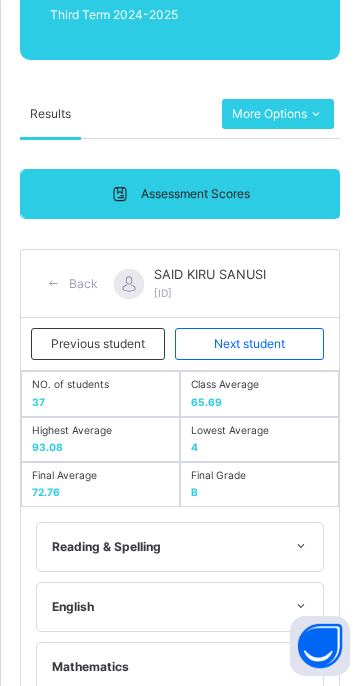 click on "Next student" at bounding box center (249, 344) 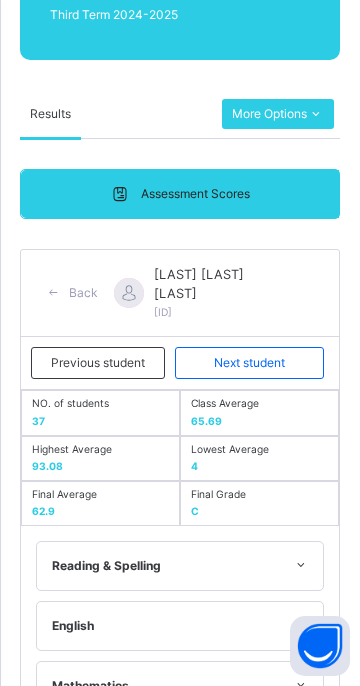 click on "Next student" at bounding box center (249, 363) 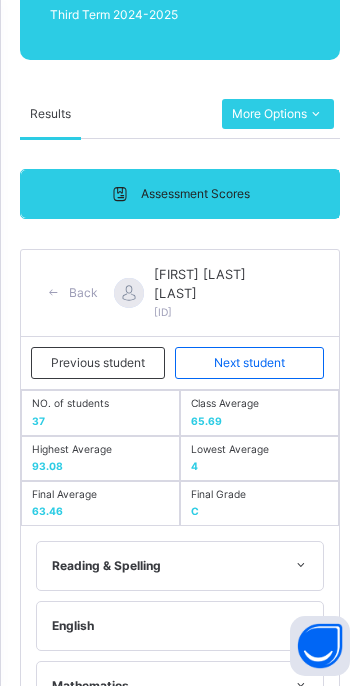 click on "Next student" at bounding box center (249, 363) 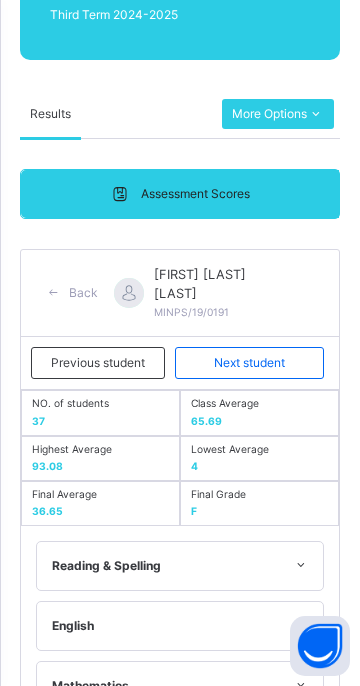 click on "Next student" at bounding box center [249, 363] 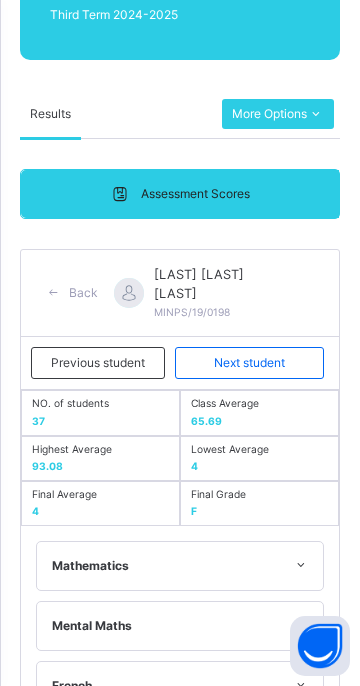 click on "Next student" at bounding box center (249, 363) 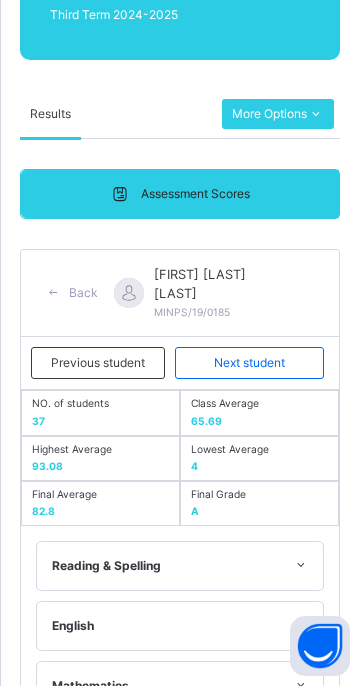 click on "Next student" at bounding box center [249, 363] 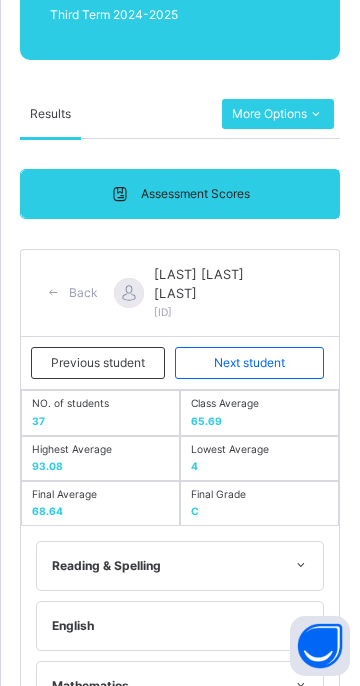 click on "Next student" at bounding box center [249, 363] 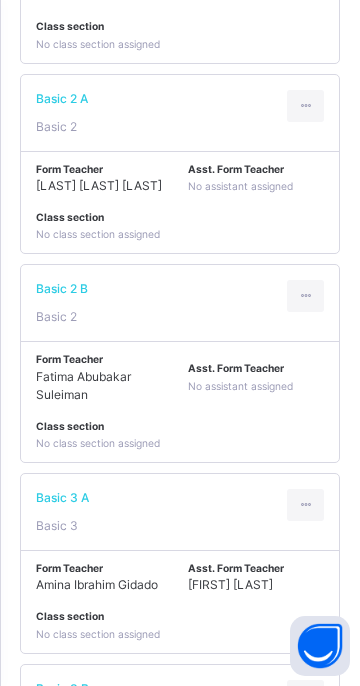 scroll, scrollTop: 2501, scrollLeft: 0, axis: vertical 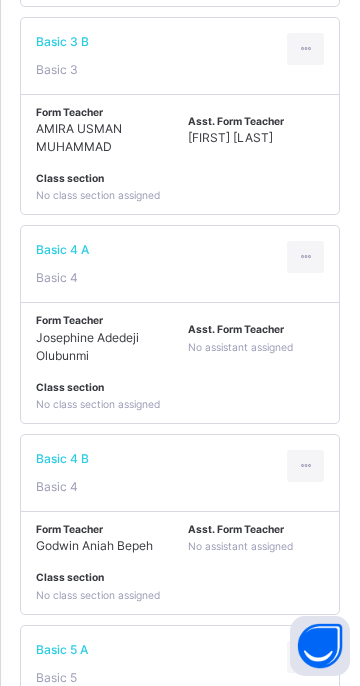 click on "No assistant assigned" at bounding box center (240, 347) 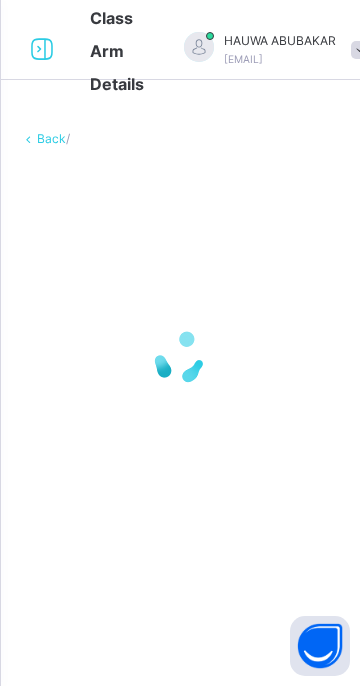 scroll, scrollTop: 0, scrollLeft: 0, axis: both 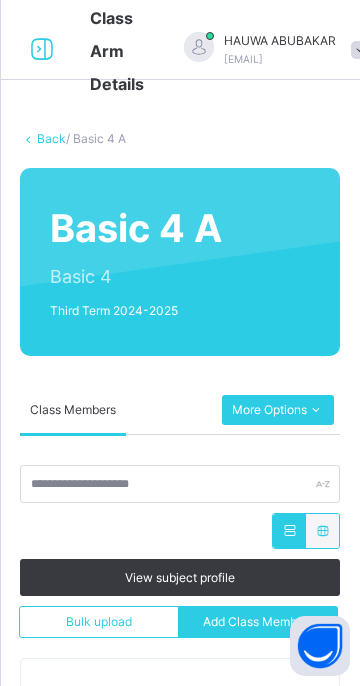 click on "More Options" at bounding box center (278, 410) 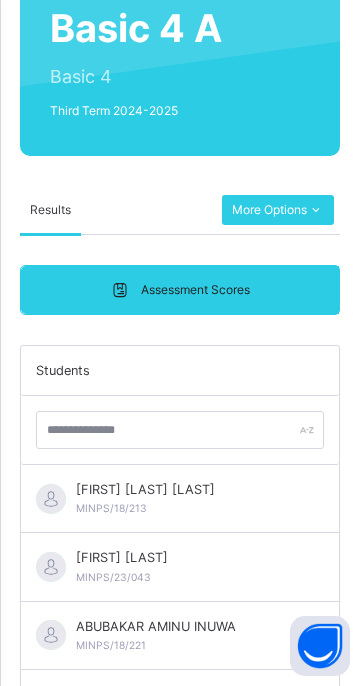 scroll, scrollTop: 189, scrollLeft: 0, axis: vertical 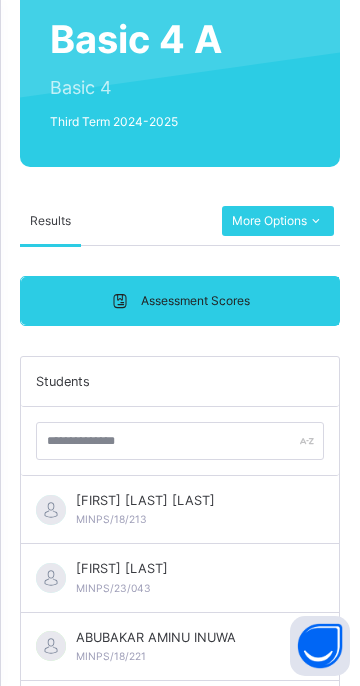 click on "[FIRST] [LAST] [LAST] [ID]" at bounding box center (145, 509) 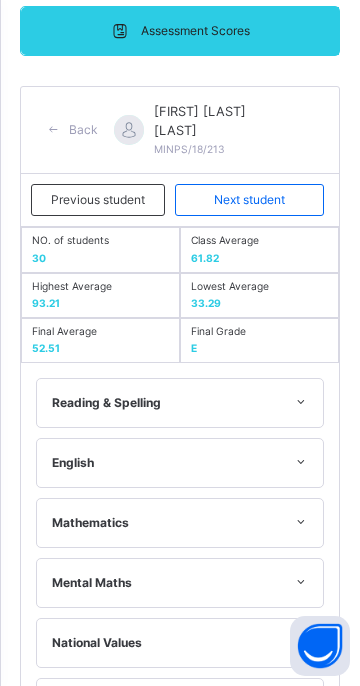scroll, scrollTop: 461, scrollLeft: 0, axis: vertical 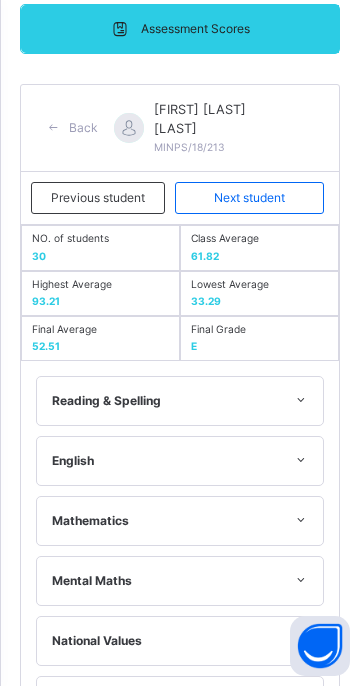 click on "Next student" at bounding box center (249, 198) 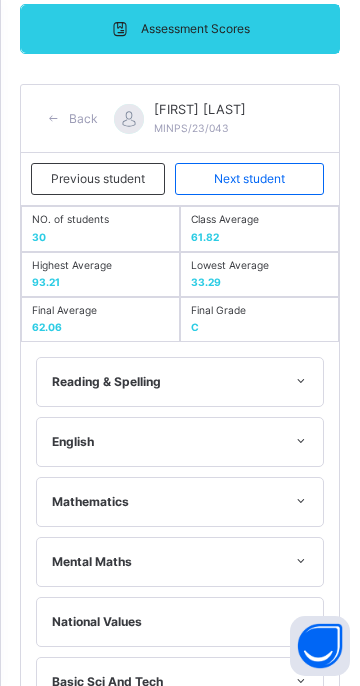 click on "Next student" at bounding box center [249, 179] 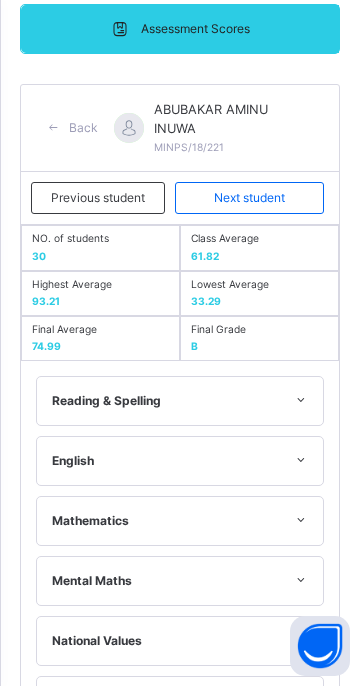 click on "Next student" at bounding box center [249, 198] 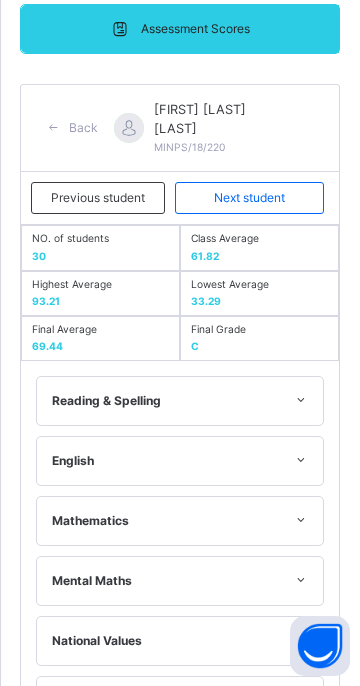 click on "Next student" at bounding box center (249, 198) 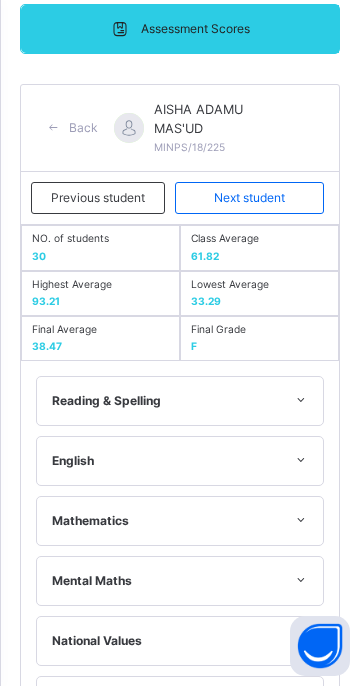 click on "Next student" at bounding box center [249, 198] 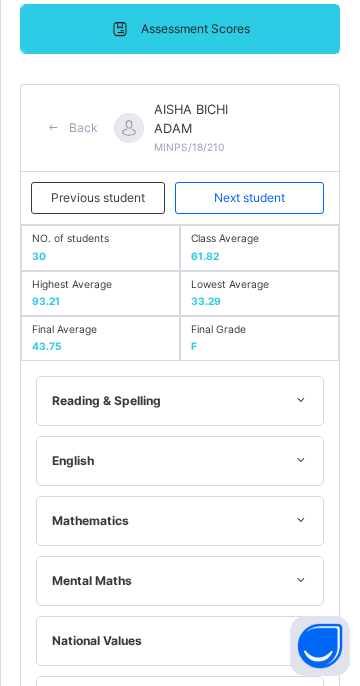 click on "Next student" at bounding box center [249, 198] 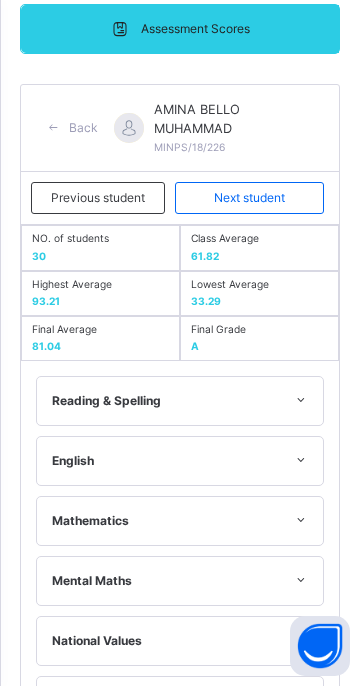 click on "Next student" at bounding box center (249, 198) 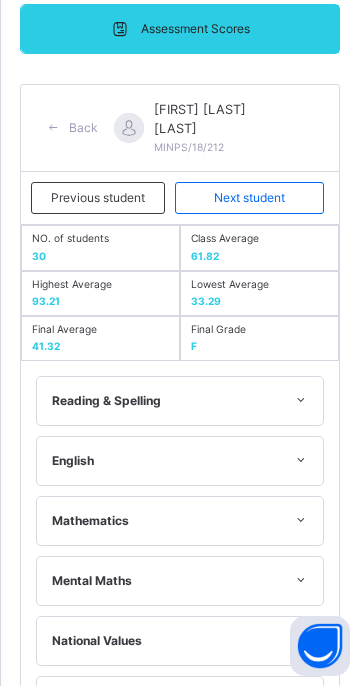 click on "Next student" at bounding box center (249, 198) 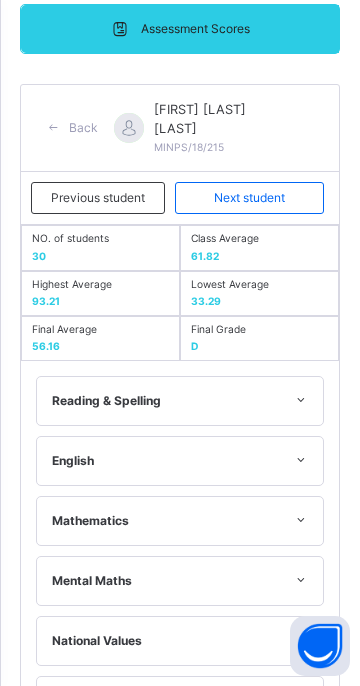 click on "Next student" at bounding box center (249, 198) 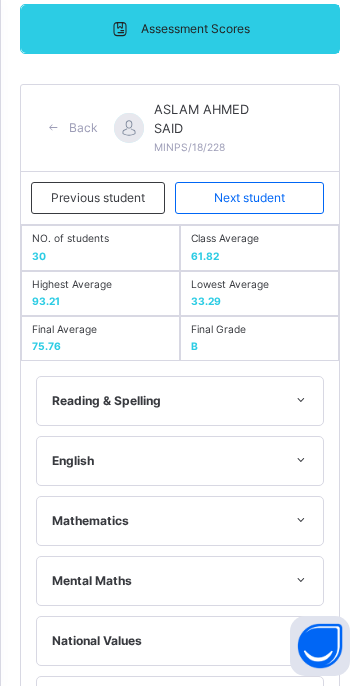 click on "Next student" at bounding box center [249, 198] 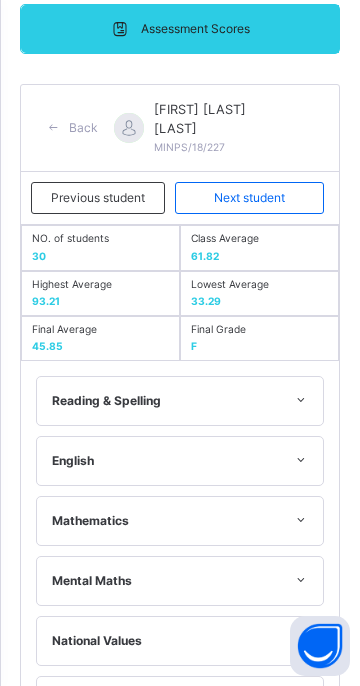 click on "Next student" at bounding box center (249, 198) 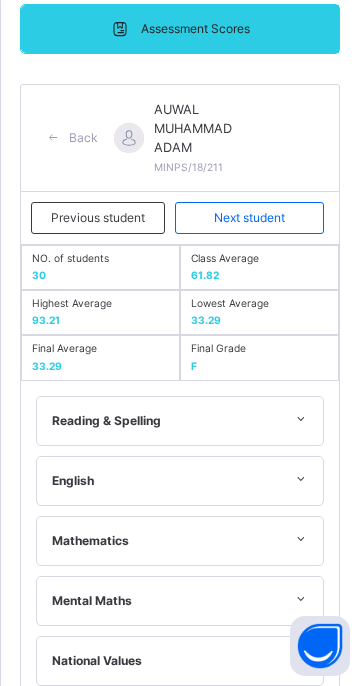 click on "Next student" at bounding box center [249, 218] 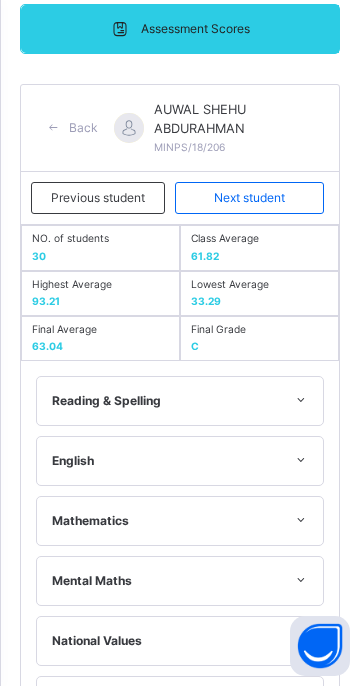 click on "Next student" at bounding box center [249, 198] 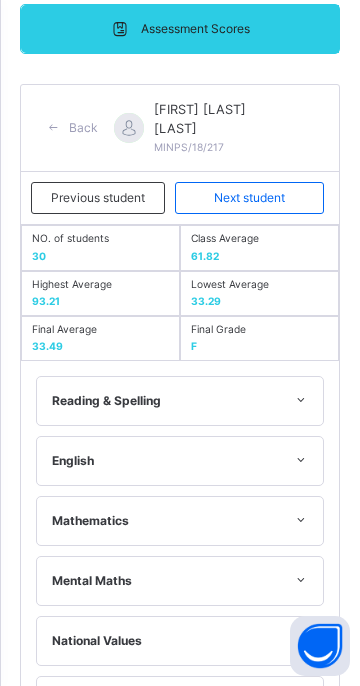click on "Next student" at bounding box center (249, 198) 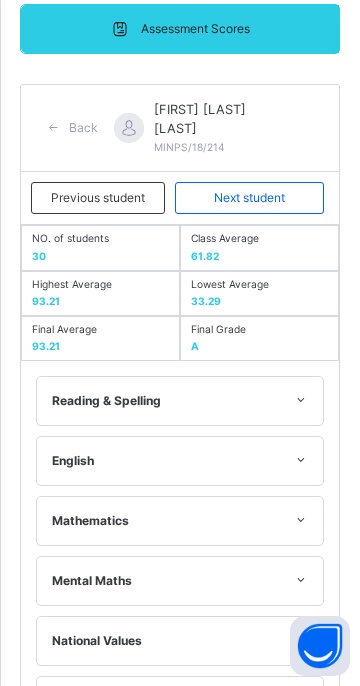 click on "Next student" at bounding box center (249, 198) 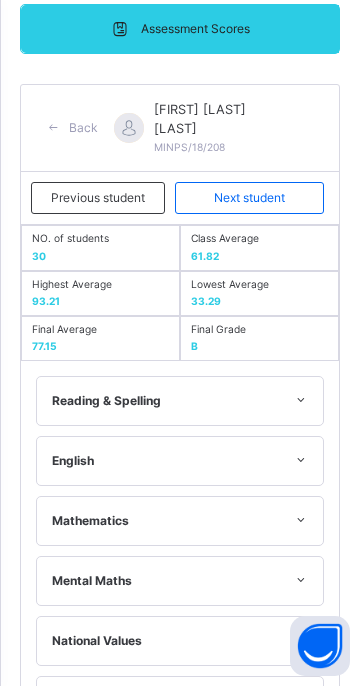 click on "Next student" at bounding box center [249, 198] 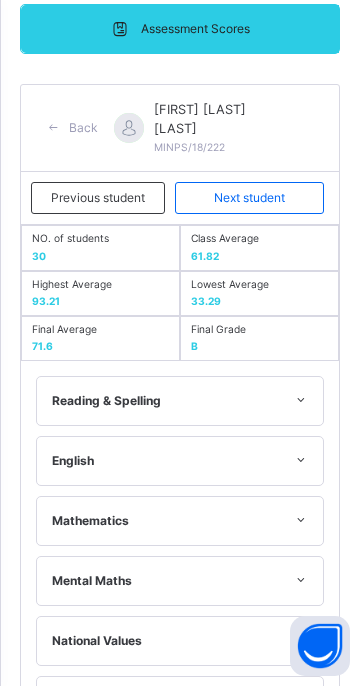 click on "Next student" at bounding box center (249, 198) 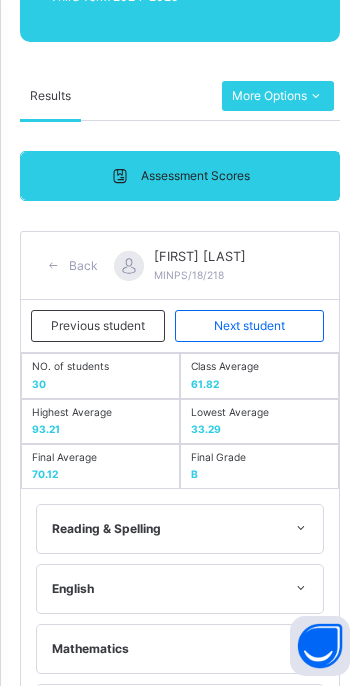 scroll, scrollTop: 426, scrollLeft: 0, axis: vertical 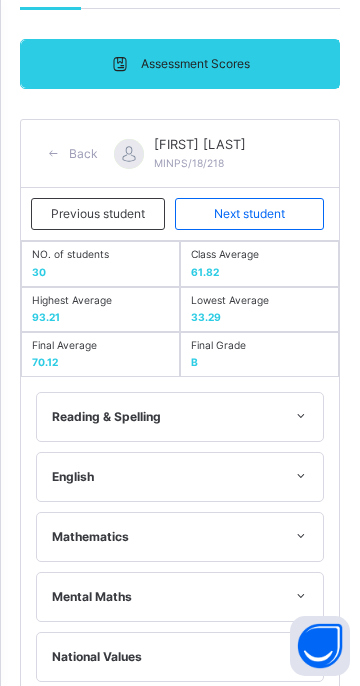 click on "Next student" at bounding box center (249, 214) 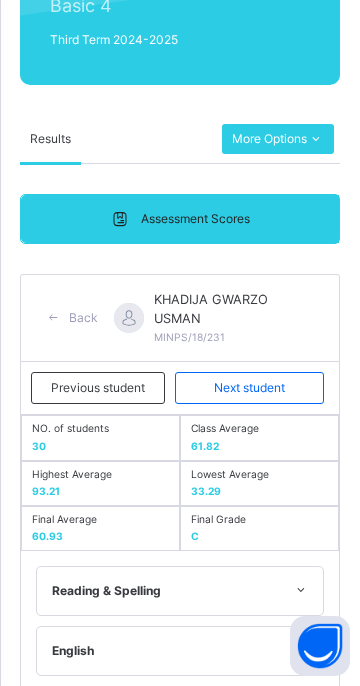 scroll, scrollTop: 277, scrollLeft: 0, axis: vertical 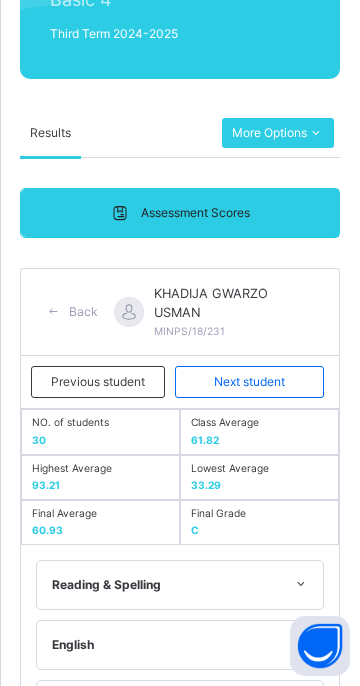 click on "Next student" at bounding box center (249, 382) 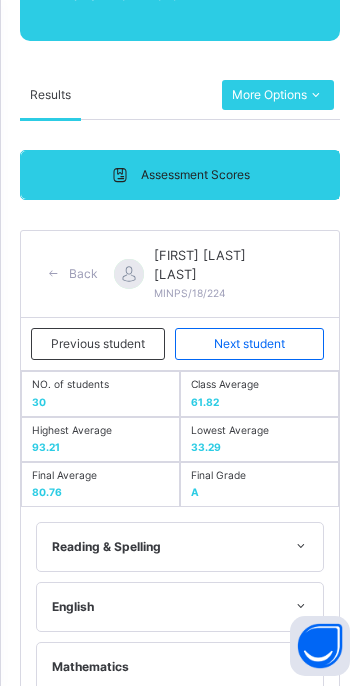 scroll, scrollTop: 319, scrollLeft: 0, axis: vertical 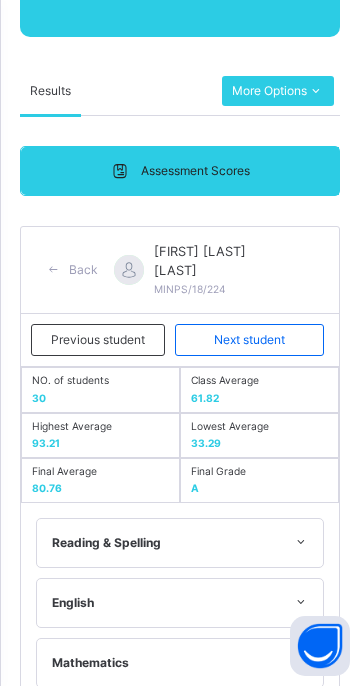 click on "Next student" at bounding box center [249, 340] 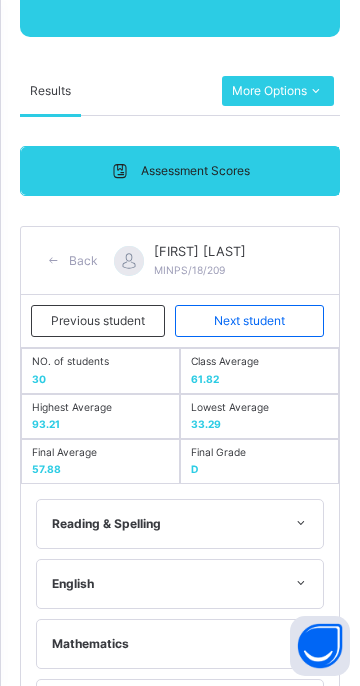 click on "Next student" at bounding box center [249, 321] 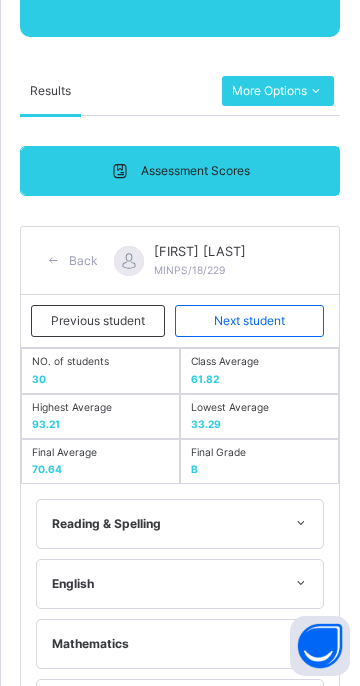 click on "Next student" at bounding box center [249, 321] 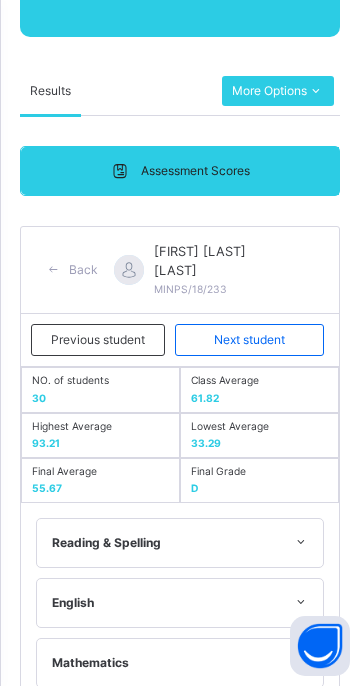 click on "Next student" at bounding box center [249, 340] 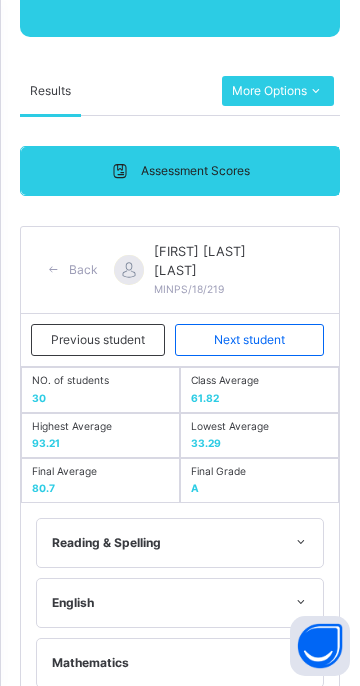 click on "Next student" at bounding box center (249, 340) 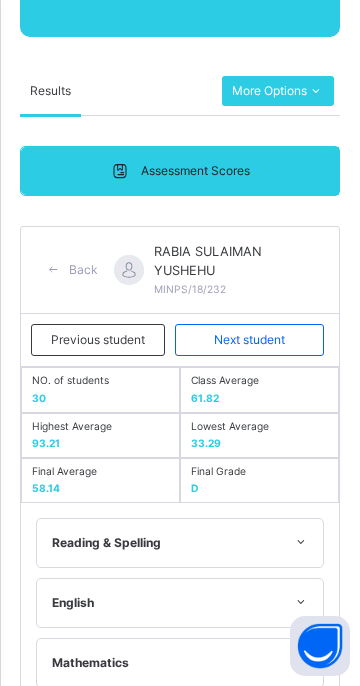 click on "Next student" at bounding box center (249, 340) 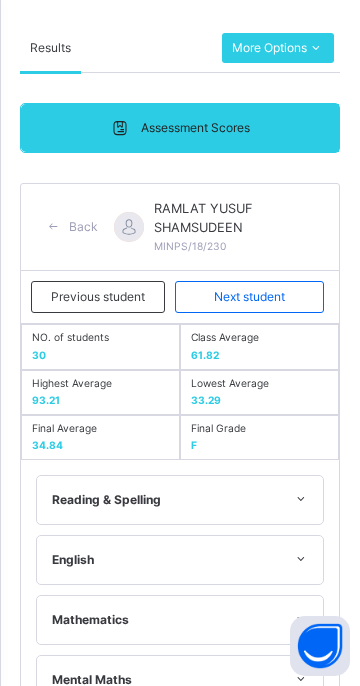 scroll, scrollTop: 362, scrollLeft: 0, axis: vertical 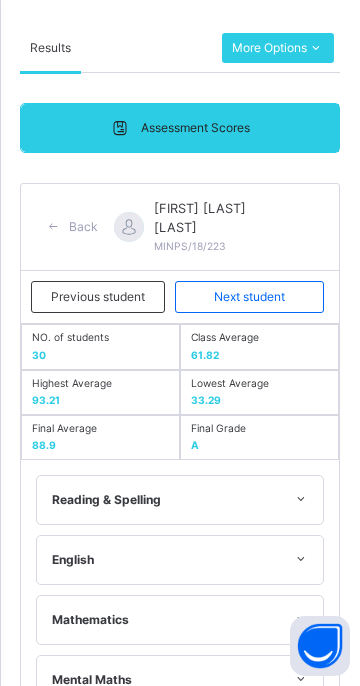 click on "Next student" at bounding box center (249, 297) 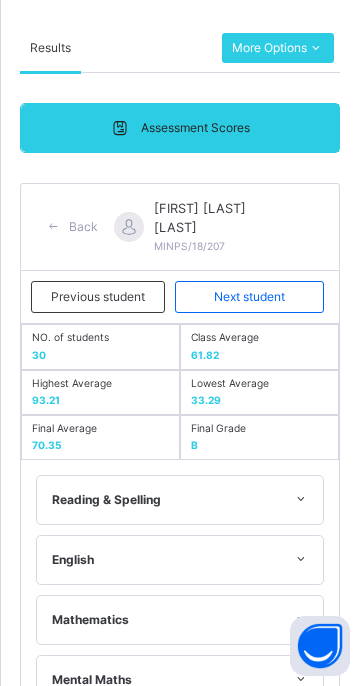 click on "Next student" at bounding box center [249, 297] 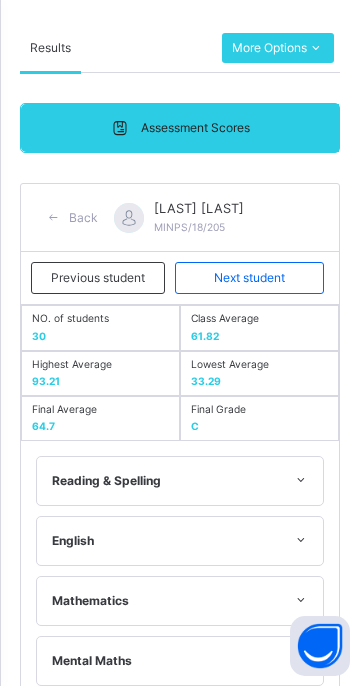 click on "Next student" at bounding box center (249, 278) 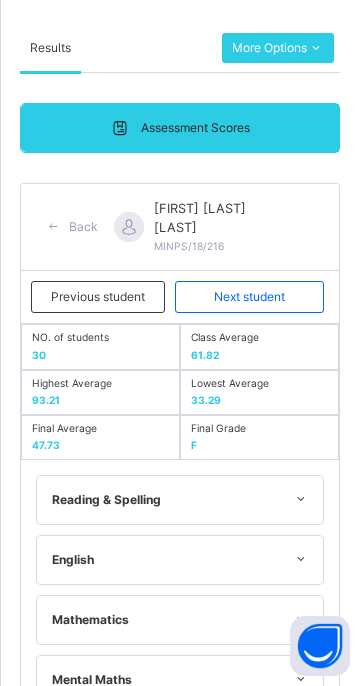 click on "Next student" at bounding box center [249, 297] 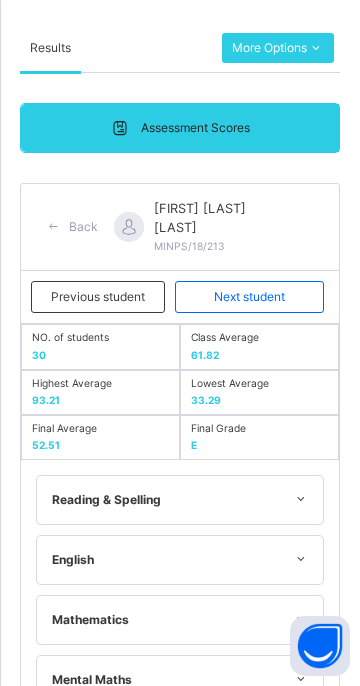 click on "Next student" at bounding box center (249, 297) 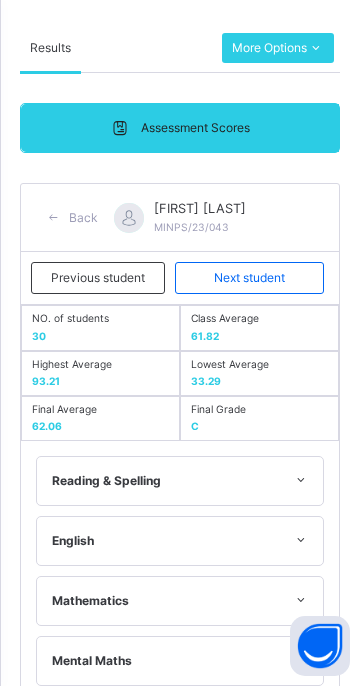 click on "Next student" at bounding box center (249, 278) 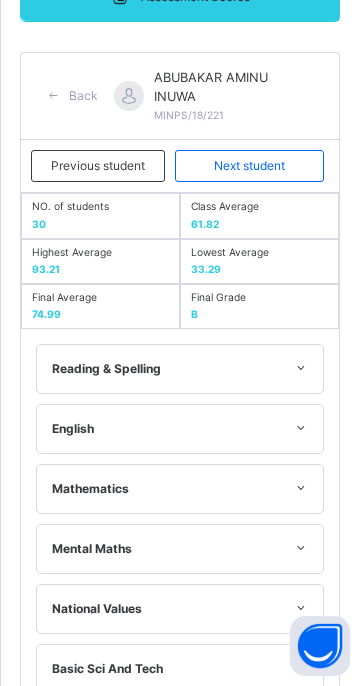 scroll, scrollTop: 497, scrollLeft: 0, axis: vertical 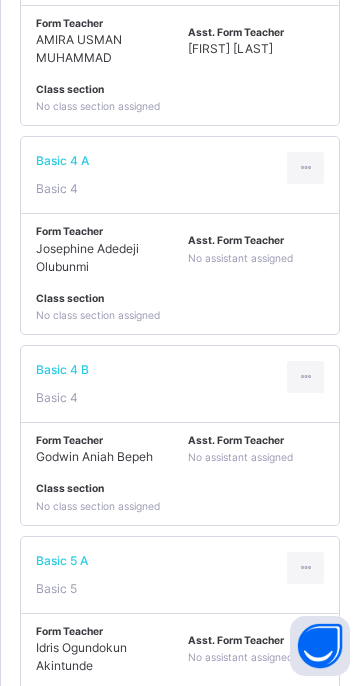 click on "No assistant assigned" at bounding box center [240, 457] 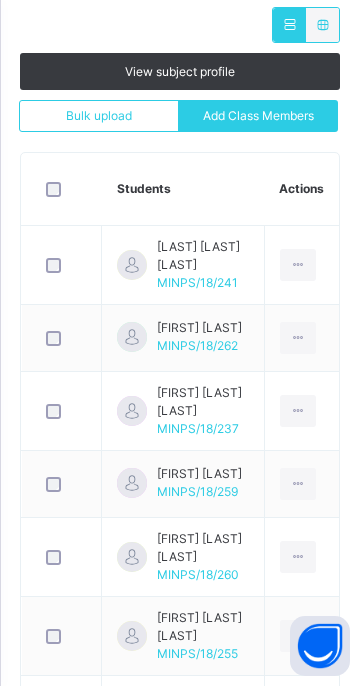 scroll, scrollTop: 509, scrollLeft: 0, axis: vertical 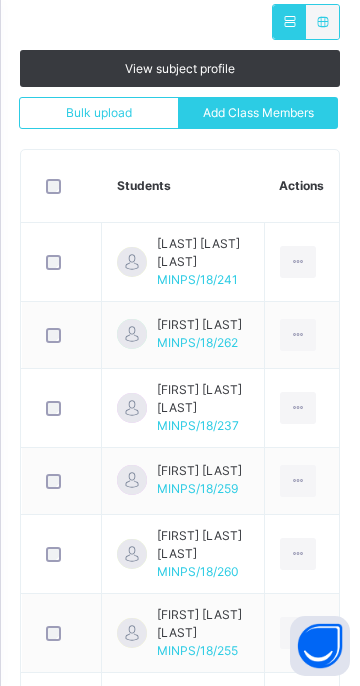 click on "More Options" at bounding box center (278, -99) 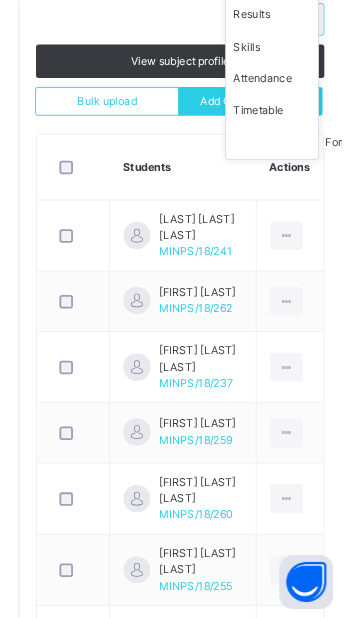 scroll, scrollTop: 175, scrollLeft: 0, axis: vertical 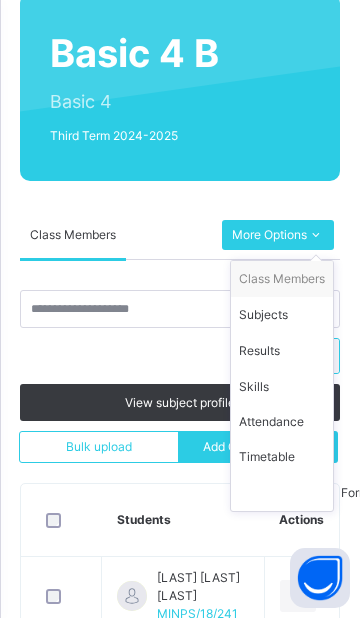 click on "Results" at bounding box center [282, 351] 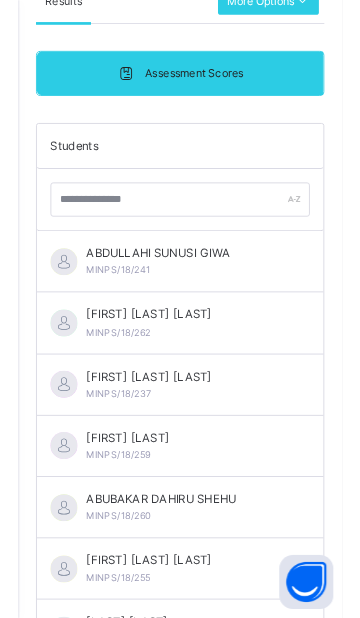 scroll, scrollTop: 392, scrollLeft: 0, axis: vertical 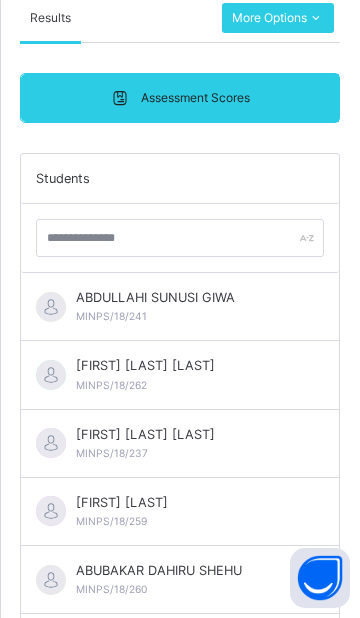 click on "[FIRST] [LAST] [LAST] [ID]" at bounding box center [155, 306] 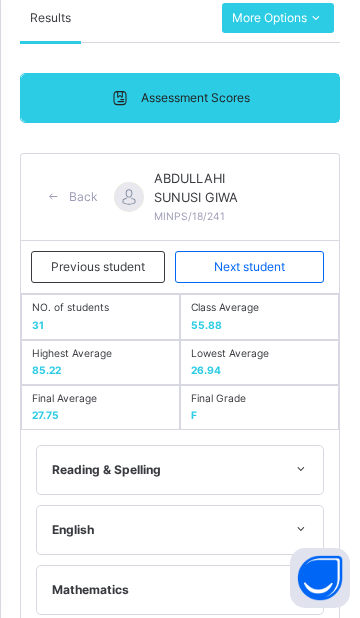 click on "Next student" at bounding box center (249, 267) 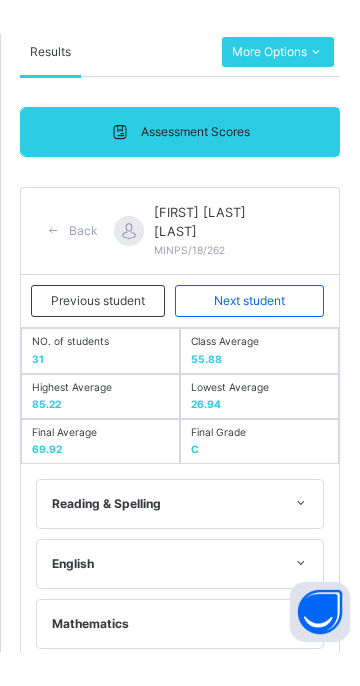 scroll, scrollTop: 365, scrollLeft: 0, axis: vertical 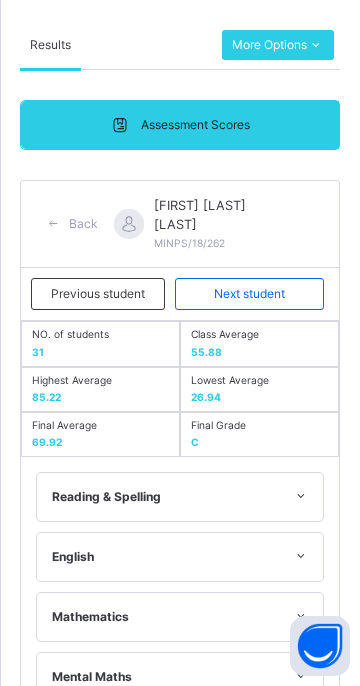 click on "Next student" at bounding box center [249, 294] 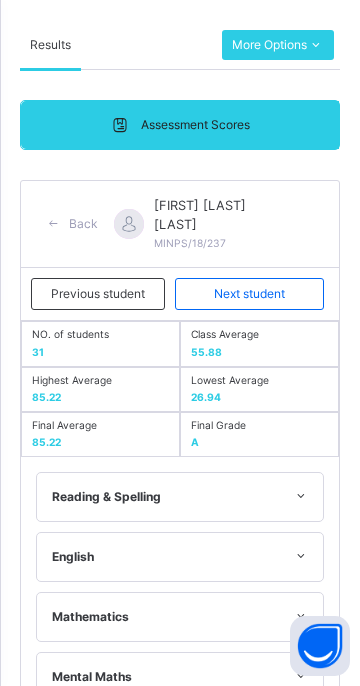 click on "Next student" at bounding box center [249, 294] 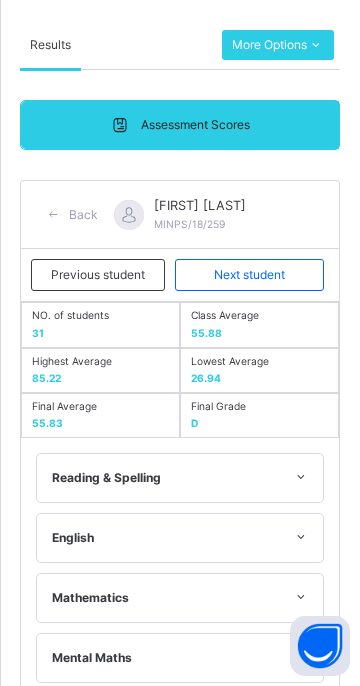 click on "Next student" at bounding box center (249, 275) 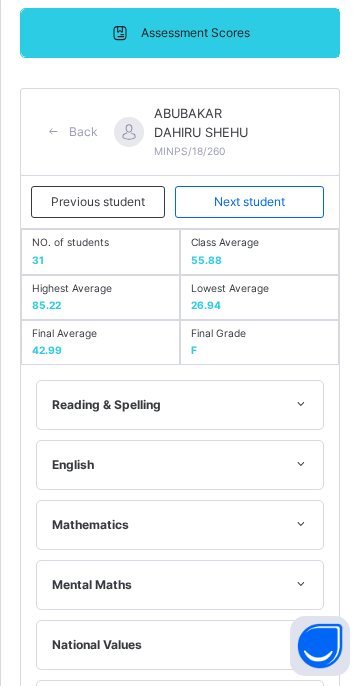 scroll, scrollTop: 454, scrollLeft: 0, axis: vertical 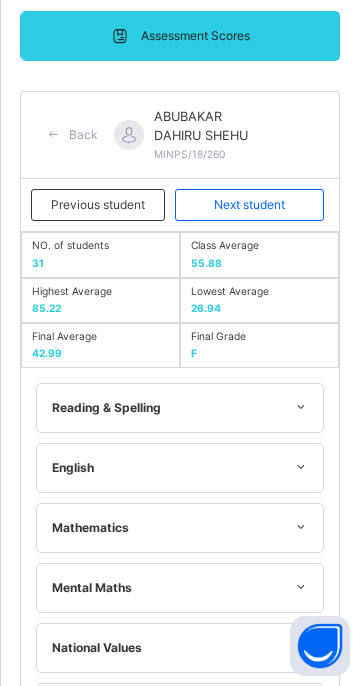 click on "Next student" at bounding box center [249, 205] 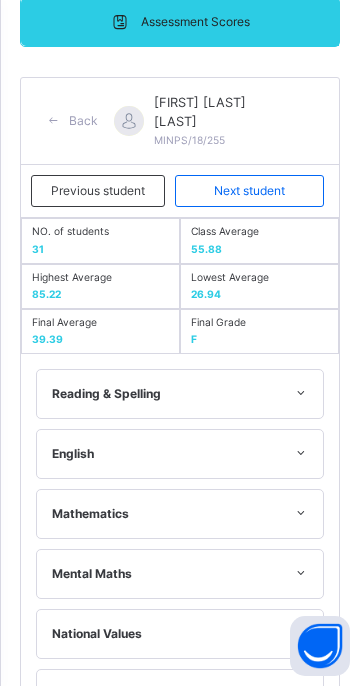 scroll, scrollTop: 467, scrollLeft: 0, axis: vertical 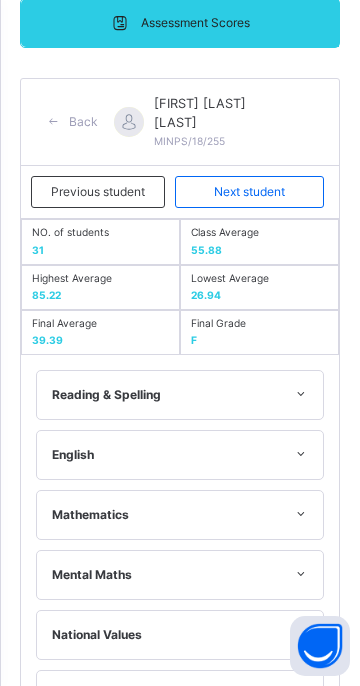 click on "Previous student" at bounding box center (98, 192) 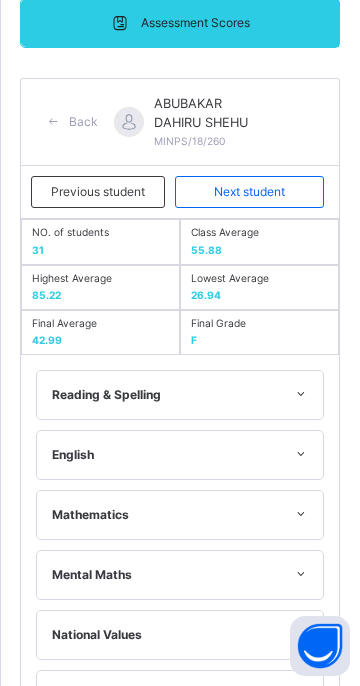click on "Next student" at bounding box center [249, 192] 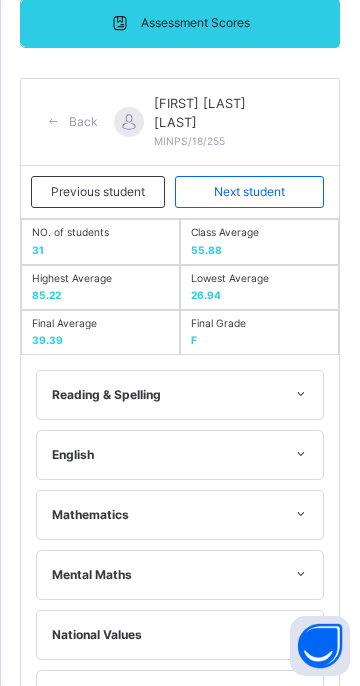click on "Next student" at bounding box center [249, 192] 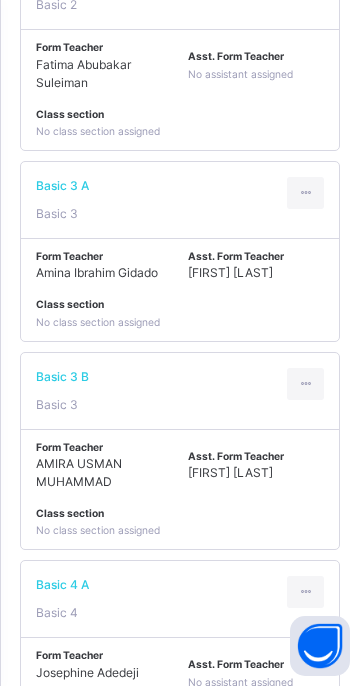 scroll, scrollTop: 2633, scrollLeft: 0, axis: vertical 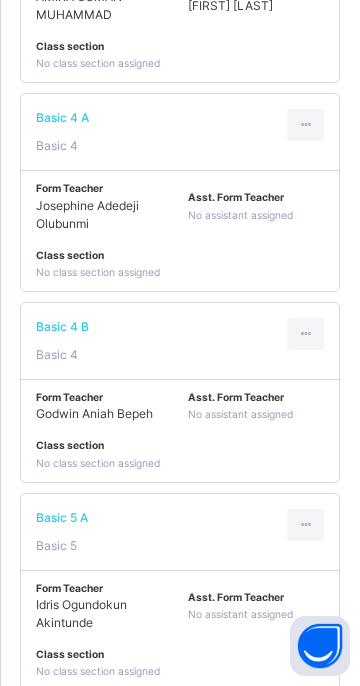 click on "No assistant assigned" at bounding box center [240, 414] 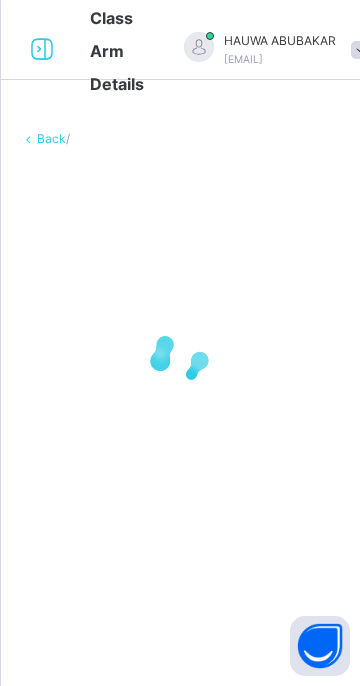 scroll, scrollTop: 0, scrollLeft: 0, axis: both 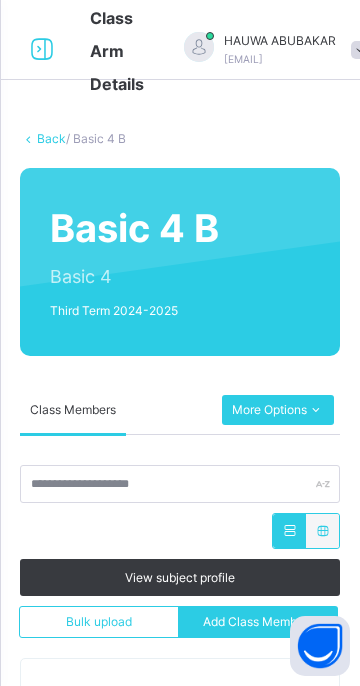 click on "More Options" at bounding box center (278, 410) 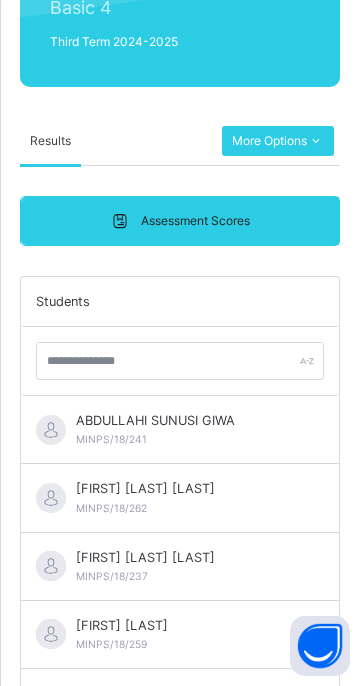 scroll, scrollTop: 891, scrollLeft: 0, axis: vertical 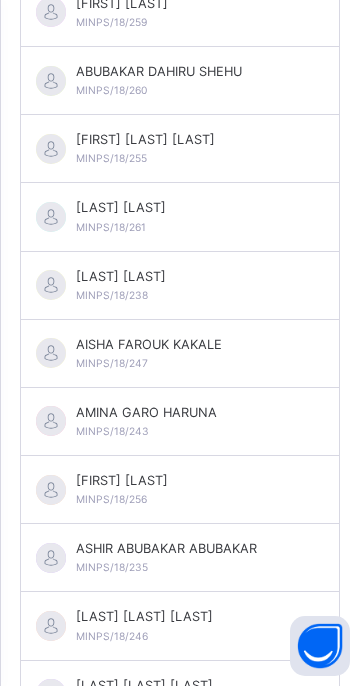 click on "[FIRST] [LAST] [ID]" at bounding box center [180, 217] 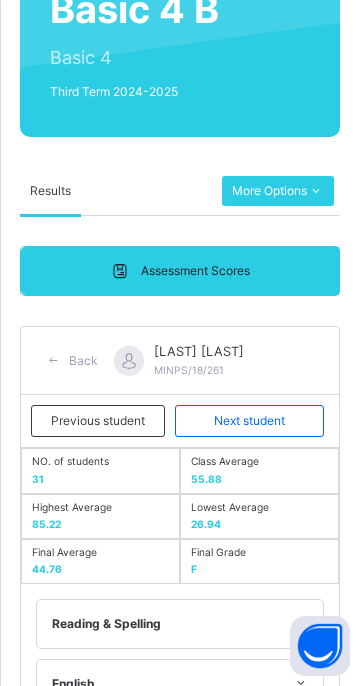 scroll, scrollTop: 39, scrollLeft: 0, axis: vertical 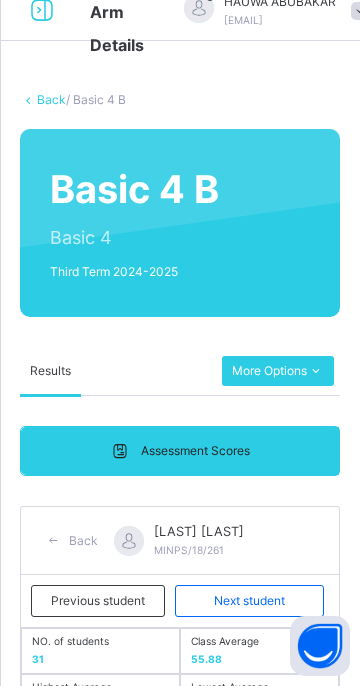 click on "Next student" at bounding box center (249, 601) 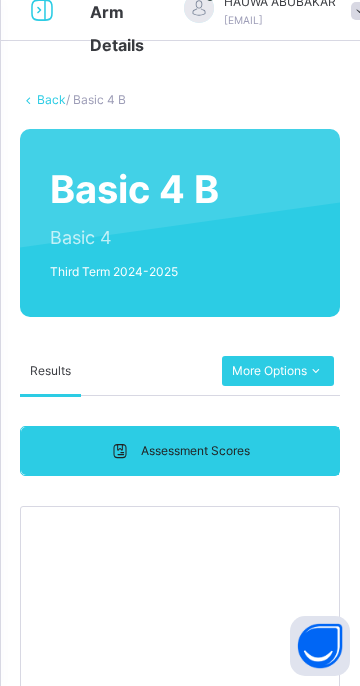 scroll, scrollTop: 260, scrollLeft: 0, axis: vertical 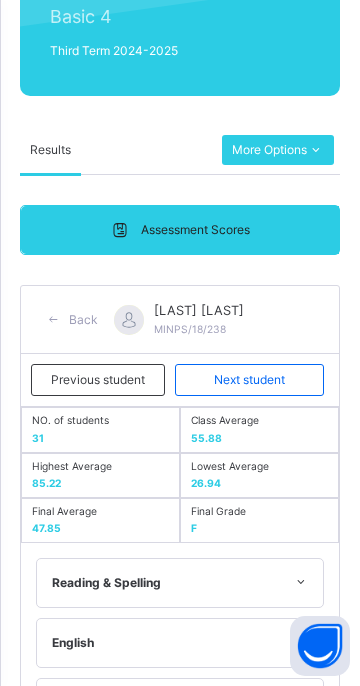 click on "Next student" at bounding box center [249, 380] 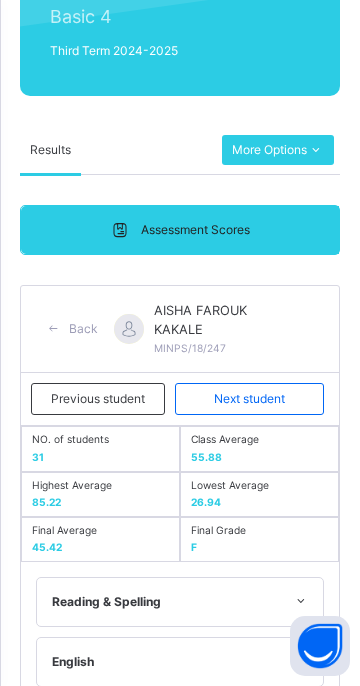click on "Next student" at bounding box center (249, 399) 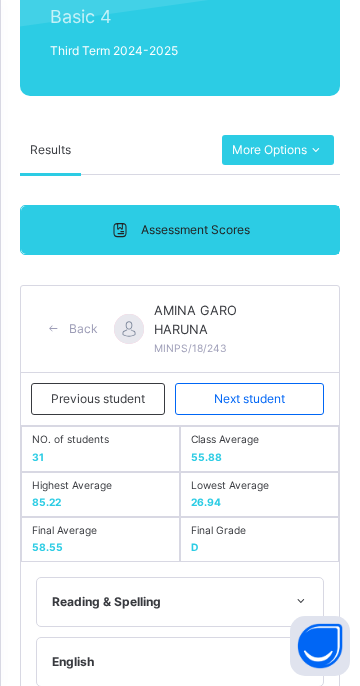 scroll, scrollTop: 318, scrollLeft: 0, axis: vertical 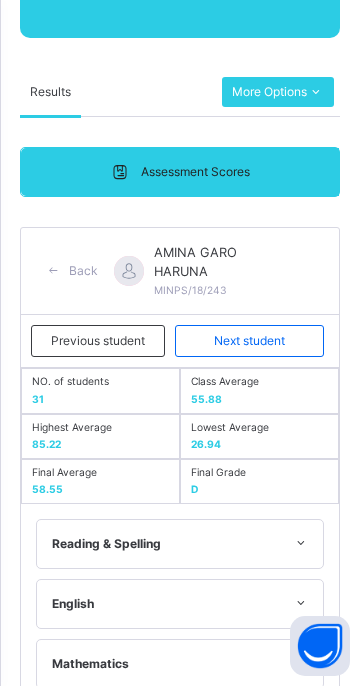click on "Next student" at bounding box center (249, 341) 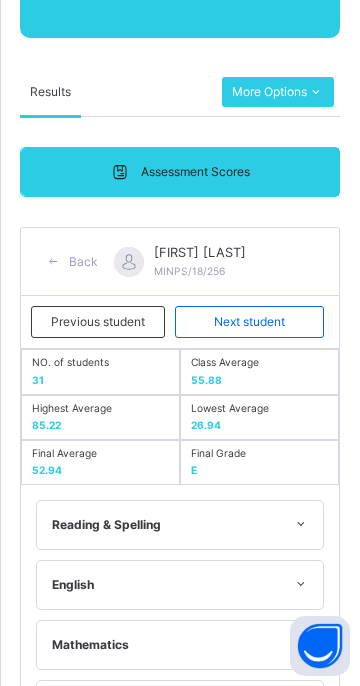 click on "Next student" at bounding box center [249, 322] 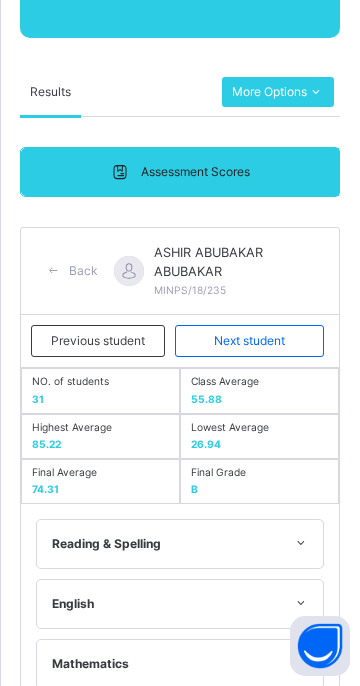 click on "Next student" at bounding box center [249, 341] 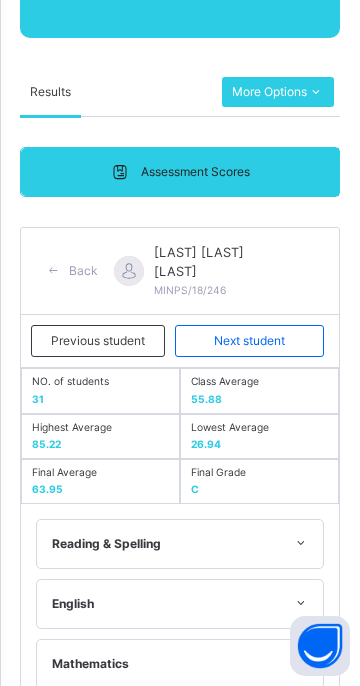 click on "Next student" at bounding box center [249, 341] 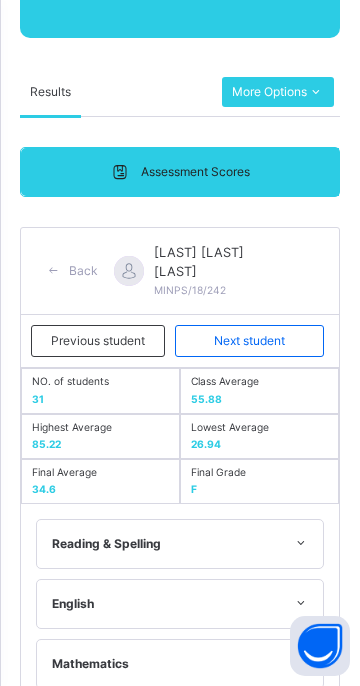 click on "Next student" at bounding box center (249, 341) 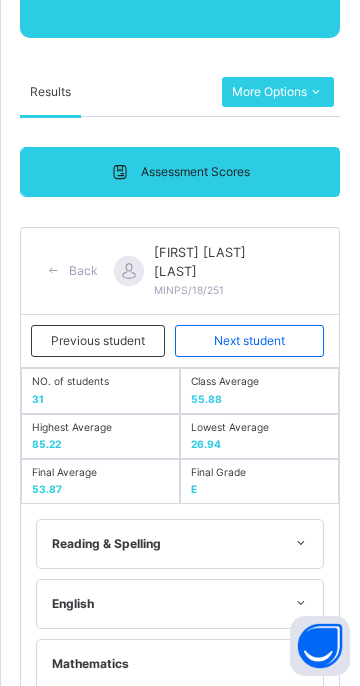 click on "Next student" at bounding box center (249, 341) 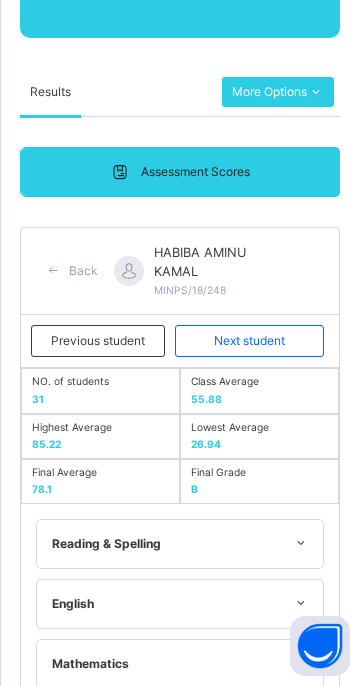 click on "Next student" at bounding box center (249, 341) 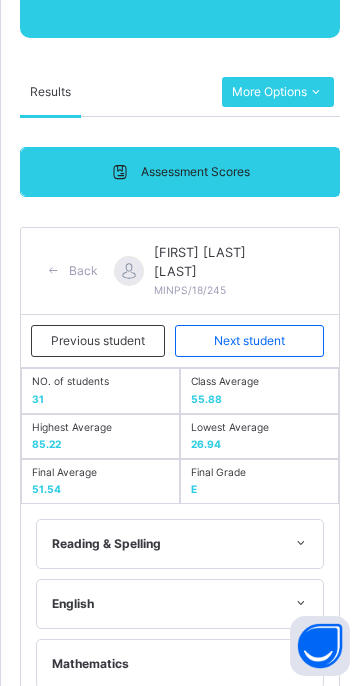 click on "Next student" at bounding box center [249, 341] 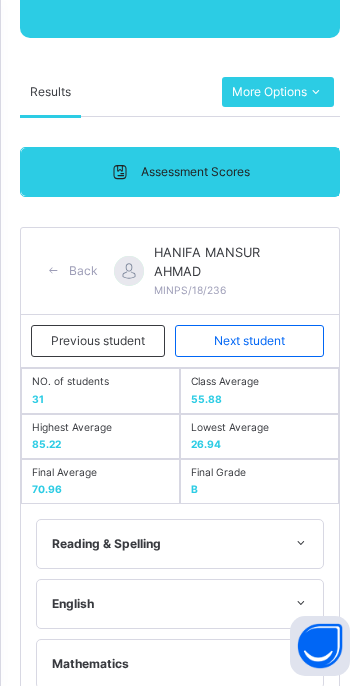 click on "Next student" at bounding box center [249, 341] 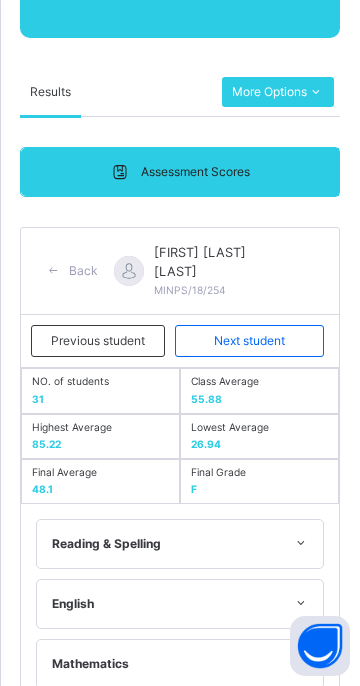 click on "Next student" at bounding box center [249, 341] 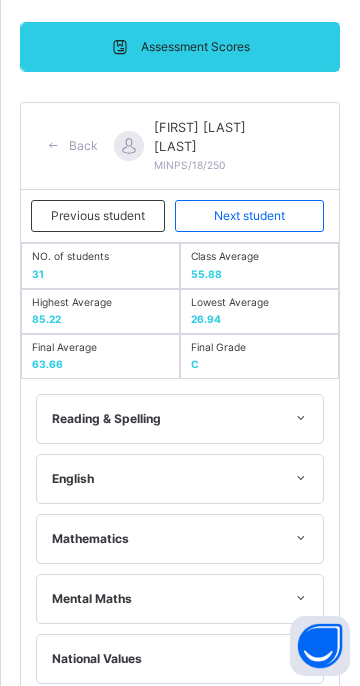 scroll, scrollTop: 374, scrollLeft: 0, axis: vertical 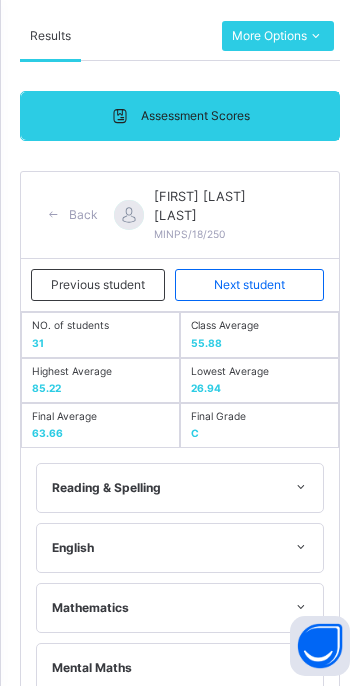 click on "Next student" at bounding box center [249, 285] 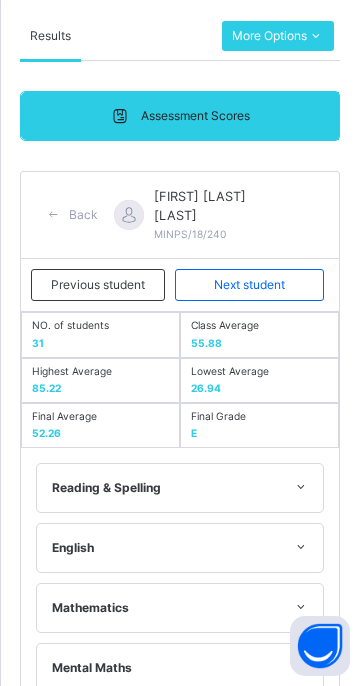 click on "Next student" at bounding box center (249, 285) 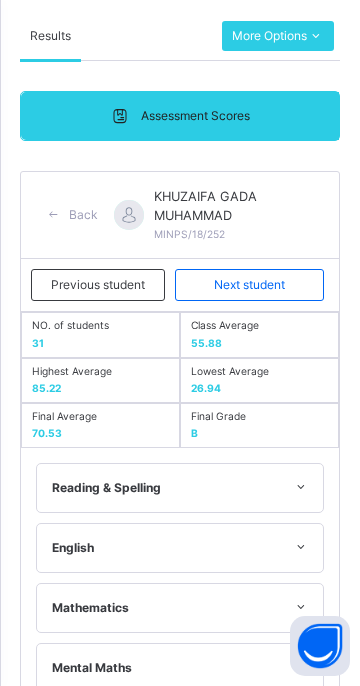 click on "Next student" at bounding box center (249, 285) 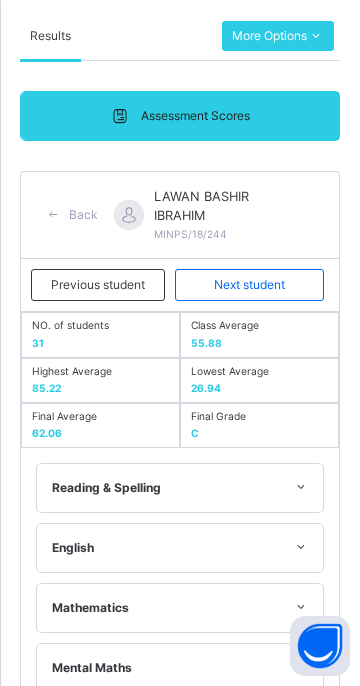 click on "Next student" at bounding box center (249, 285) 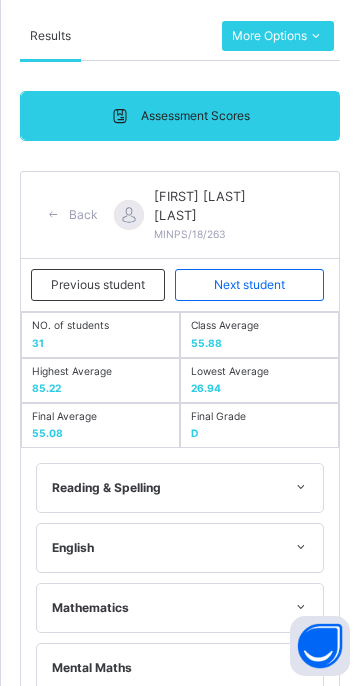 click on "Next student" at bounding box center [249, 285] 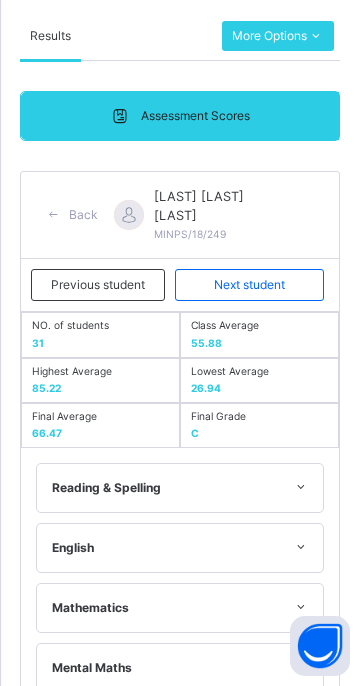 click on "Next student" at bounding box center (249, 285) 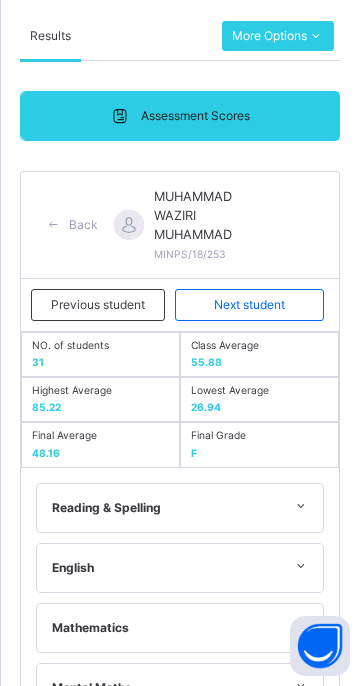 click on "Next student" at bounding box center [249, 305] 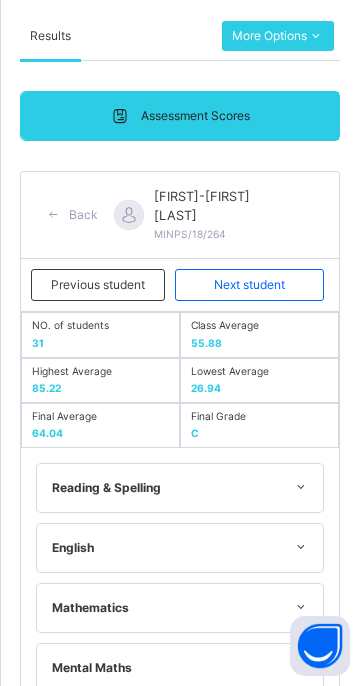 click on "Next student" at bounding box center [249, 285] 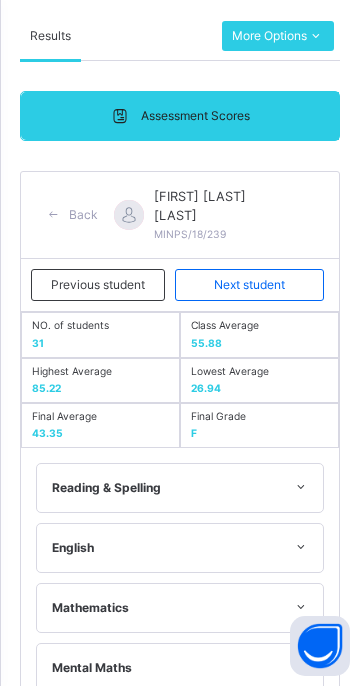 click on "Next student" at bounding box center (249, 285) 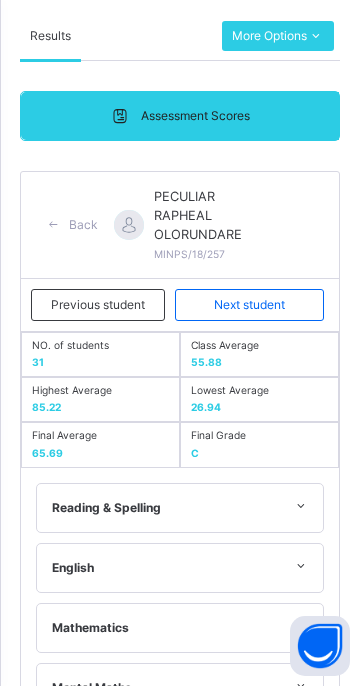 click on "Next student" at bounding box center (249, 305) 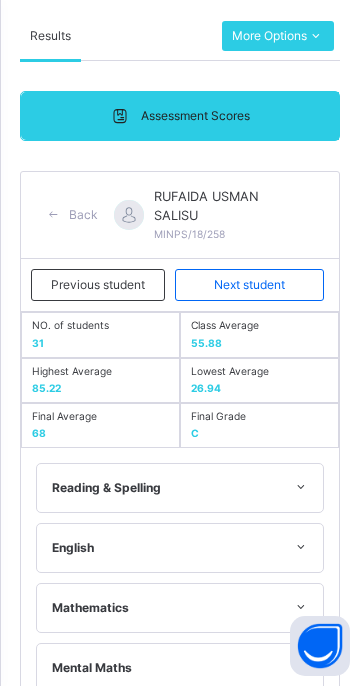click on "Next student" at bounding box center [249, 285] 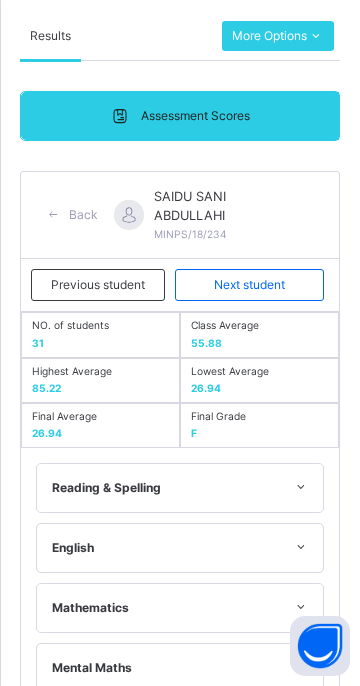 click on "Next student" at bounding box center [249, 285] 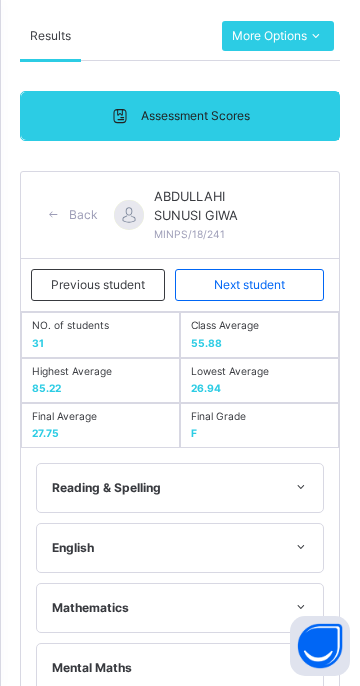 click on "Next student" at bounding box center [249, 285] 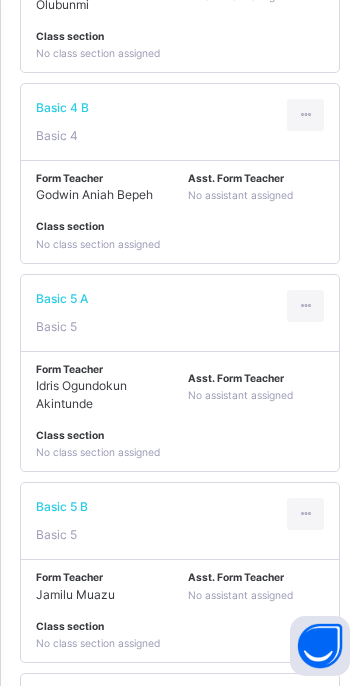 scroll, scrollTop: 2861, scrollLeft: 0, axis: vertical 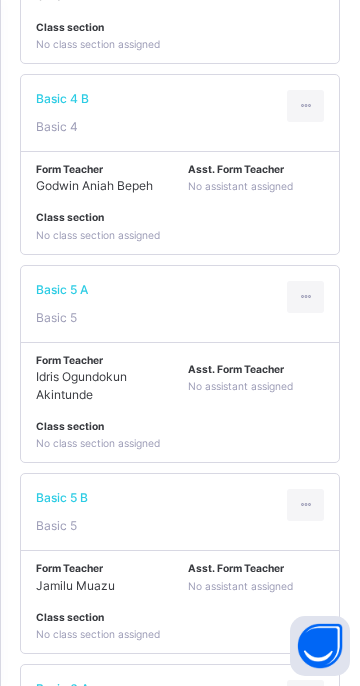 click on "[ROLE] [FIRST] [LAST] [LAST]" at bounding box center [104, 378] 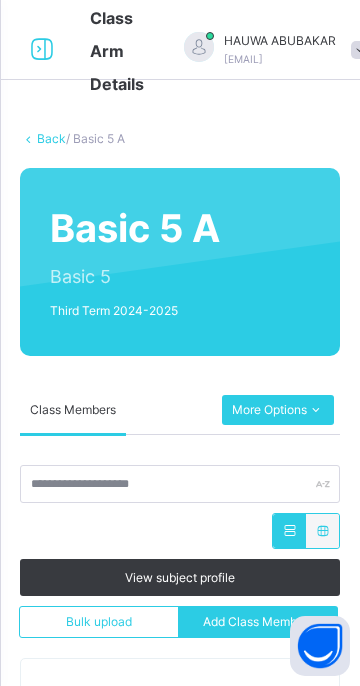 click on "More Options" at bounding box center (278, 410) 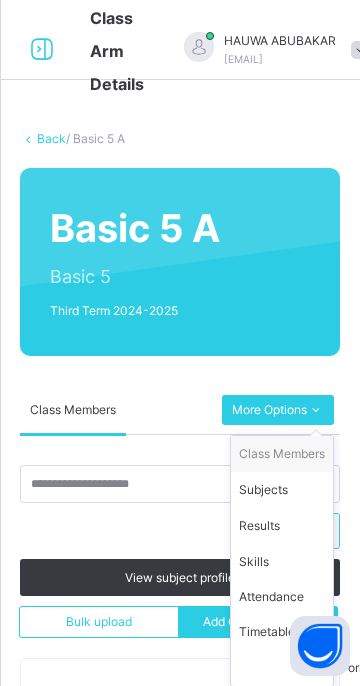 click on "Results" at bounding box center [282, 526] 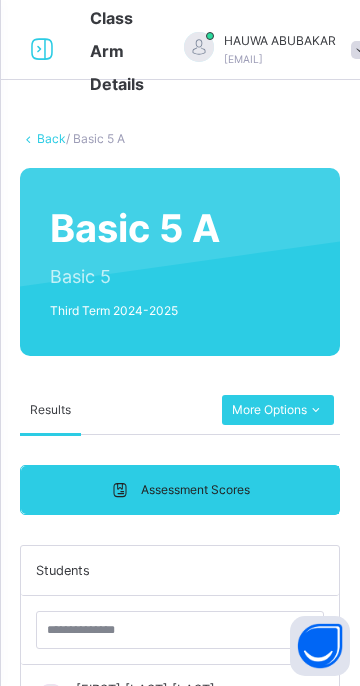 click on "[FIRST] [LAST] [LAST], [ID]" at bounding box center (147, 698) 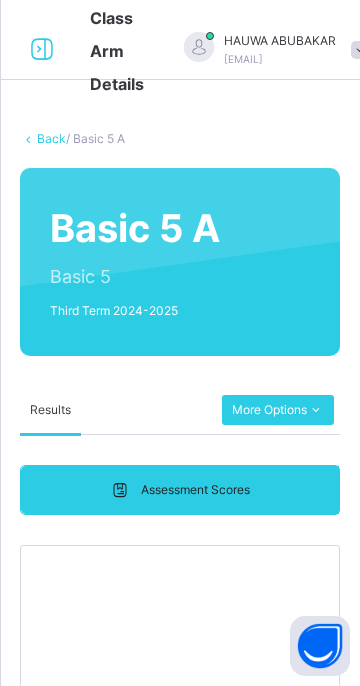 scroll, scrollTop: 330, scrollLeft: 0, axis: vertical 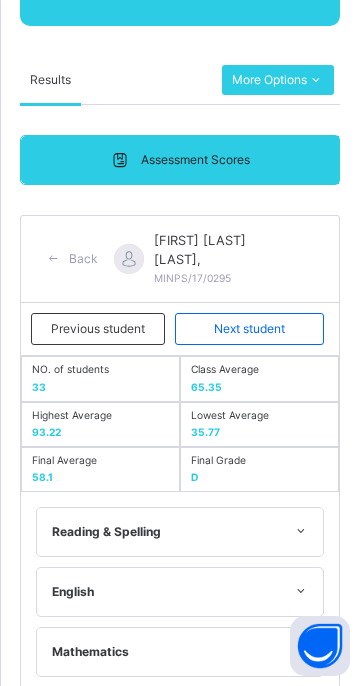 click on "Next student" at bounding box center (249, 329) 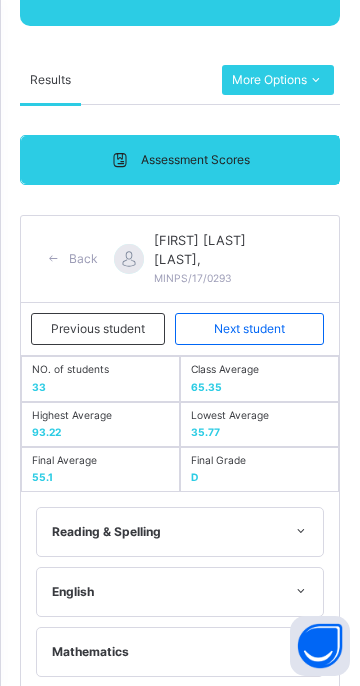 click on "Next student" at bounding box center [249, 329] 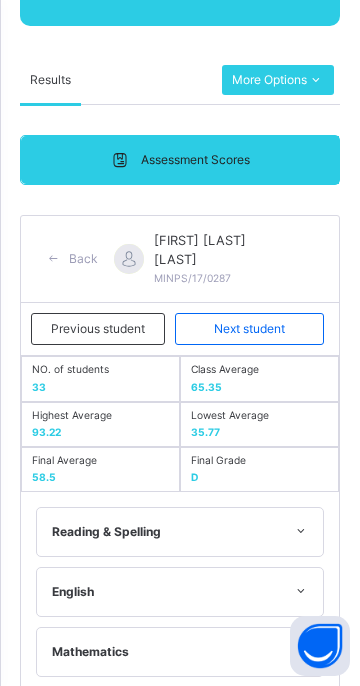 click on "Next student" at bounding box center [249, 329] 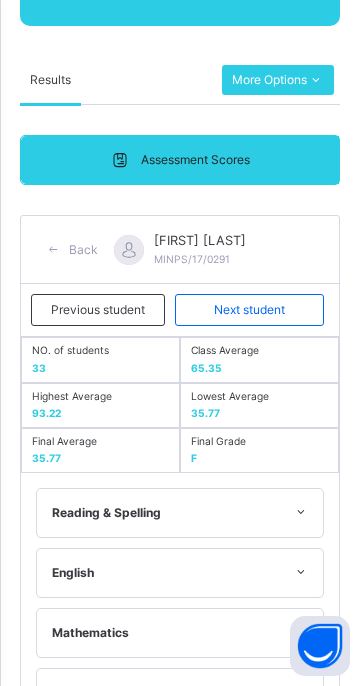 click on "Next student" at bounding box center (249, 310) 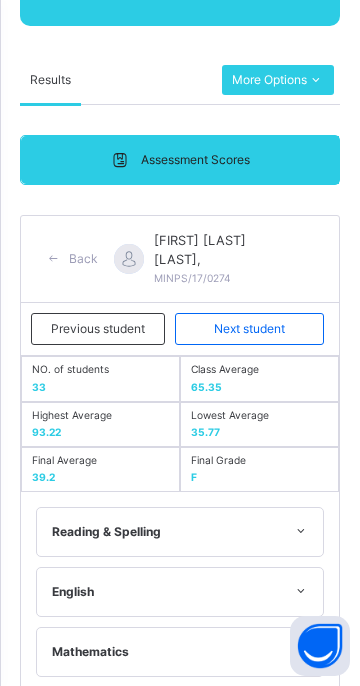 click on "Next student" at bounding box center [249, 329] 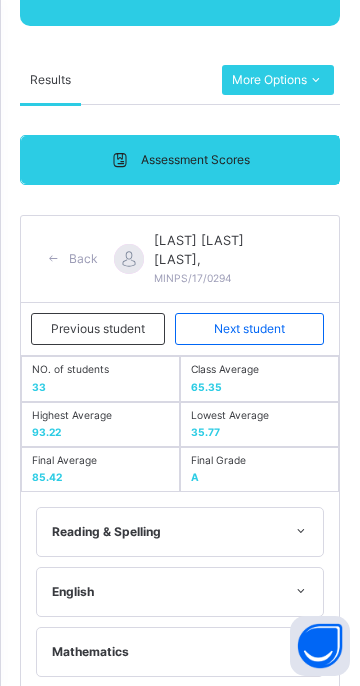 click on "Next student" at bounding box center [249, 329] 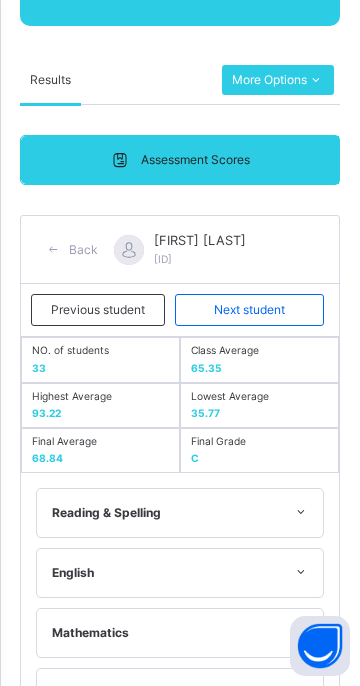 click on "Next student" at bounding box center [249, 310] 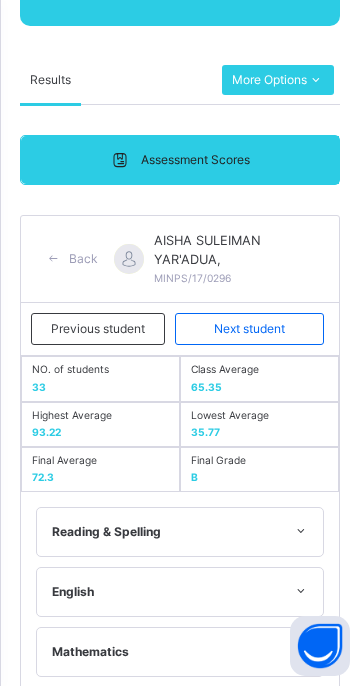 click on "Next student" at bounding box center [249, 329] 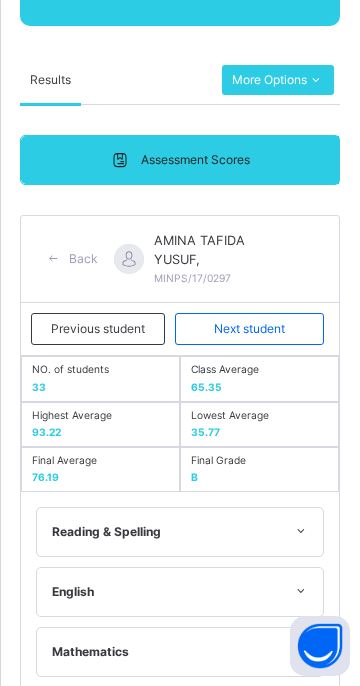 click on "Next student" at bounding box center (249, 329) 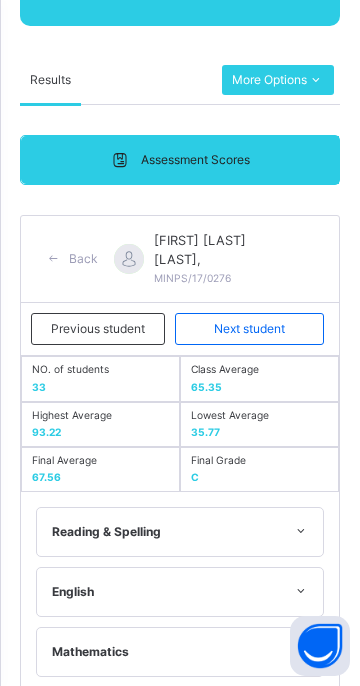 click on "Next student" at bounding box center [249, 329] 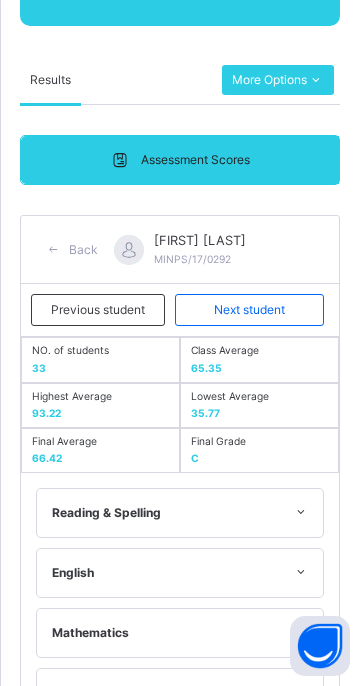 click on "Next student" at bounding box center (249, 310) 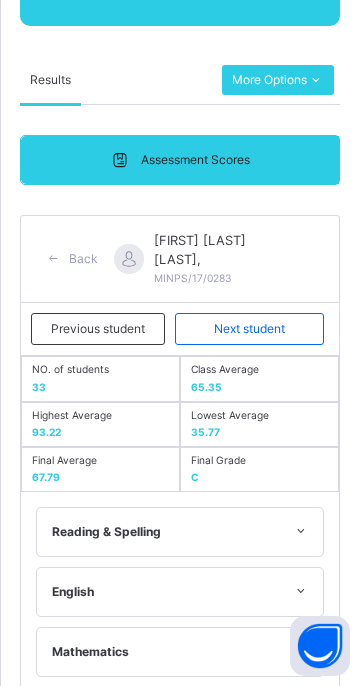 click on "Next student" at bounding box center (249, 329) 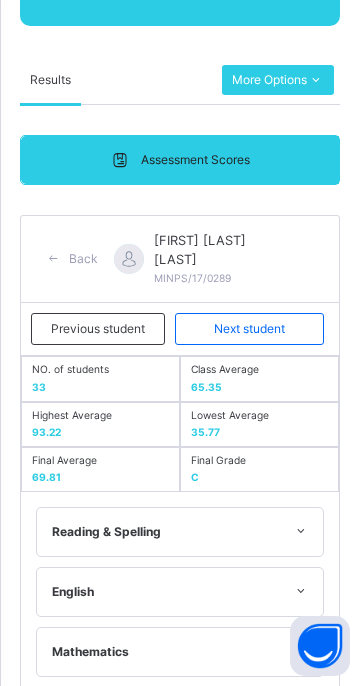 click on "Next student" at bounding box center (249, 329) 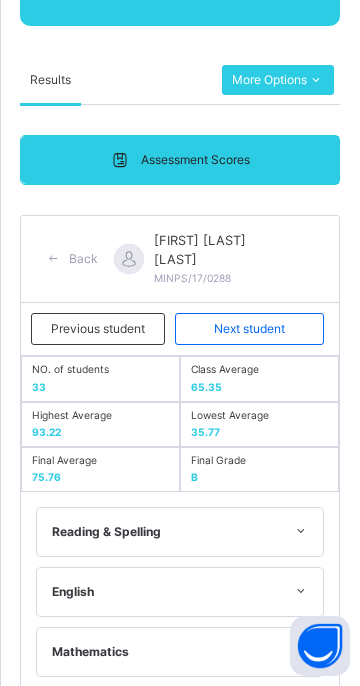 click on "Next student" at bounding box center (249, 329) 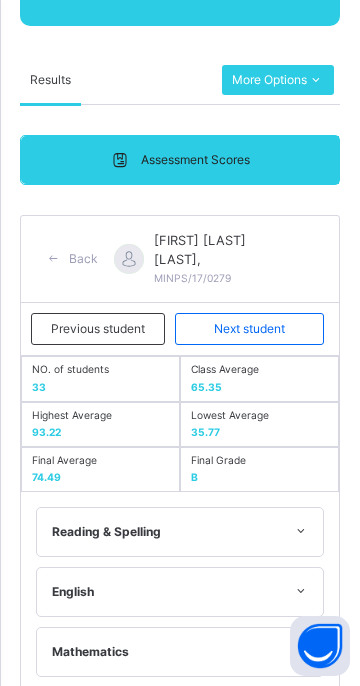 click on "Next student" at bounding box center [249, 329] 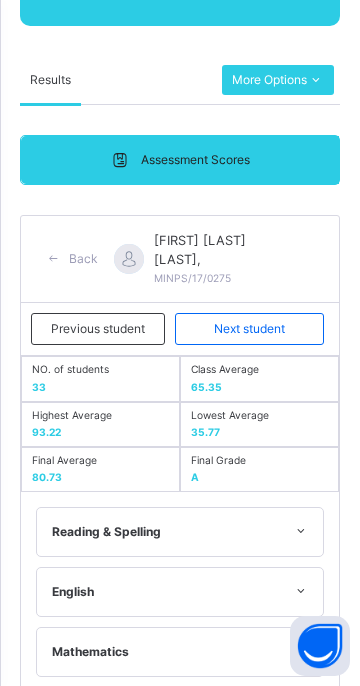 click on "Next student" at bounding box center (249, 329) 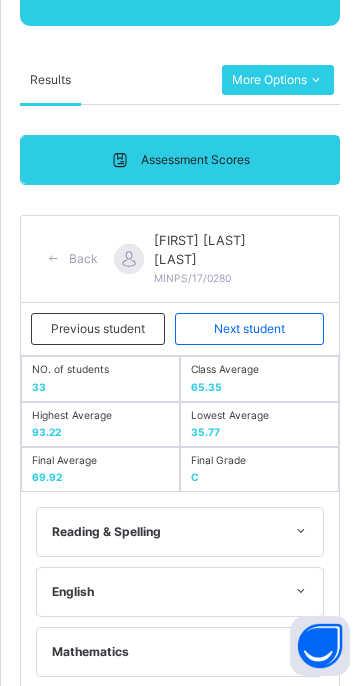 click on "Next student" at bounding box center (249, 329) 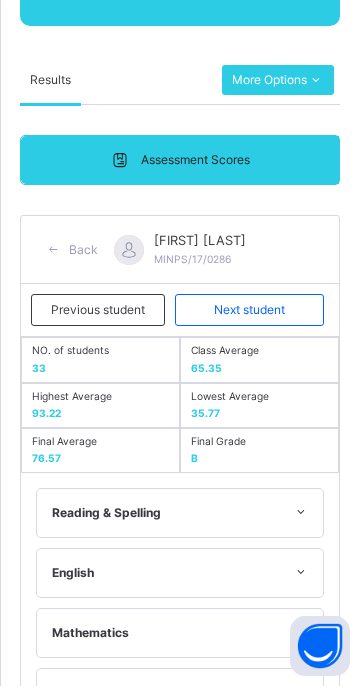 click on "Next student" at bounding box center [249, 310] 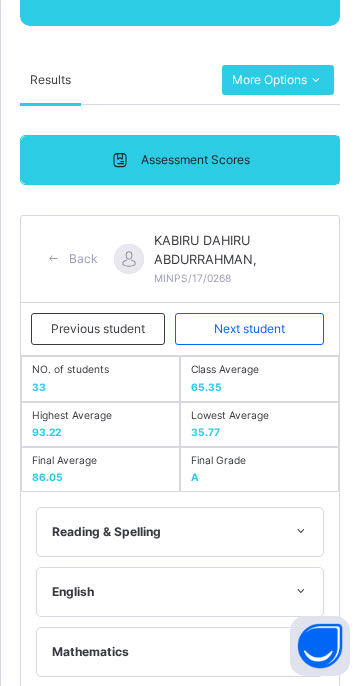 click on "Next student" at bounding box center (249, 329) 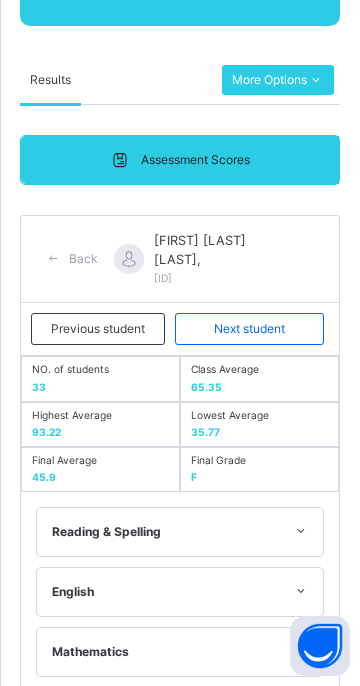 click on "Next student" at bounding box center [249, 329] 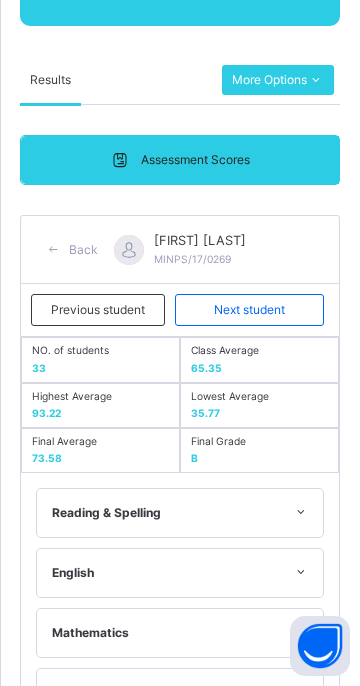 click on "Previous student" at bounding box center (98, 310) 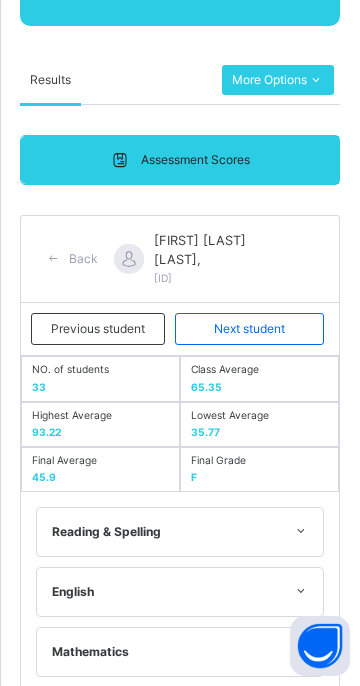 click on "Next student" at bounding box center [249, 329] 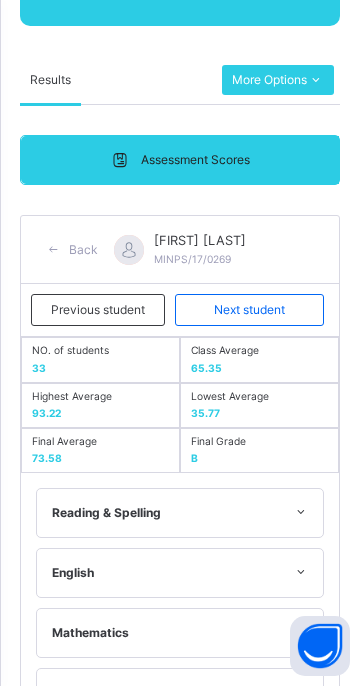 click on "Next student" at bounding box center [249, 310] 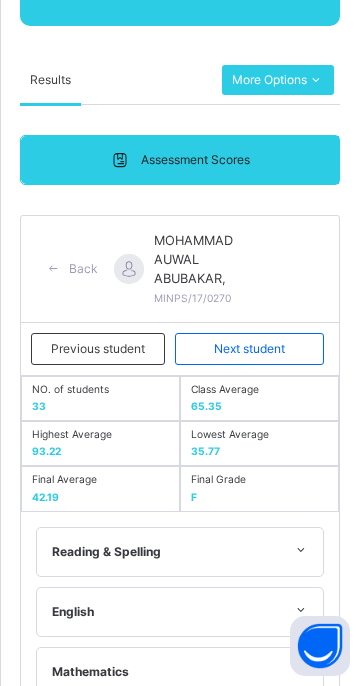 click on "Next student" at bounding box center (249, 349) 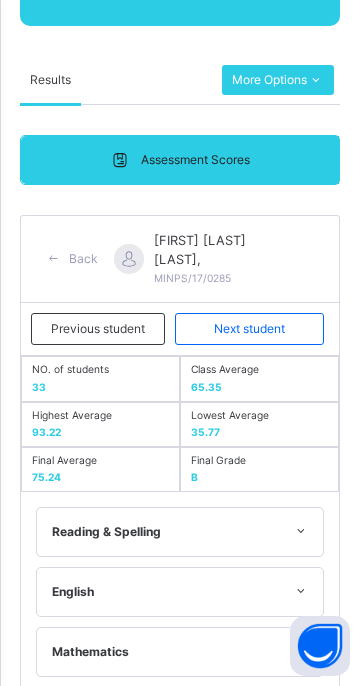 click on "Next student" at bounding box center [249, 329] 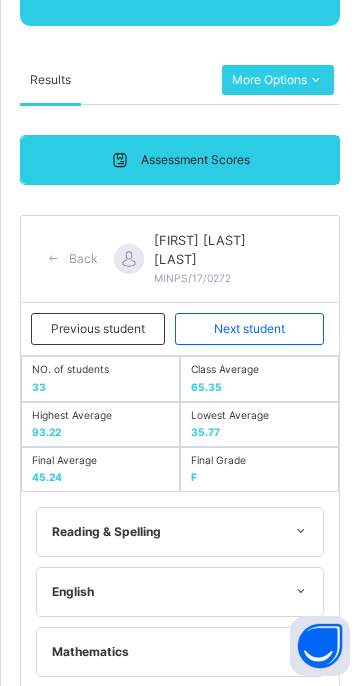 click on "Next student" at bounding box center [249, 329] 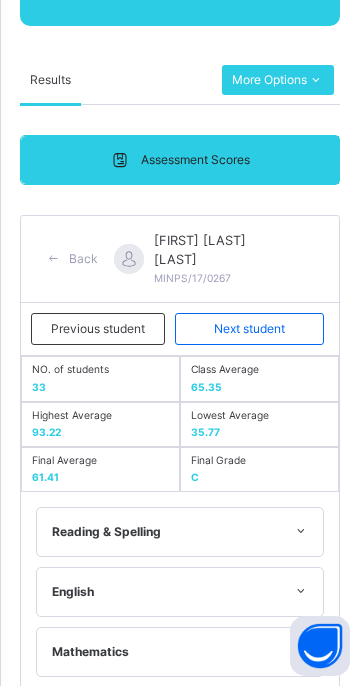 click on "Next student" at bounding box center [249, 329] 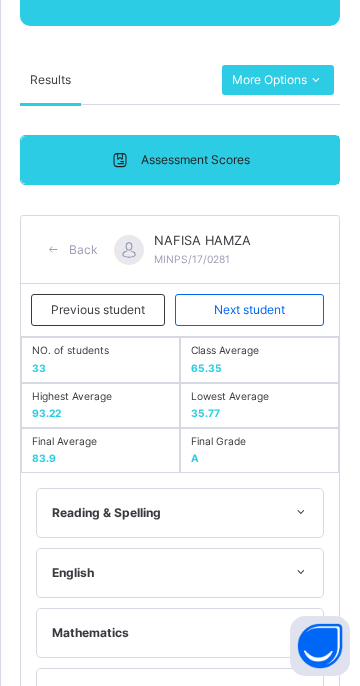 click on "Next student" at bounding box center (249, 310) 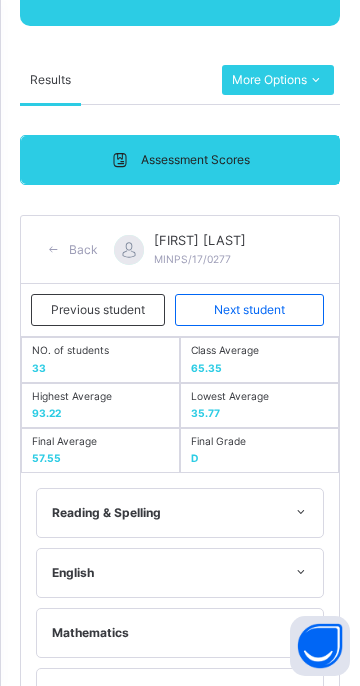 click on "Next student" at bounding box center [249, 310] 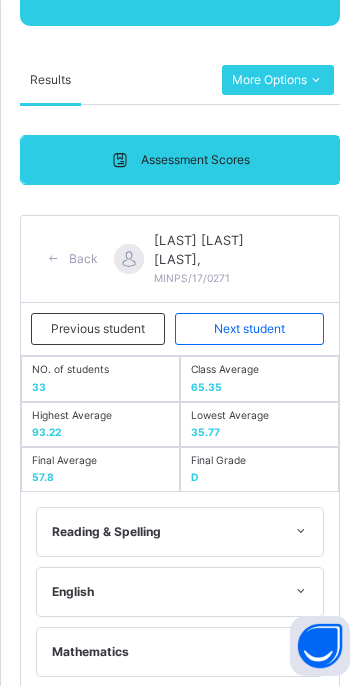 click on "Next student" at bounding box center [249, 329] 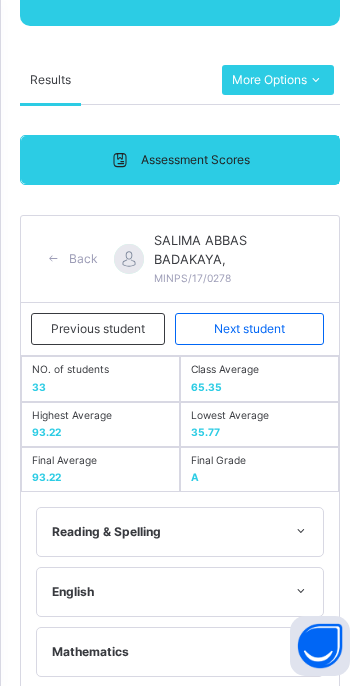 click on "Next student" at bounding box center (249, 329) 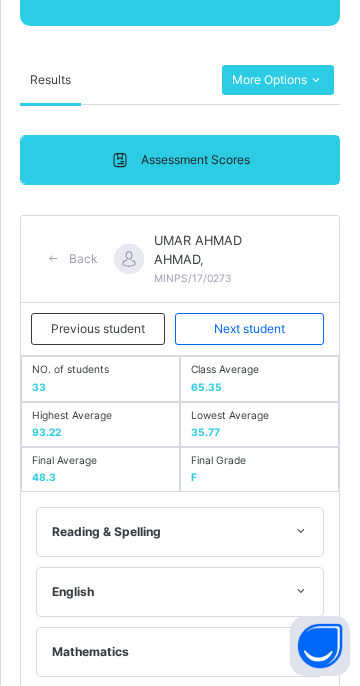 click on "Next student" at bounding box center (249, 329) 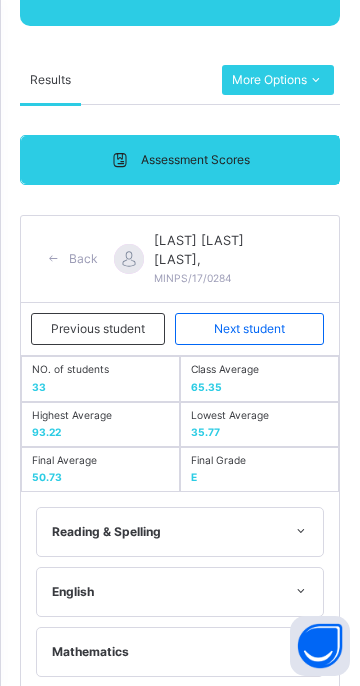click on "Next student" at bounding box center (249, 329) 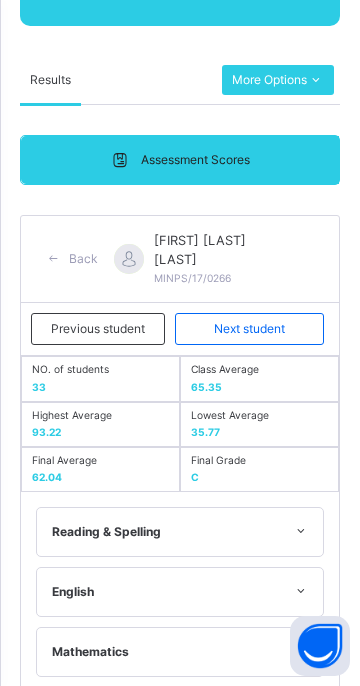 click on "Next student" at bounding box center [249, 329] 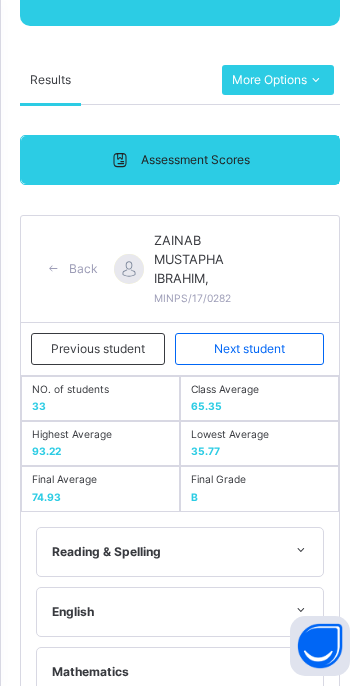 click on "Next student" at bounding box center [249, 349] 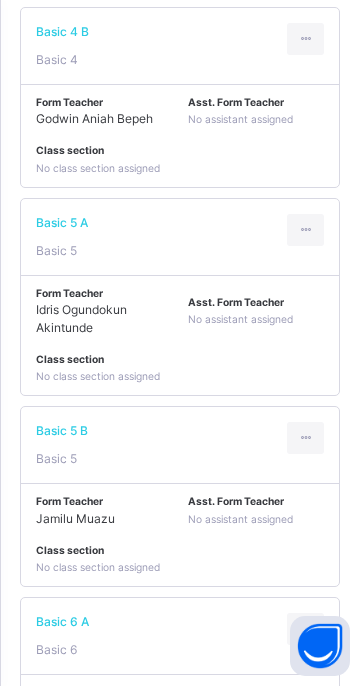 scroll, scrollTop: 2930, scrollLeft: 0, axis: vertical 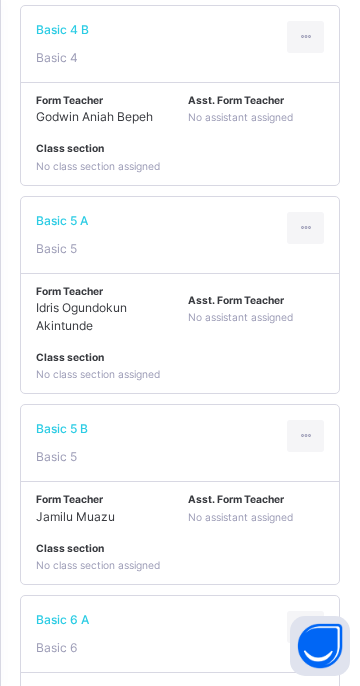 click on "Asst. Form Teacher" at bounding box center (256, 499) 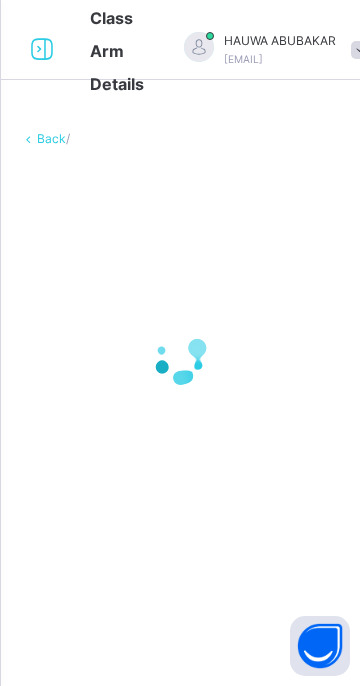 scroll, scrollTop: 0, scrollLeft: 0, axis: both 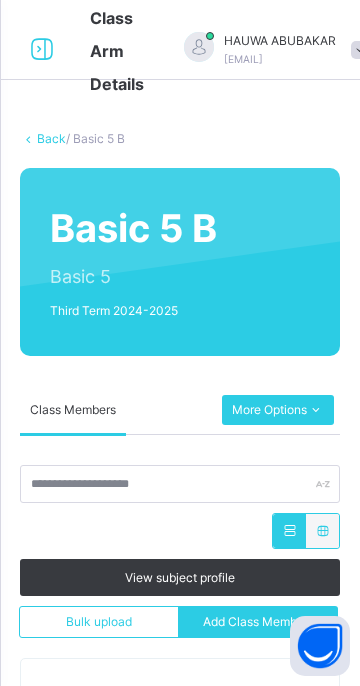 click at bounding box center (315, 410) 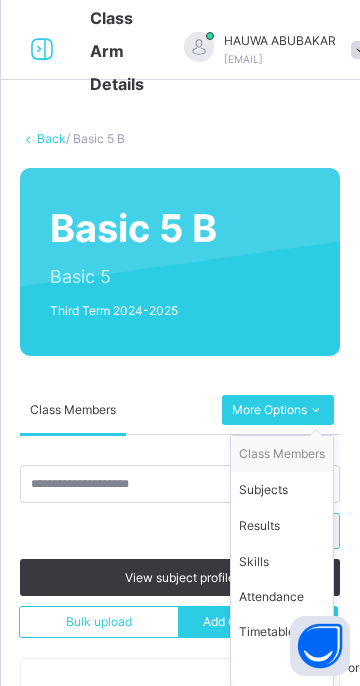 click on "Results" at bounding box center (282, 526) 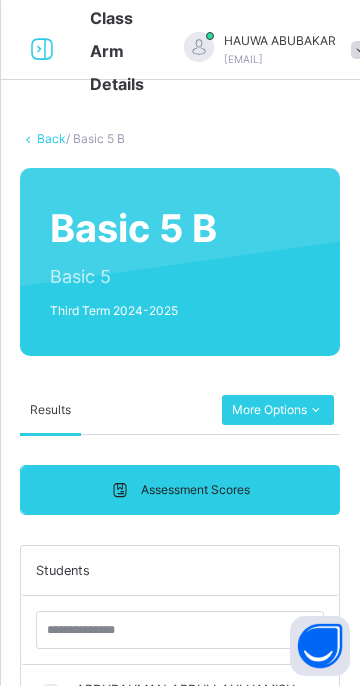 click on "[FIRST] [LAST] [LAST] [LAST], [ID]" at bounding box center [187, 698] 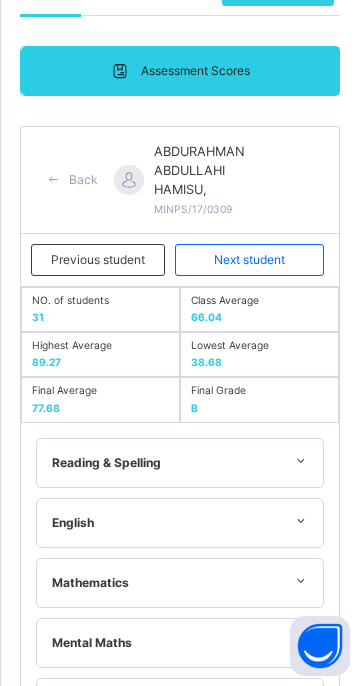 scroll, scrollTop: 586, scrollLeft: 0, axis: vertical 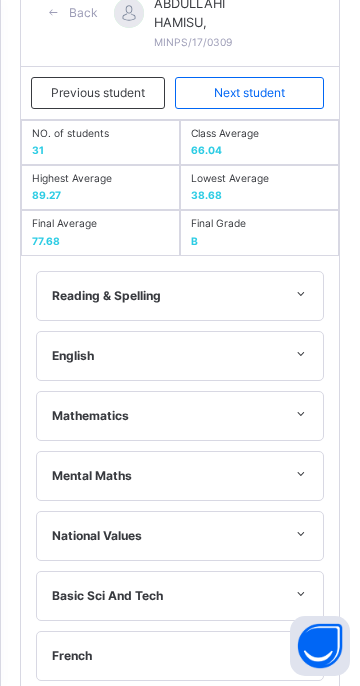 click on "Next student" at bounding box center (249, 93) 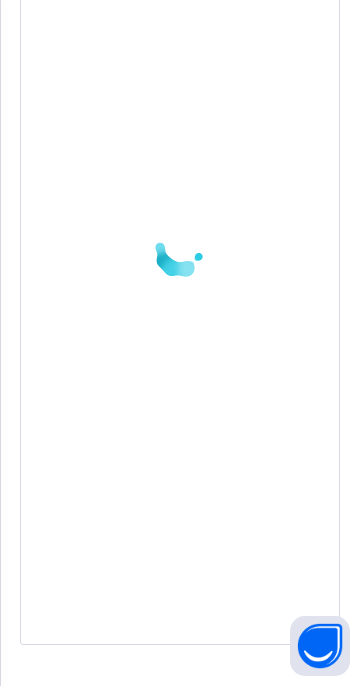 click at bounding box center [180, 250] 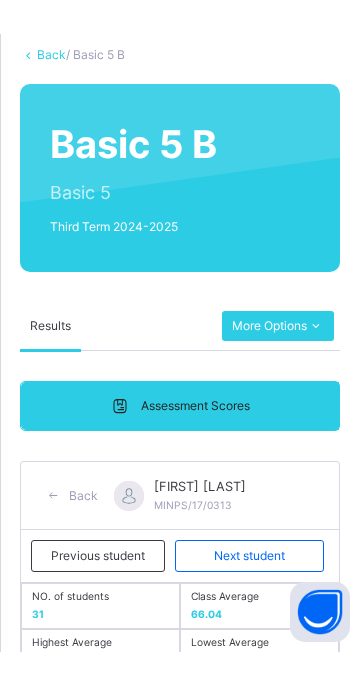 scroll, scrollTop: 227, scrollLeft: 0, axis: vertical 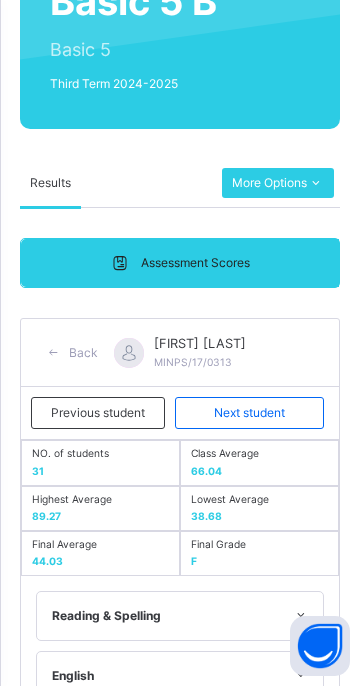 click on "Next student" at bounding box center (249, 413) 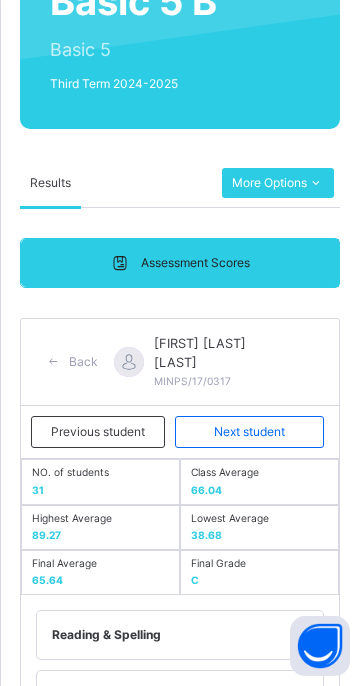 click on "Next student" at bounding box center [249, 432] 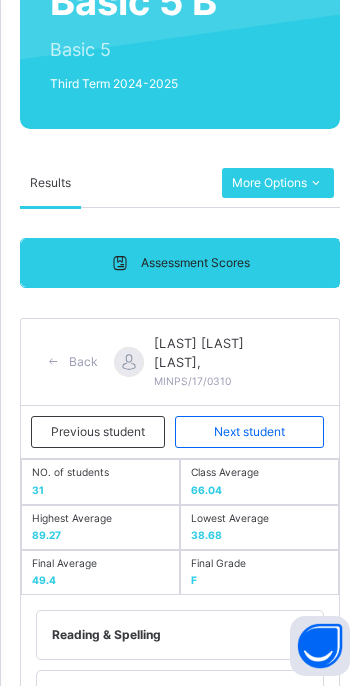click on "Next student" at bounding box center [249, 432] 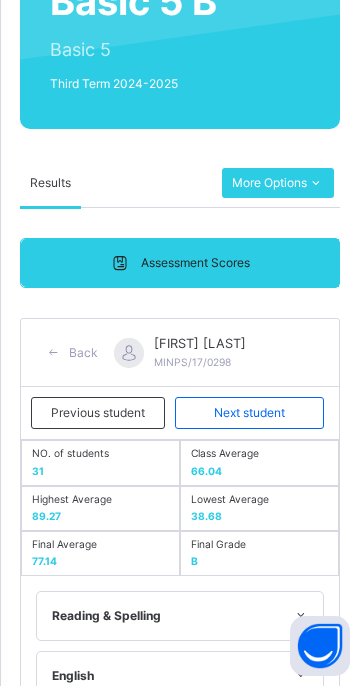 click on "Next student" at bounding box center [249, 413] 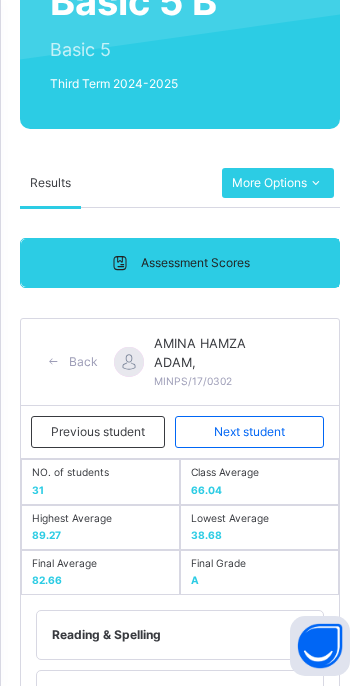 click on "Next student" at bounding box center (249, 432) 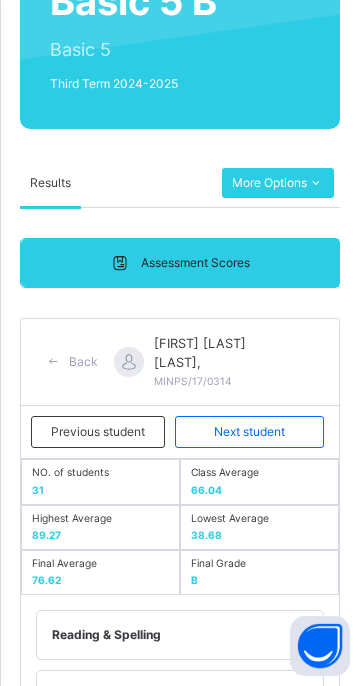 click on "Next student" at bounding box center [249, 432] 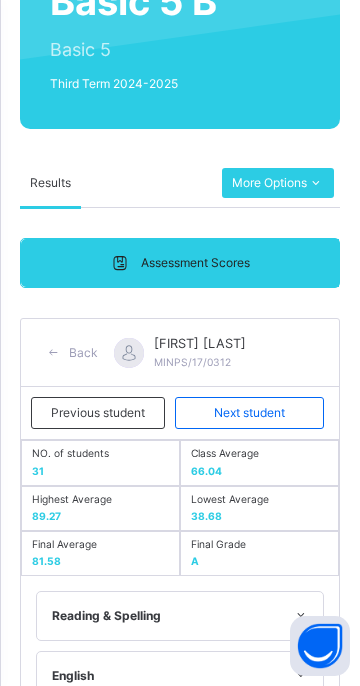click on "Next student" at bounding box center (249, 413) 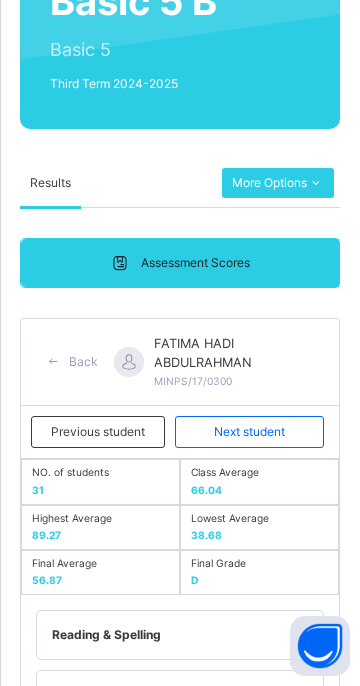click on "Next student" at bounding box center [249, 432] 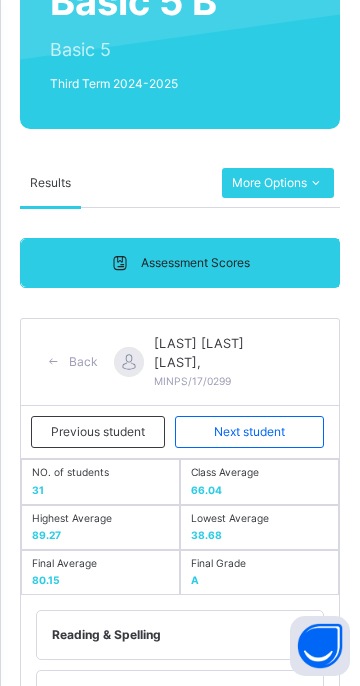 click on "Next student" at bounding box center [249, 432] 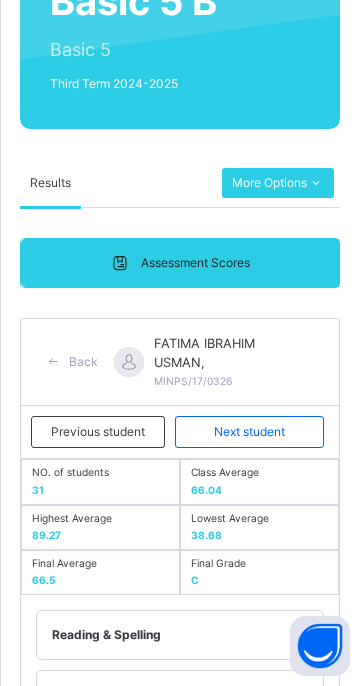 click on "Next student" at bounding box center [249, 432] 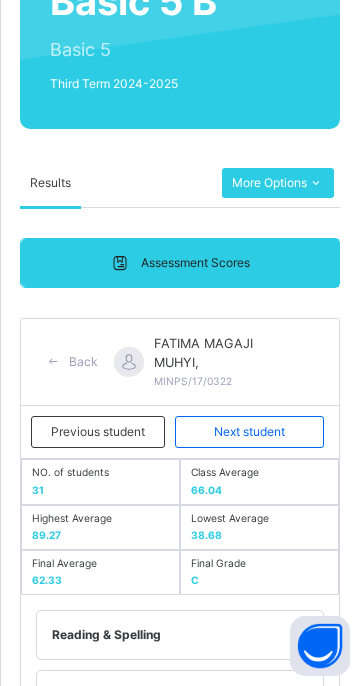 click on "Next student" at bounding box center (249, 432) 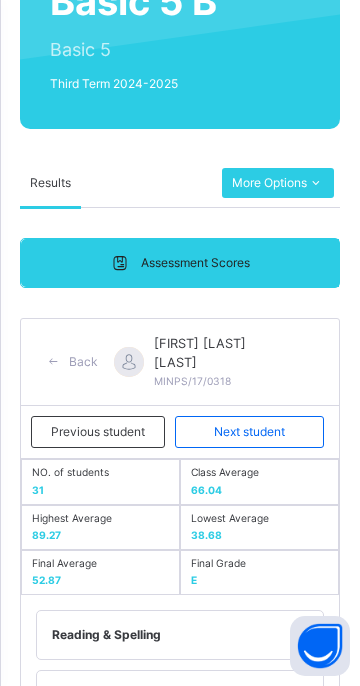 click on "Next student" at bounding box center [249, 432] 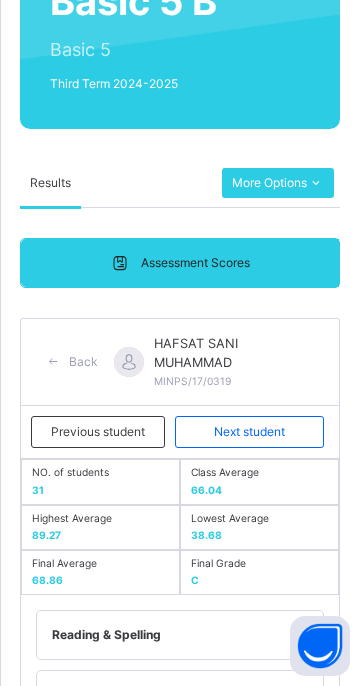 click on "Next student" at bounding box center (249, 432) 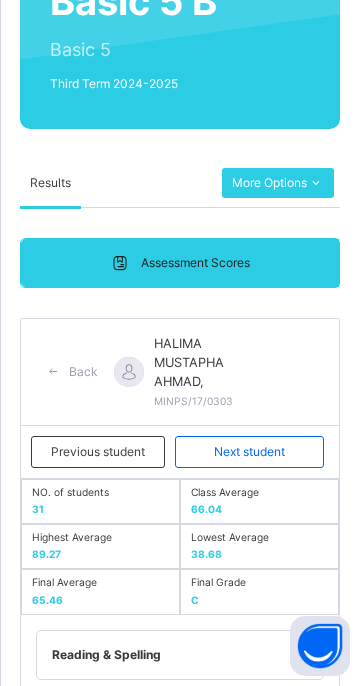 click on "Next student" at bounding box center [249, 452] 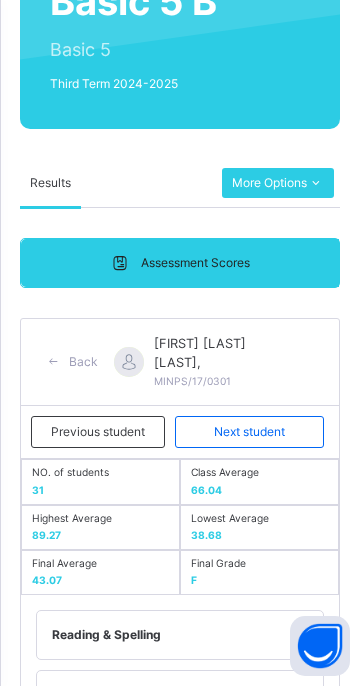 click on "Next student" at bounding box center (249, 432) 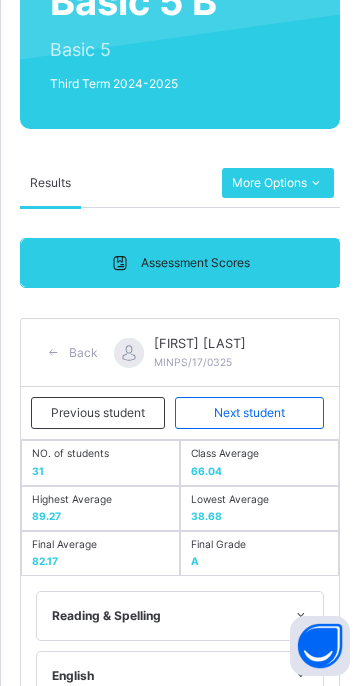 click on "Next student" at bounding box center [249, 413] 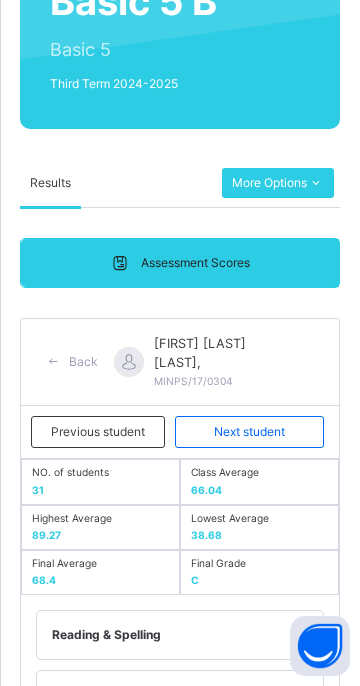click on "Next student" at bounding box center (249, 432) 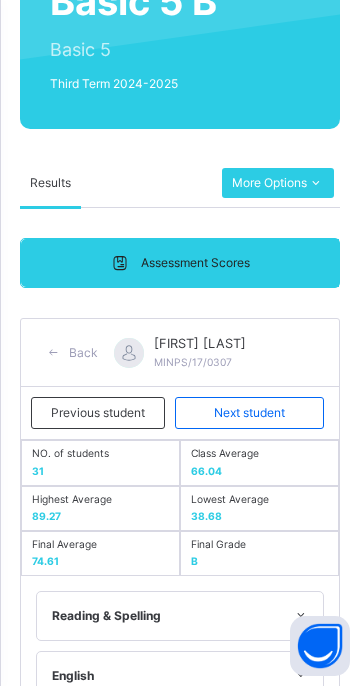 click on "Next student" at bounding box center (249, 413) 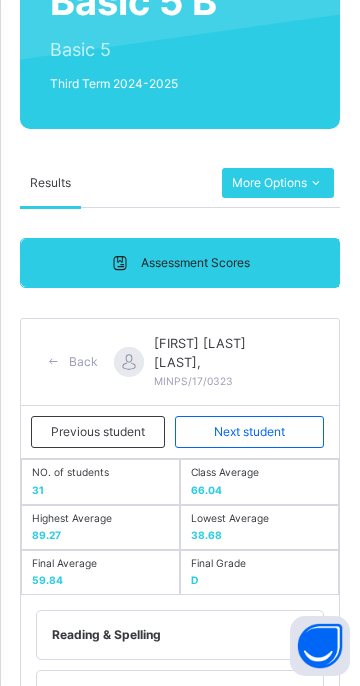 click on "Next student" at bounding box center (249, 432) 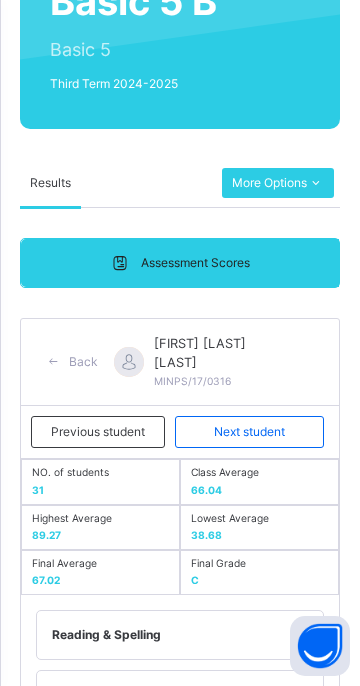 click on "Next student" at bounding box center (249, 432) 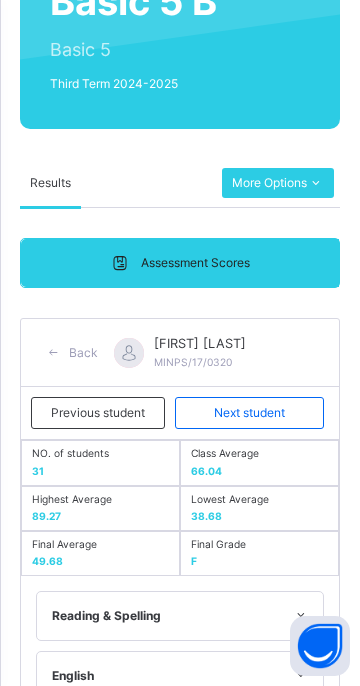 click on "Next student" at bounding box center (249, 413) 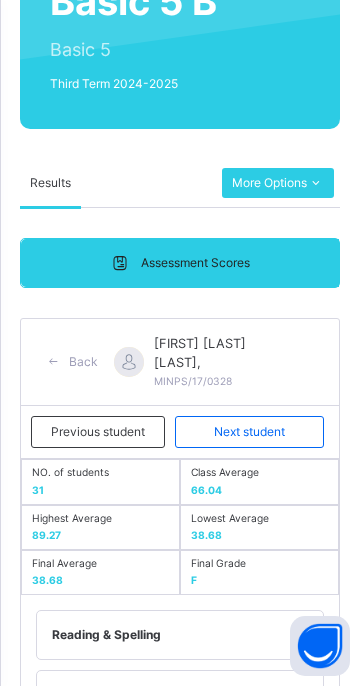 click on "Next student" at bounding box center (249, 432) 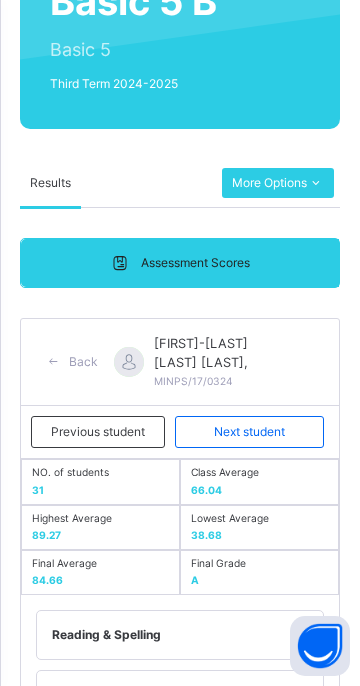 click on "Next student" at bounding box center (249, 432) 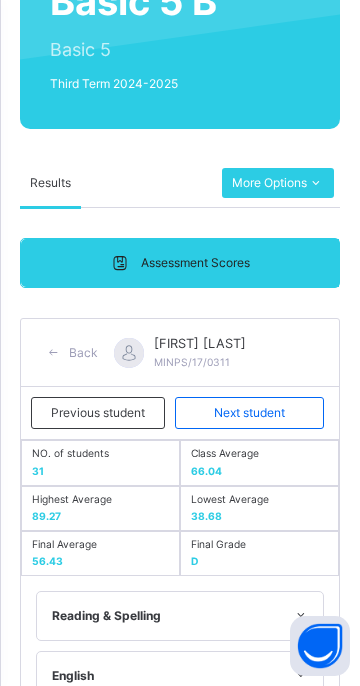 click on "Next student" at bounding box center (249, 413) 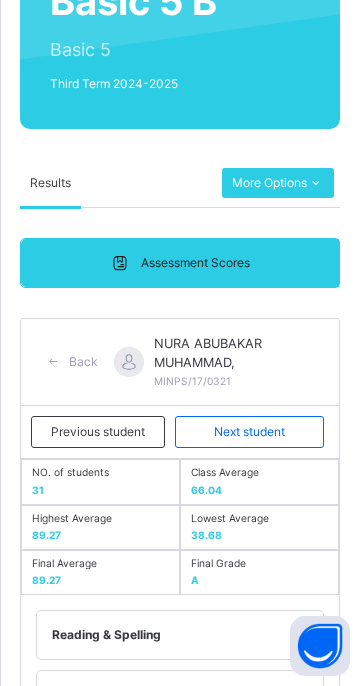 click on "Next student" at bounding box center (249, 432) 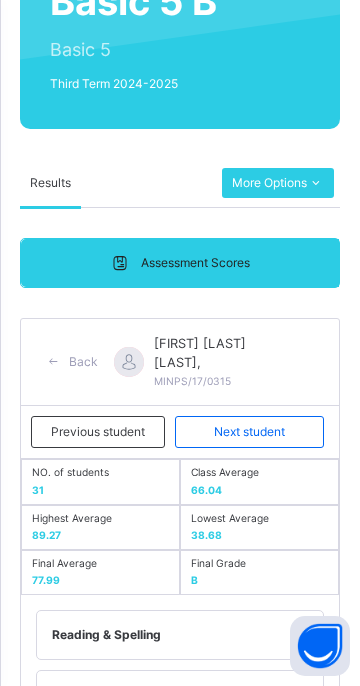 click on "Next student" at bounding box center [249, 432] 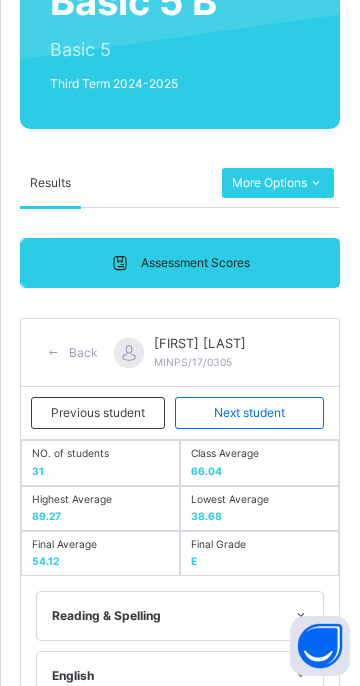 click on "Next student" at bounding box center (249, 413) 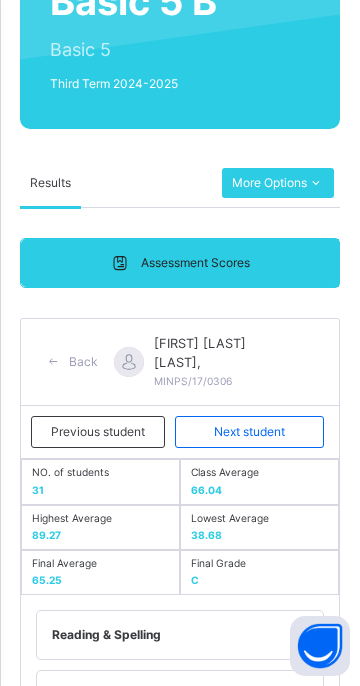 click on "Next student" at bounding box center [249, 432] 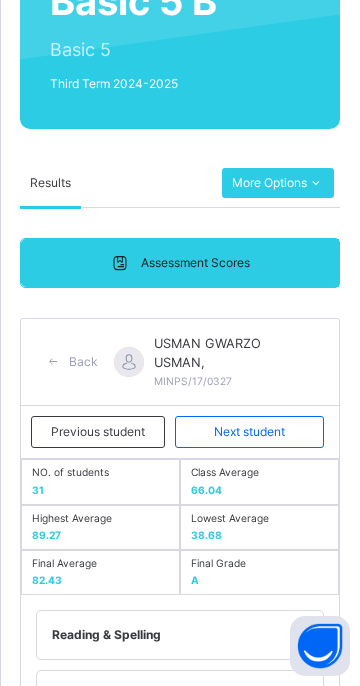 click on "Next student" at bounding box center (249, 432) 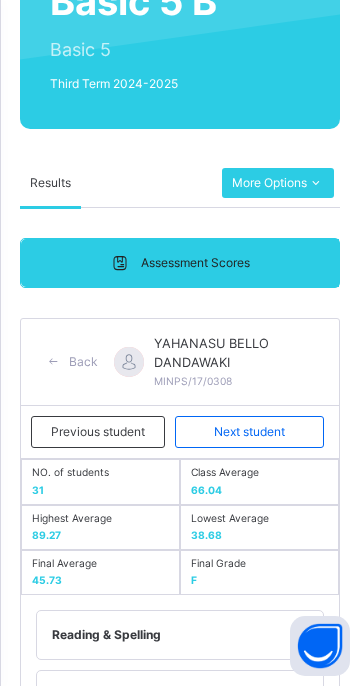 click on "Next student" at bounding box center (249, 432) 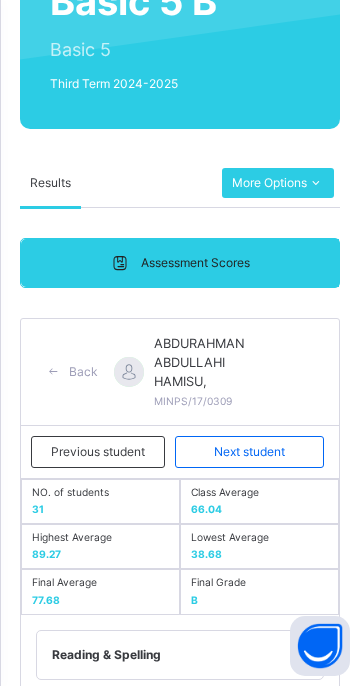 click on "Next student" at bounding box center [249, 452] 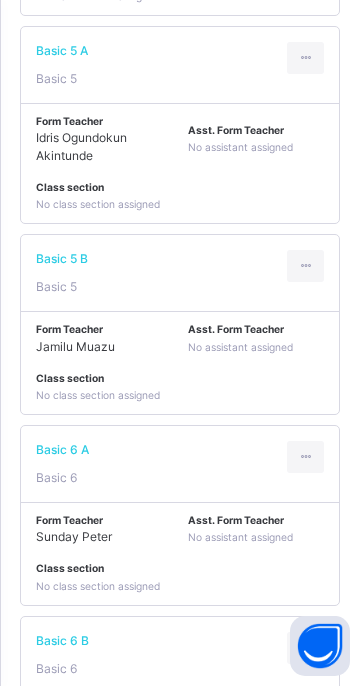 scroll, scrollTop: 3101, scrollLeft: 0, axis: vertical 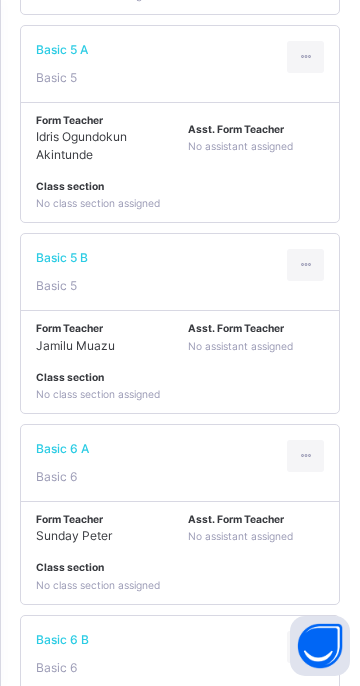 click on "No assistant assigned" at bounding box center (240, 536) 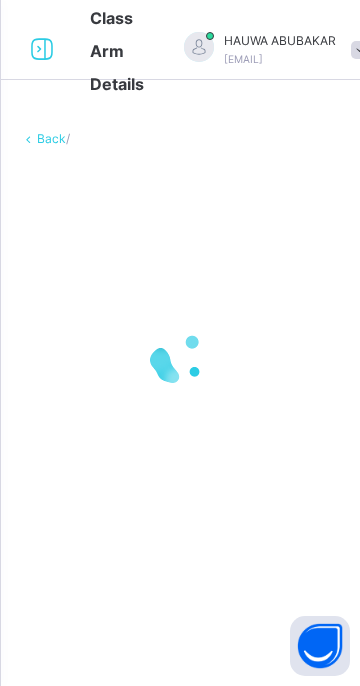 scroll, scrollTop: 0, scrollLeft: 0, axis: both 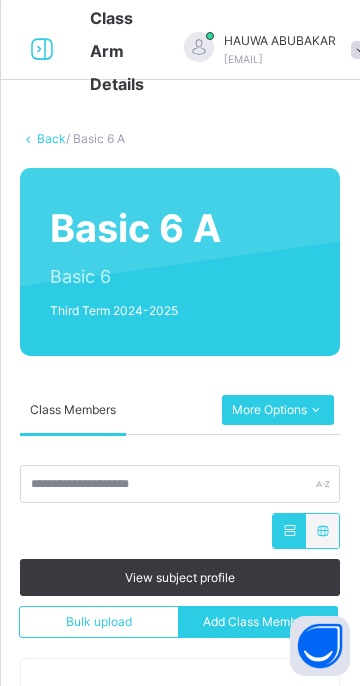 click on "More Options" at bounding box center (278, 410) 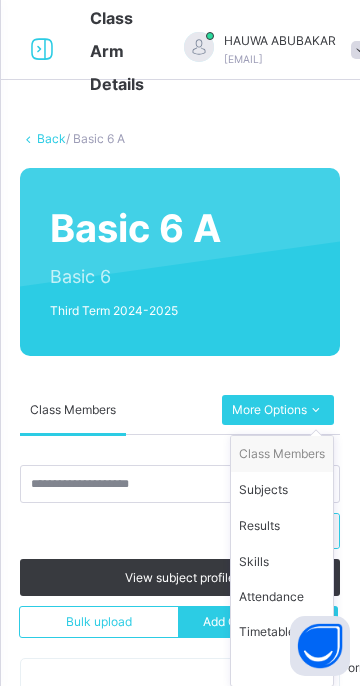 click on "Results" at bounding box center [282, 526] 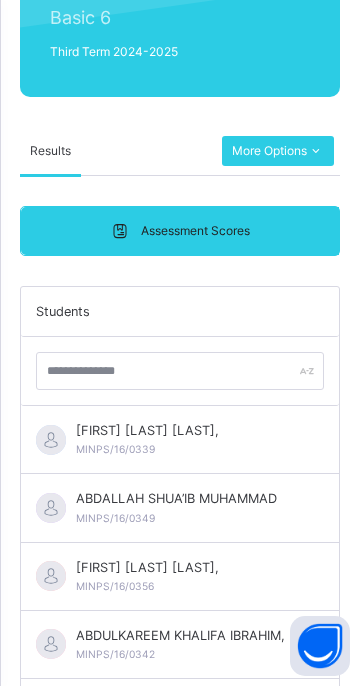 scroll, scrollTop: 260, scrollLeft: 0, axis: vertical 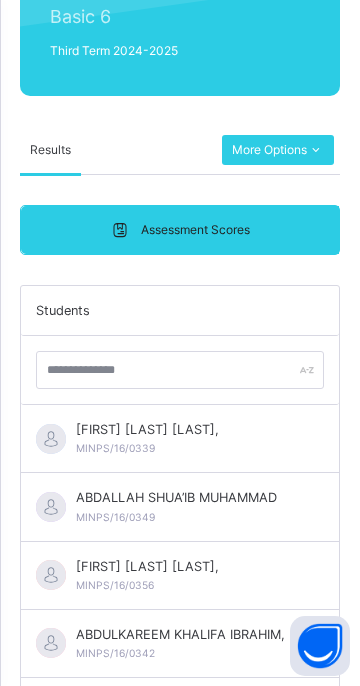 click on "[FIRST] [LAST] [LAST]," at bounding box center (147, 429) 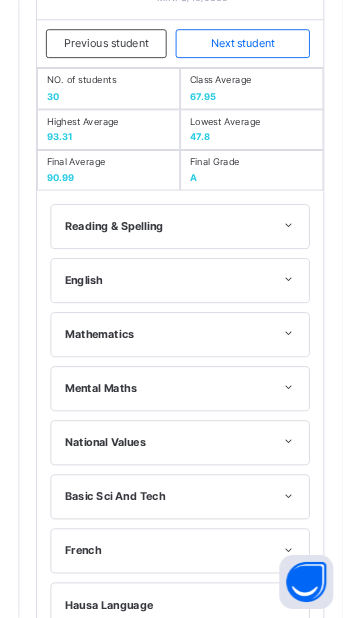 scroll, scrollTop: 355, scrollLeft: 0, axis: vertical 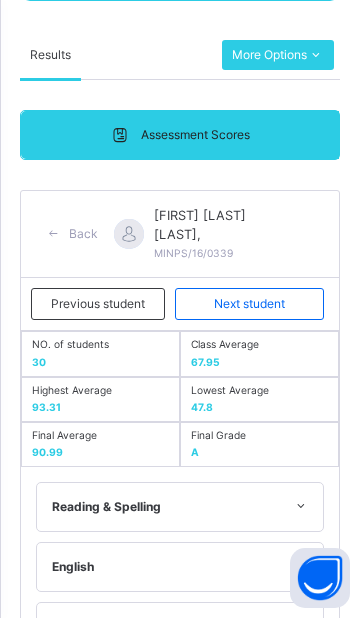 click on "Next student" at bounding box center (249, 304) 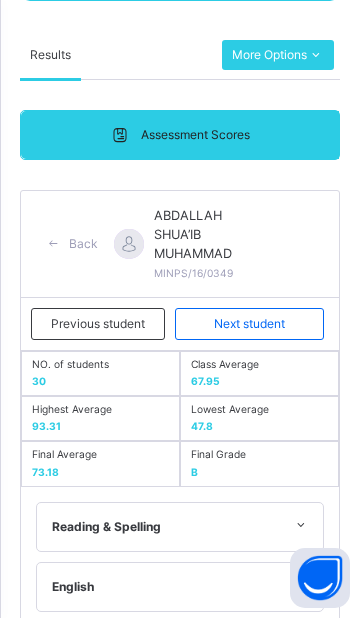 click on "Next student" at bounding box center [249, 324] 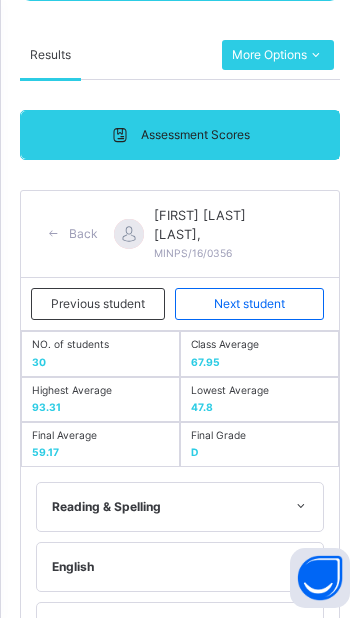 click on "Next student" at bounding box center [249, 304] 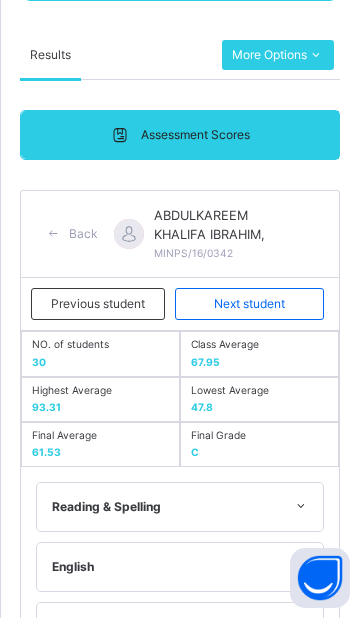 click on "Next student" at bounding box center (249, 304) 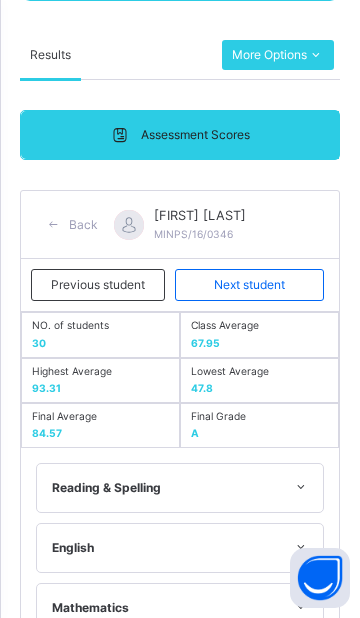 click on "Next student" at bounding box center (249, 285) 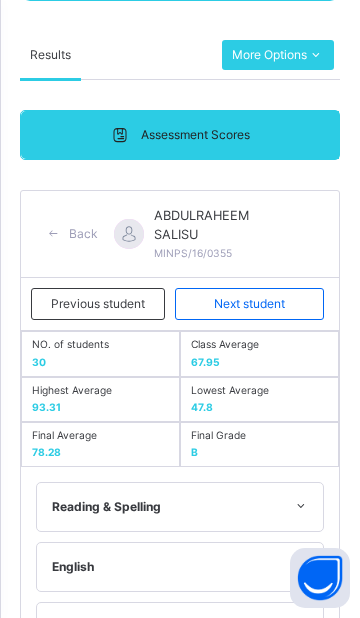 click on "Next student" at bounding box center (249, 304) 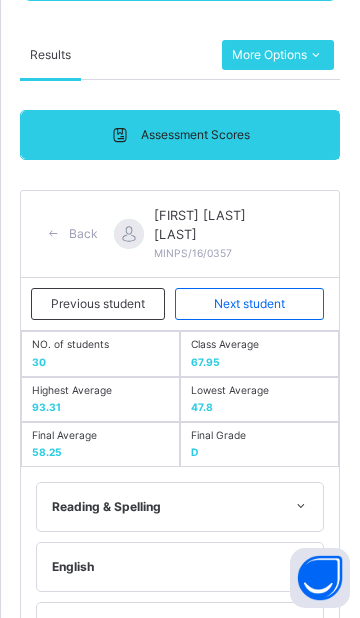 click on "Next student" at bounding box center [249, 304] 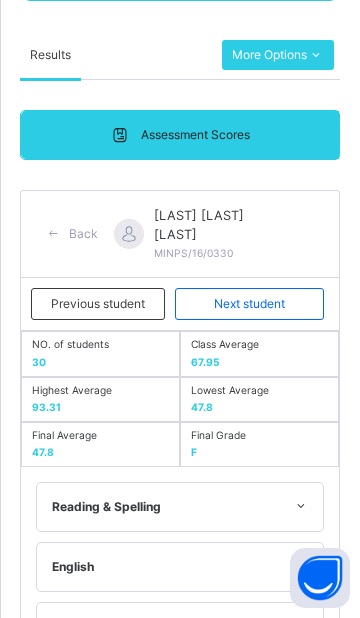 click on "Next student" at bounding box center (249, 304) 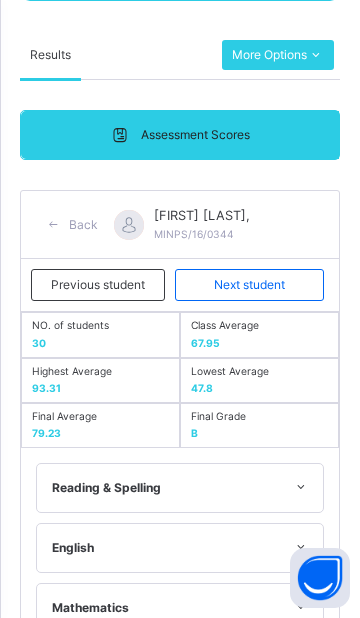 click on "Next student" at bounding box center [249, 285] 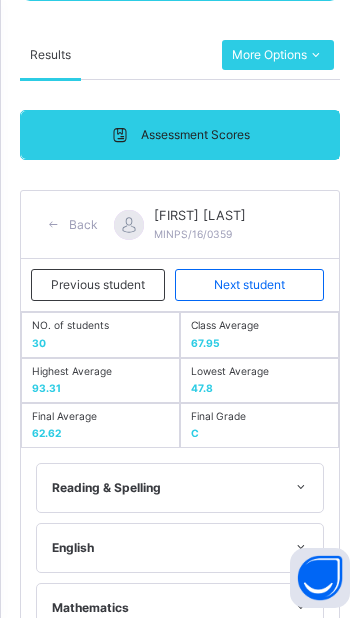 click on "Next student" at bounding box center (249, 285) 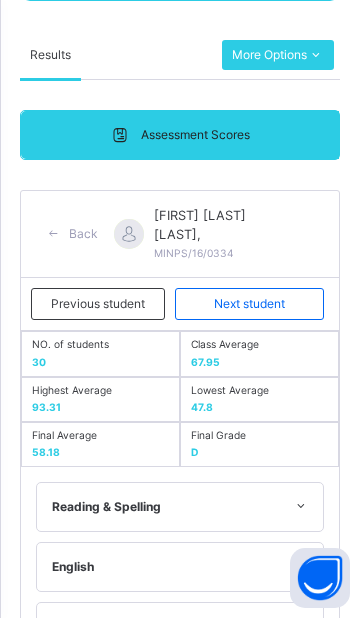 click on "Next student" at bounding box center (249, 304) 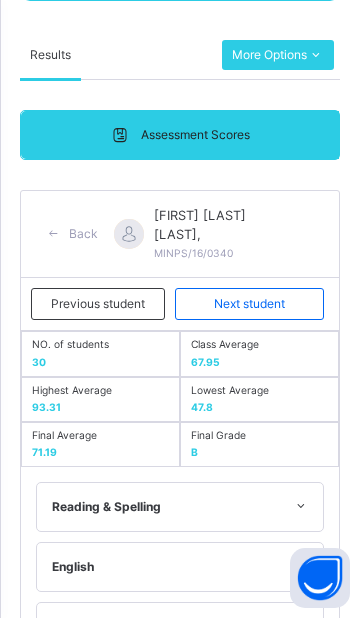 click on "Next student" at bounding box center (249, 304) 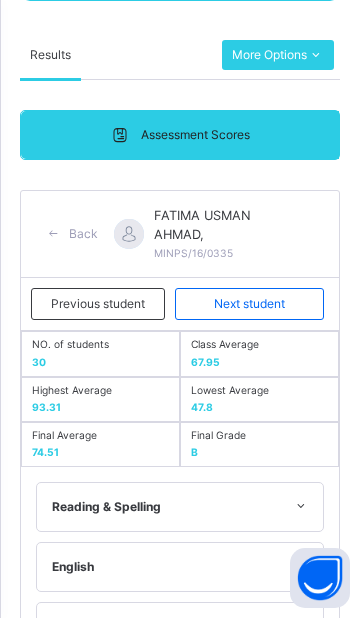 click on "Next student" at bounding box center (249, 304) 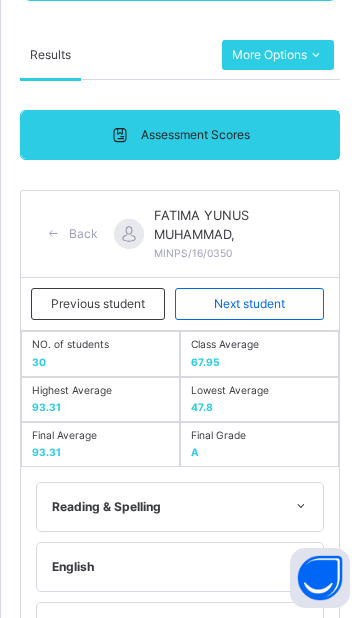click on "Next student" at bounding box center [249, 304] 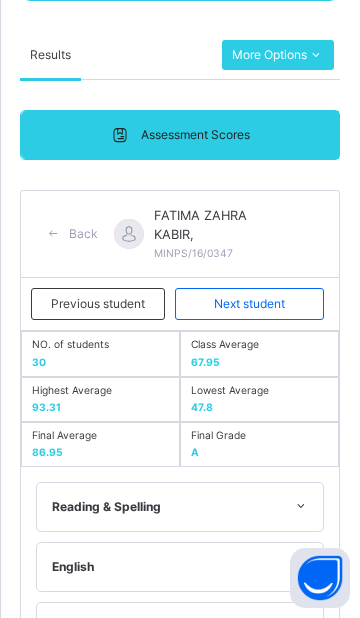 click on "Next student" at bounding box center (249, 304) 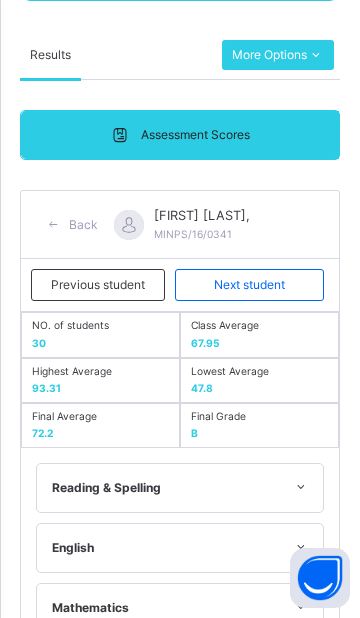 click on "Next student" at bounding box center [249, 285] 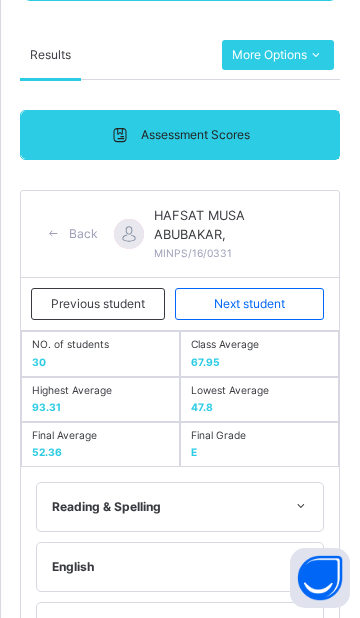 click on "Next student" at bounding box center (249, 304) 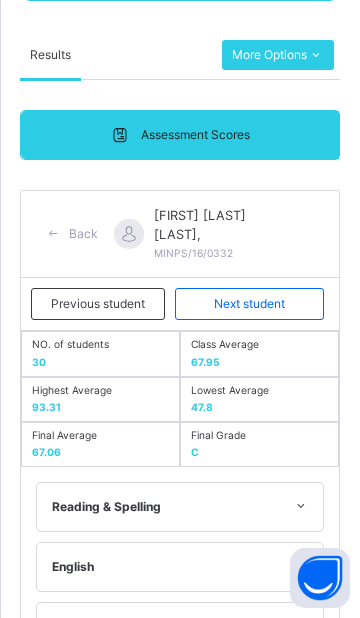 click on "Next student" at bounding box center [249, 304] 